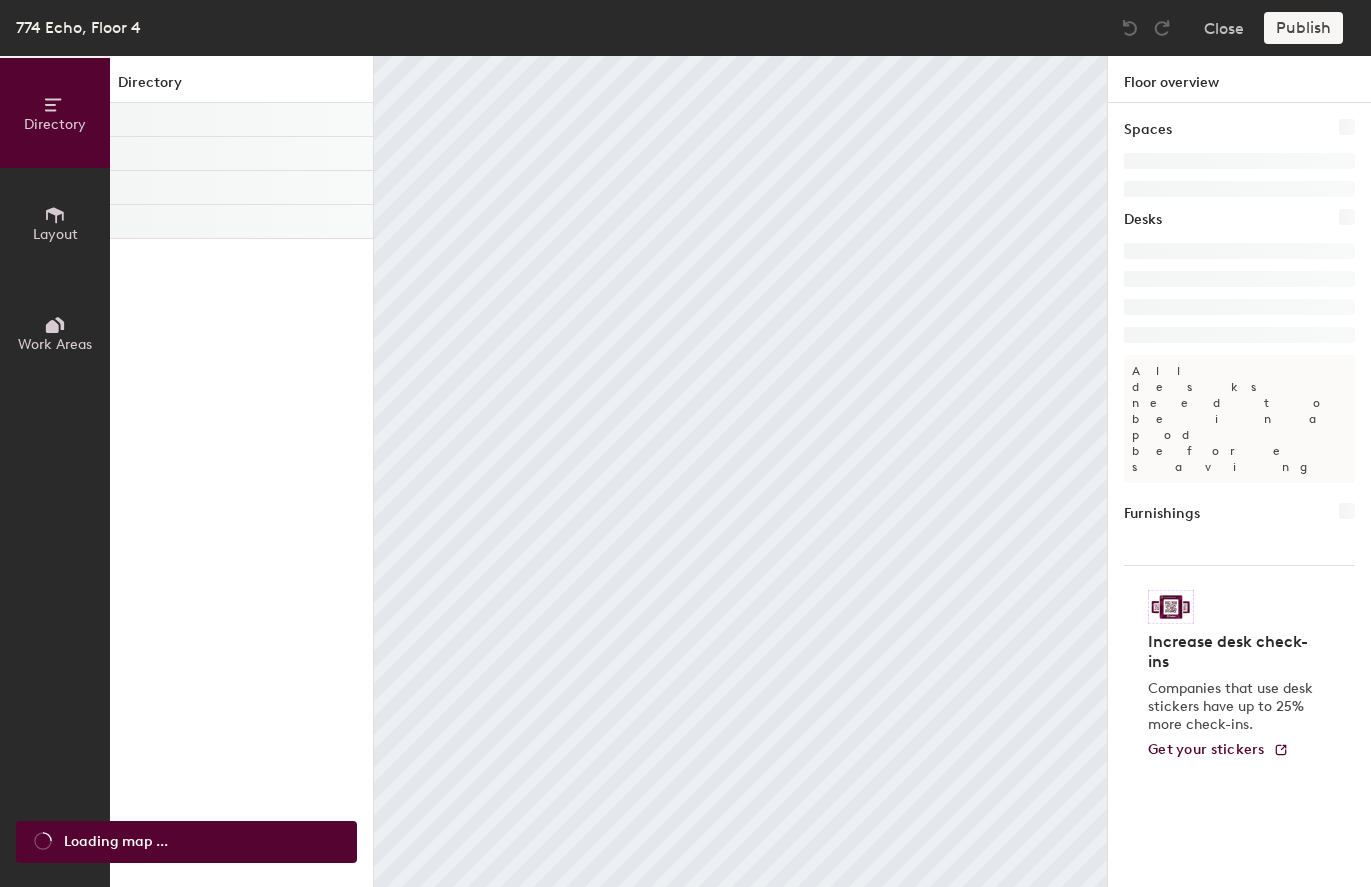 scroll, scrollTop: 0, scrollLeft: 0, axis: both 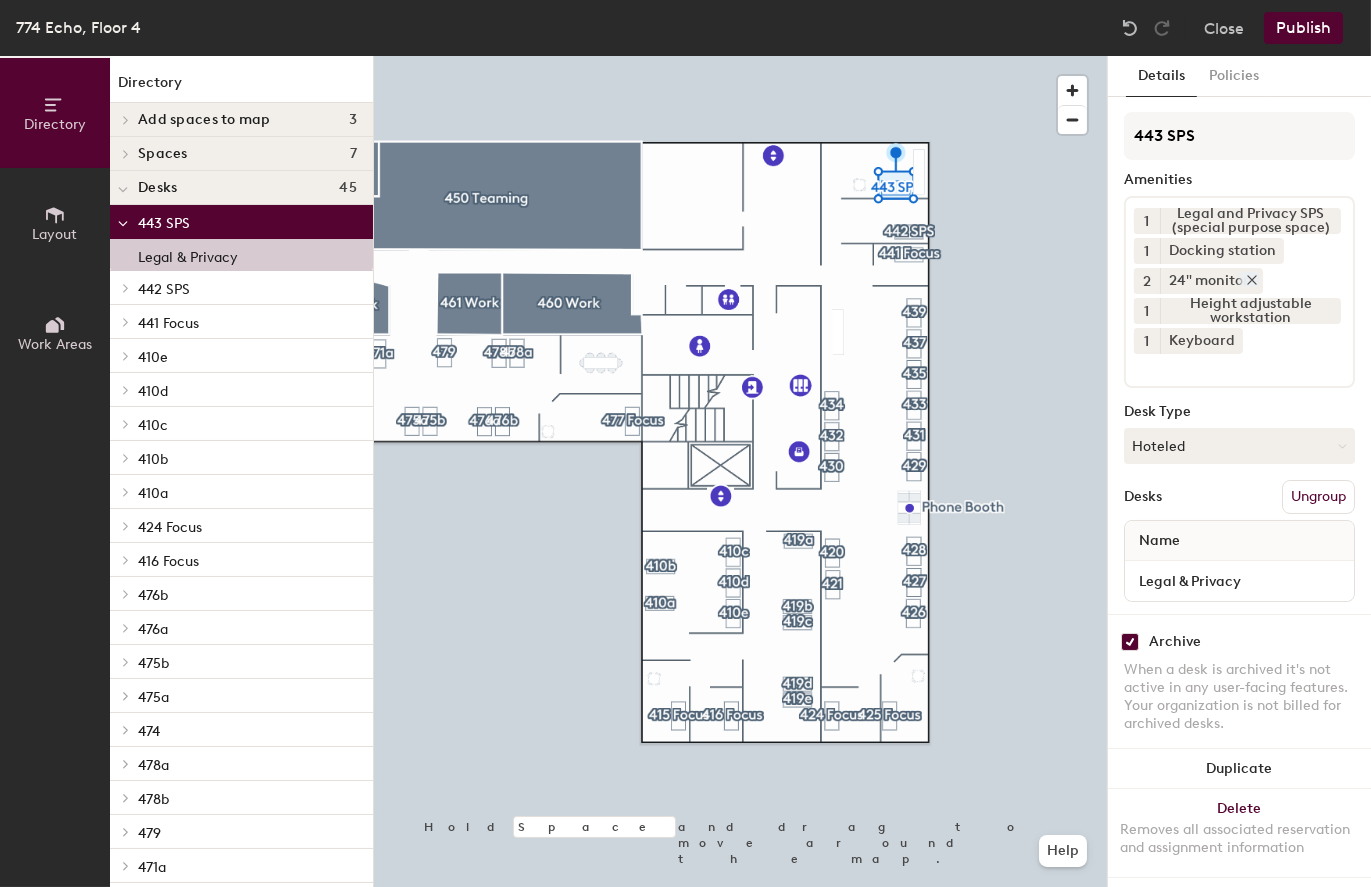 click 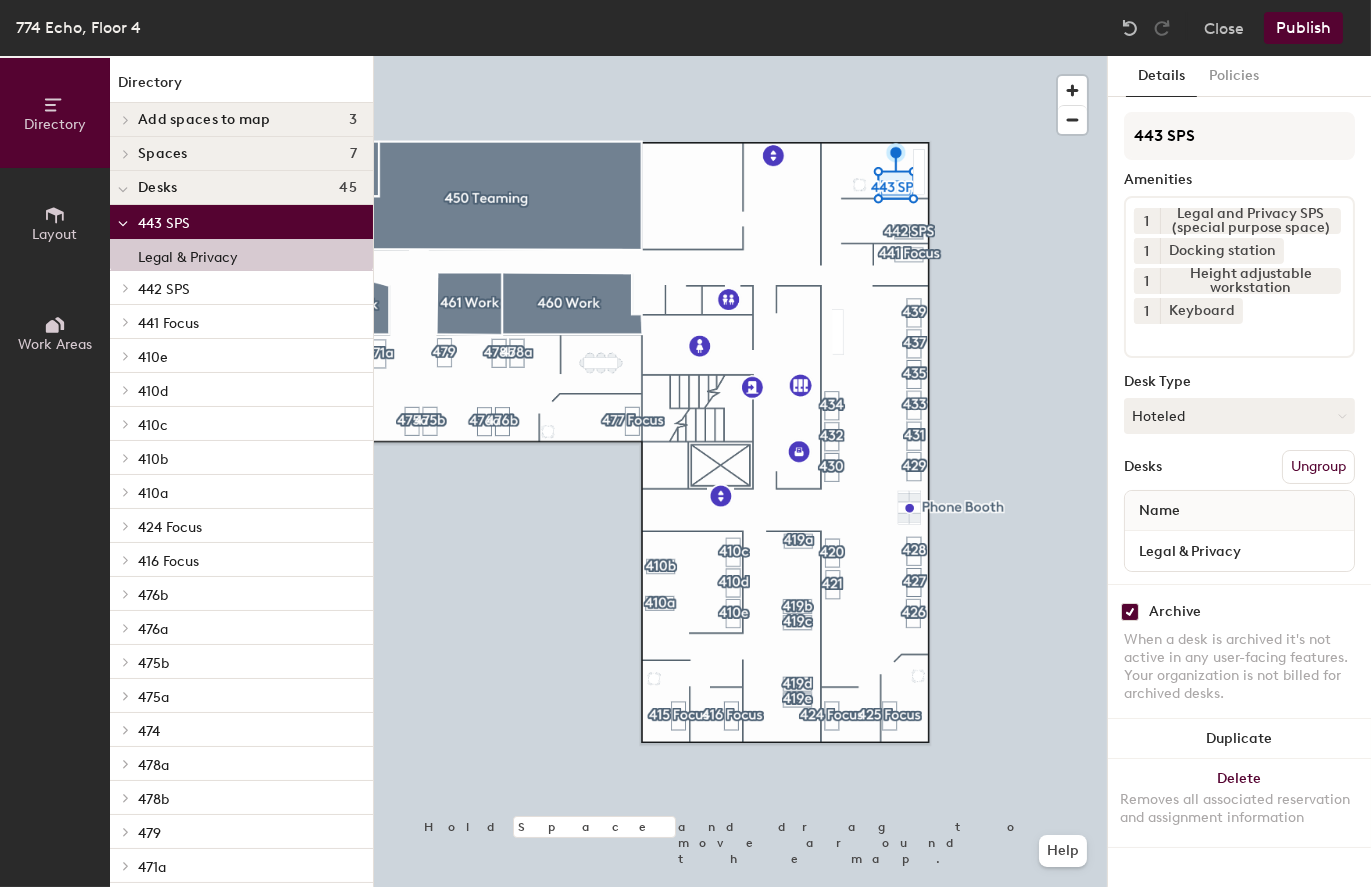 click on "1 Legal and Privacy SPS (special purpose space) 1 Docking station 1 Height adjustable workstation 1 Keyboard" 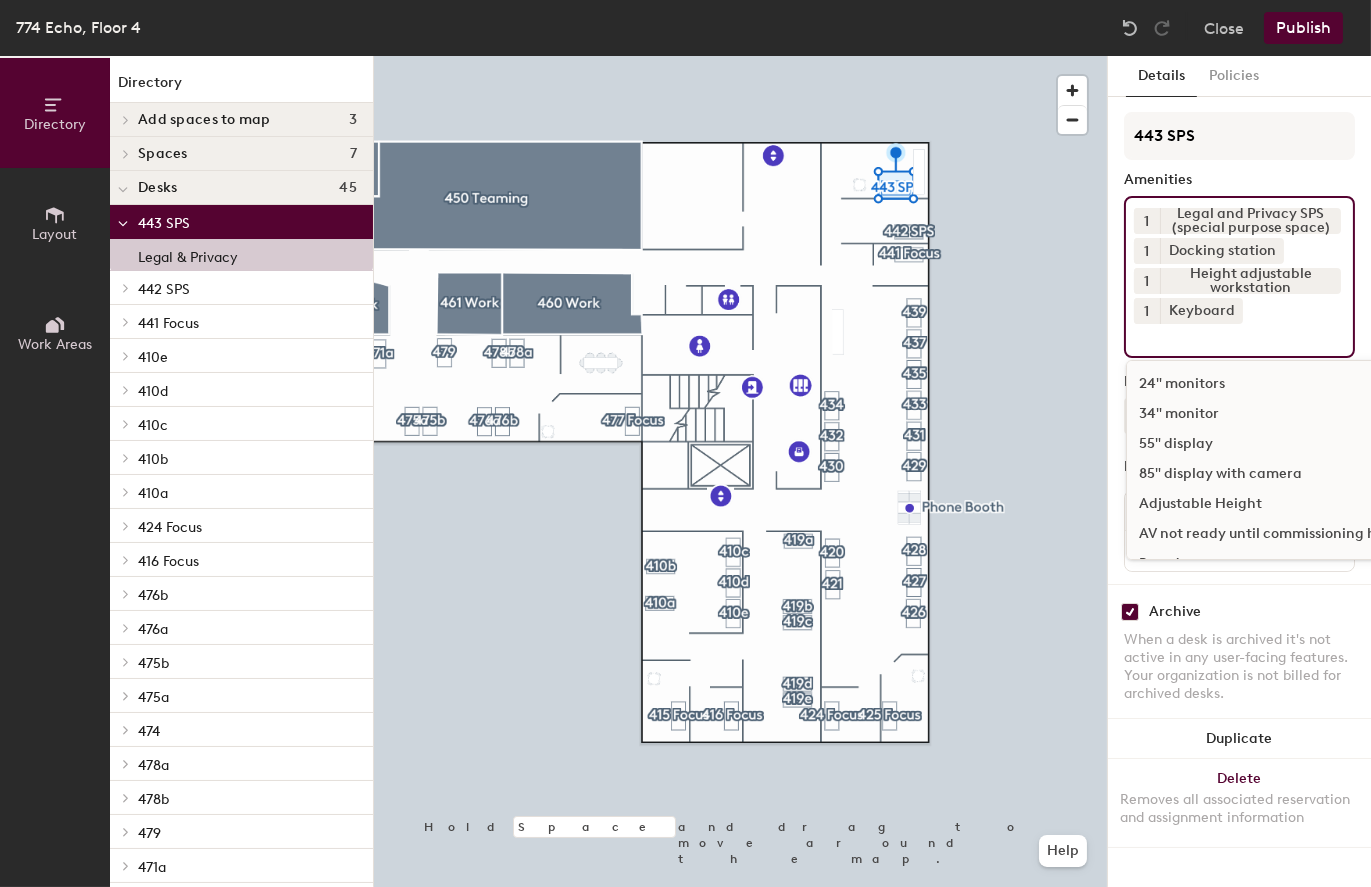 click on "34" monitor" 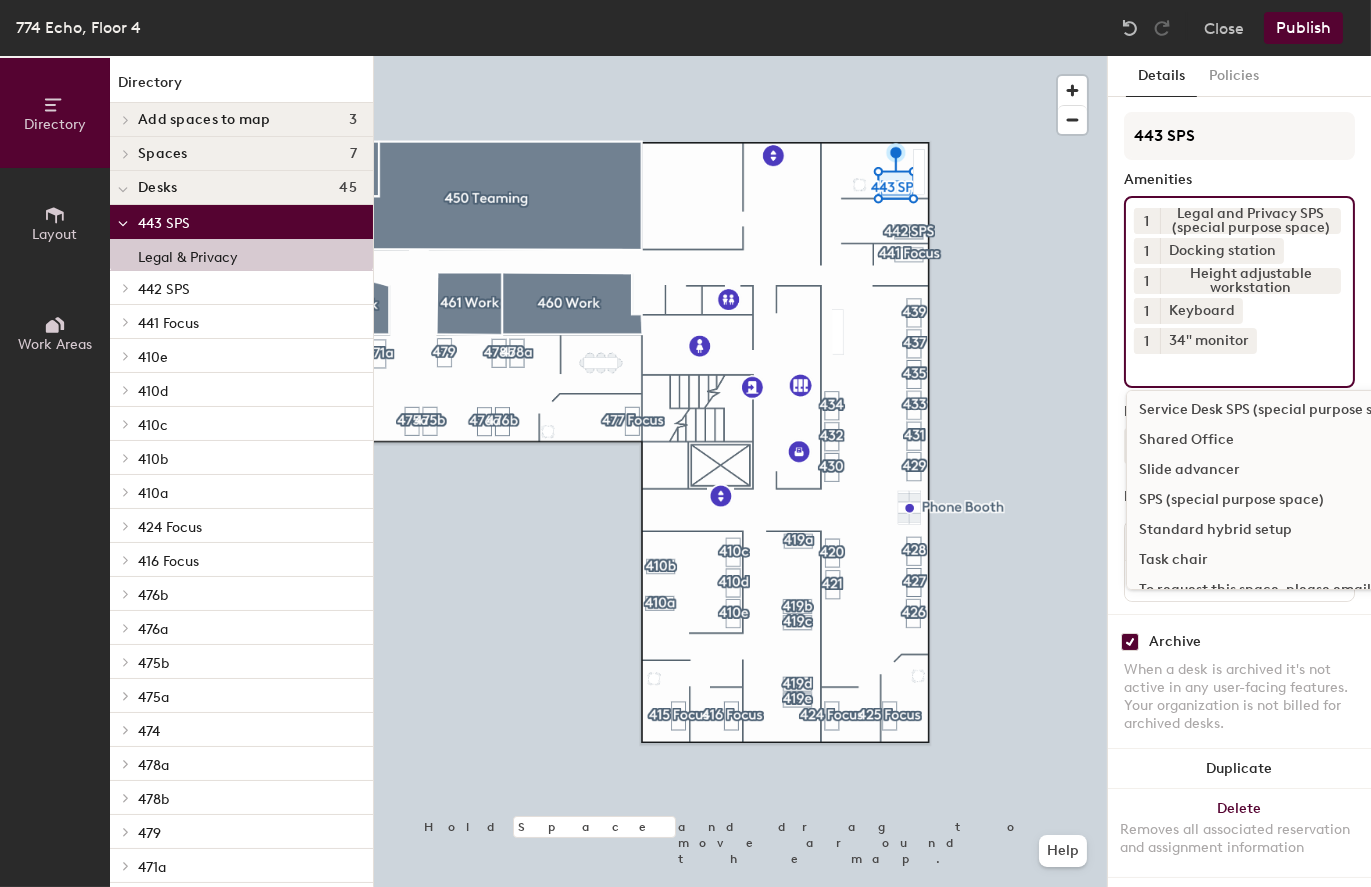 scroll, scrollTop: 800, scrollLeft: 0, axis: vertical 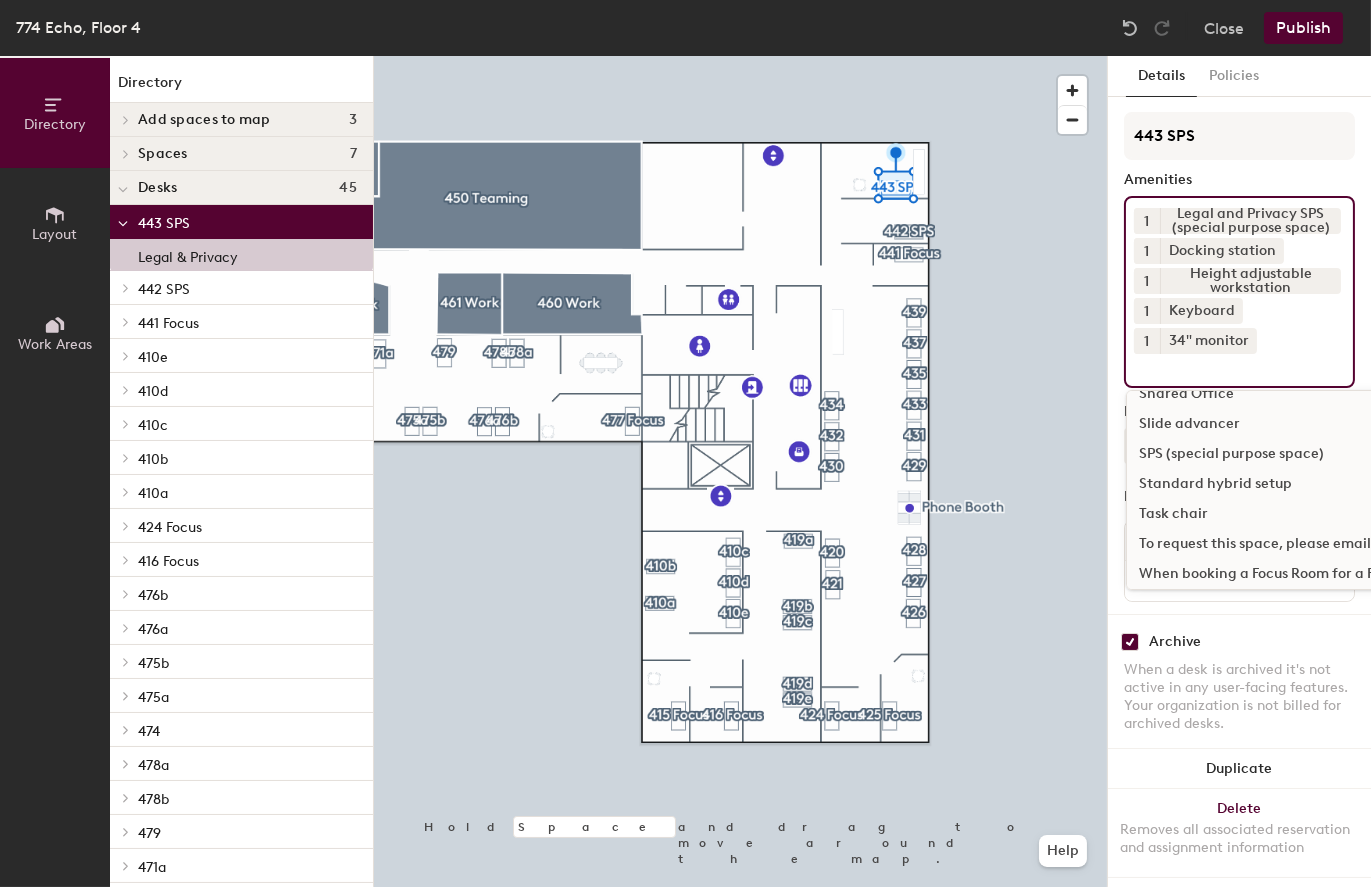 click on "Task chair" 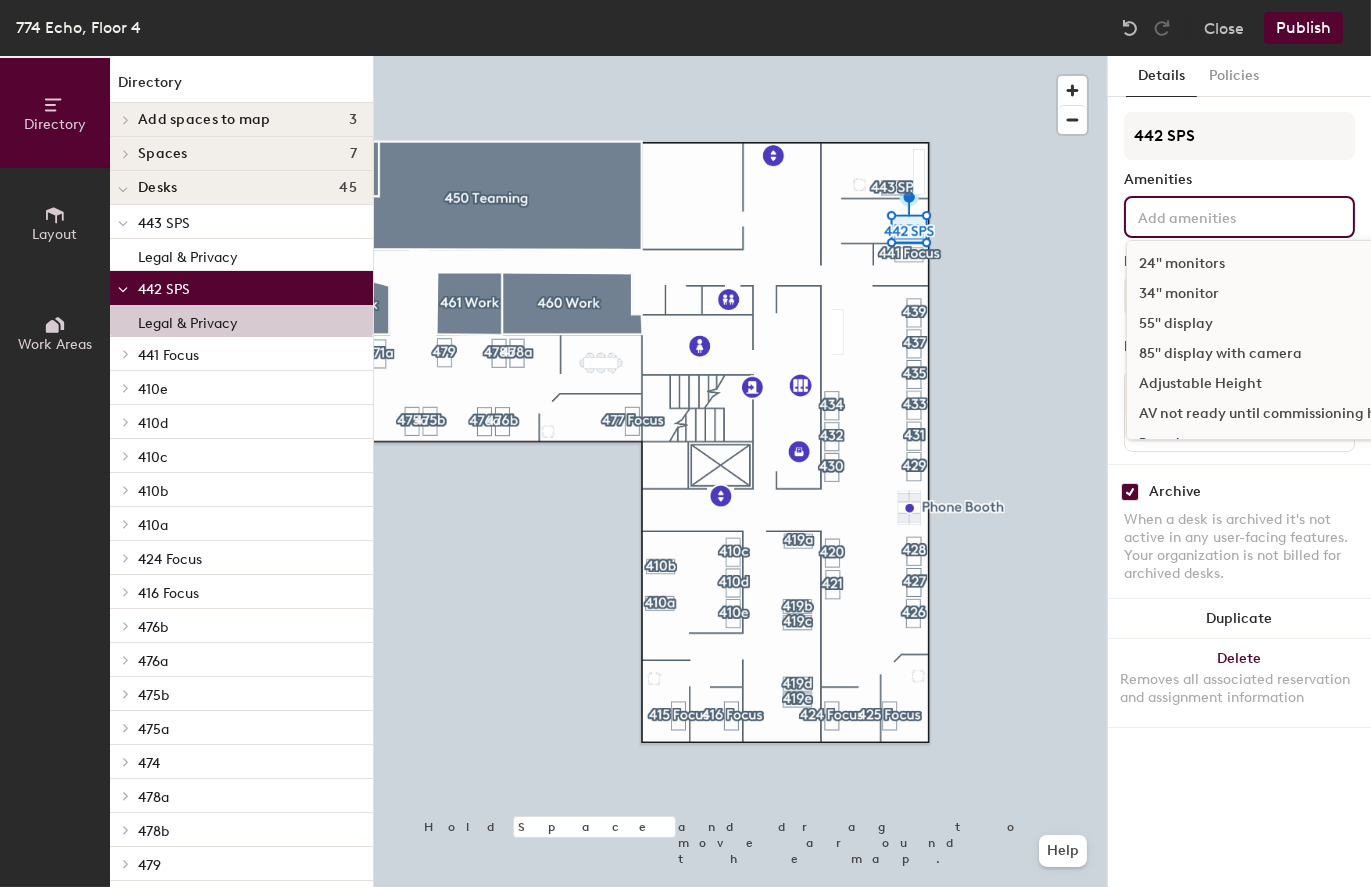 click 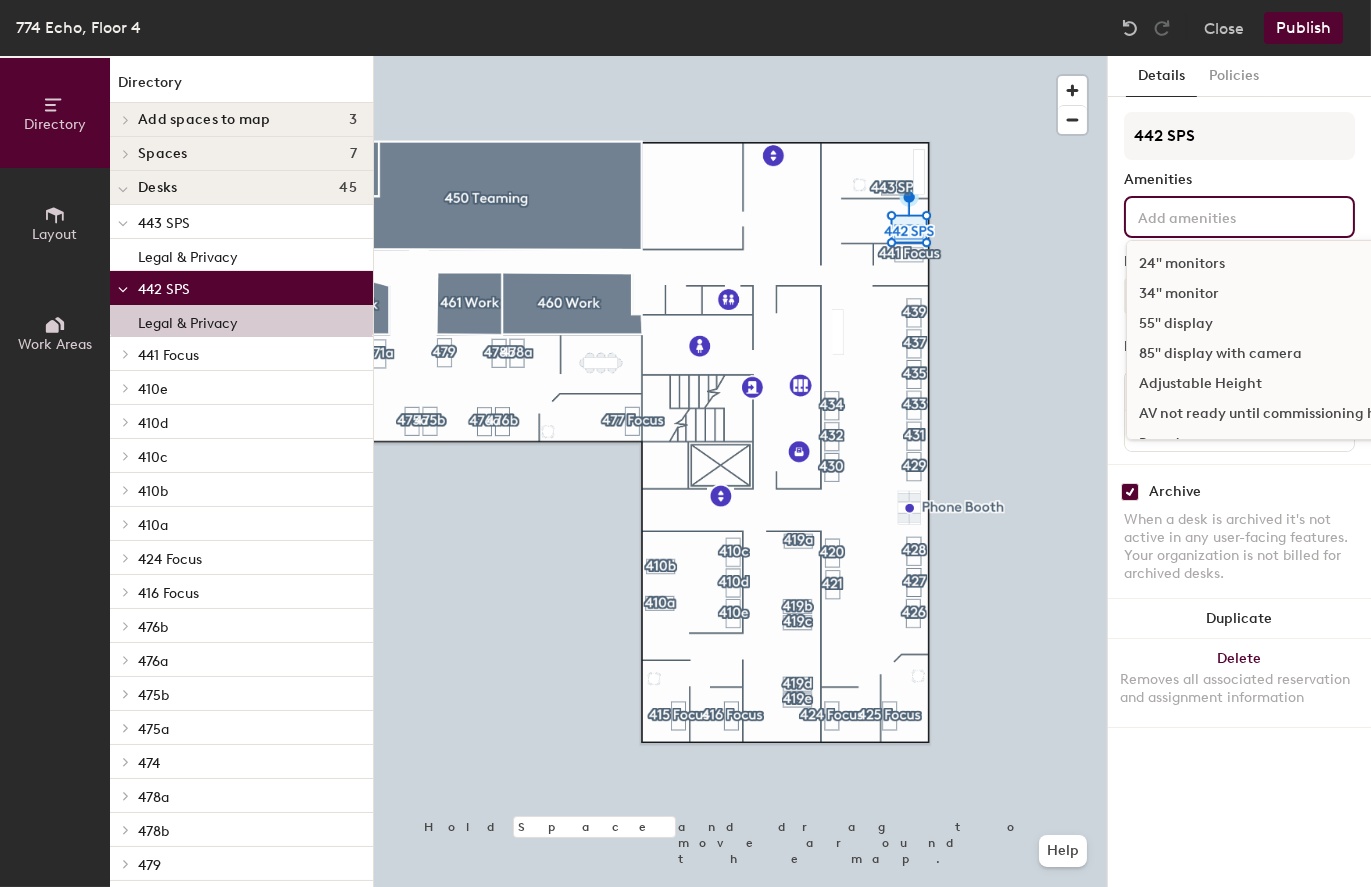 click on "34" monitor" 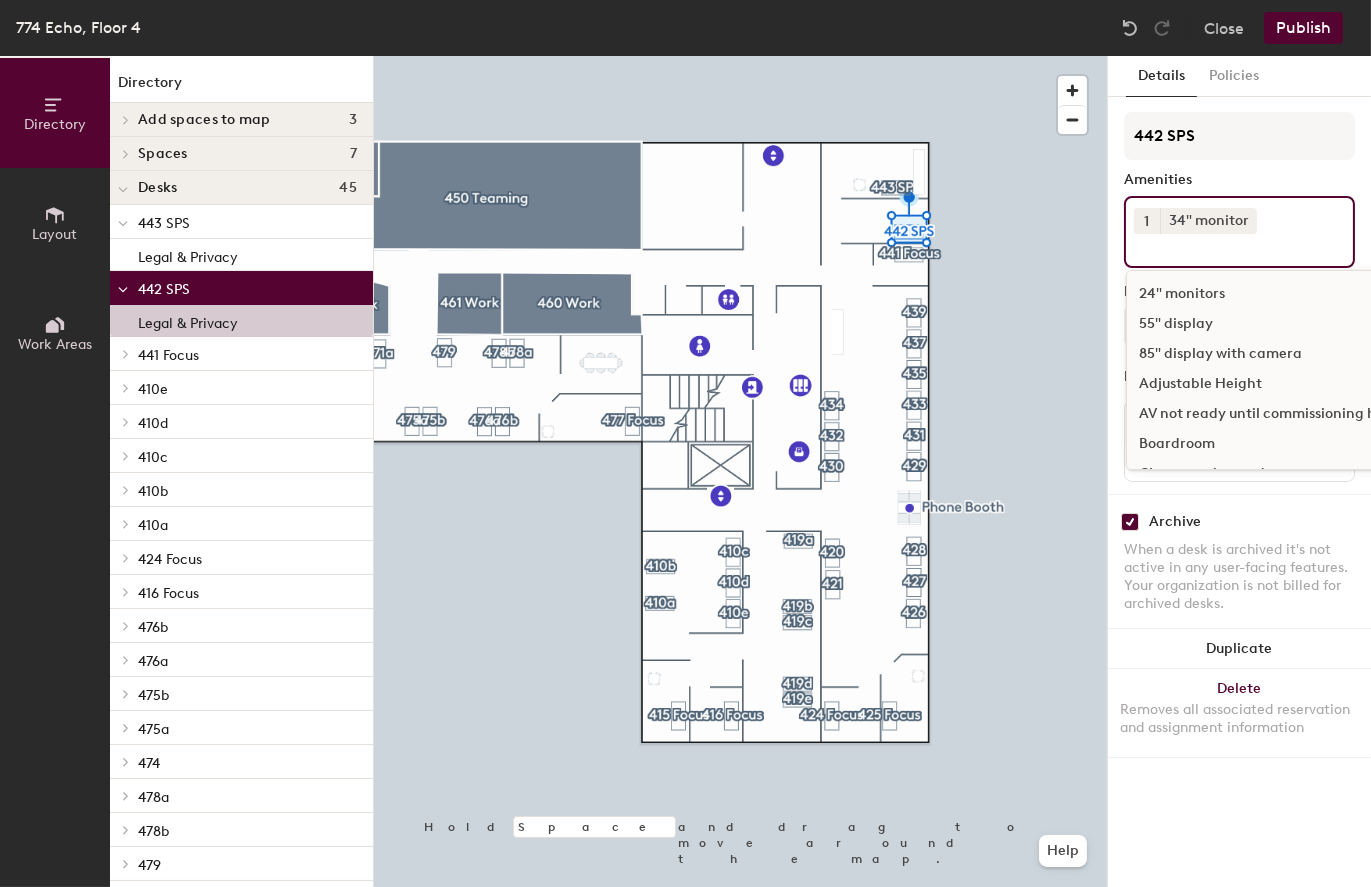 scroll, scrollTop: 100, scrollLeft: 0, axis: vertical 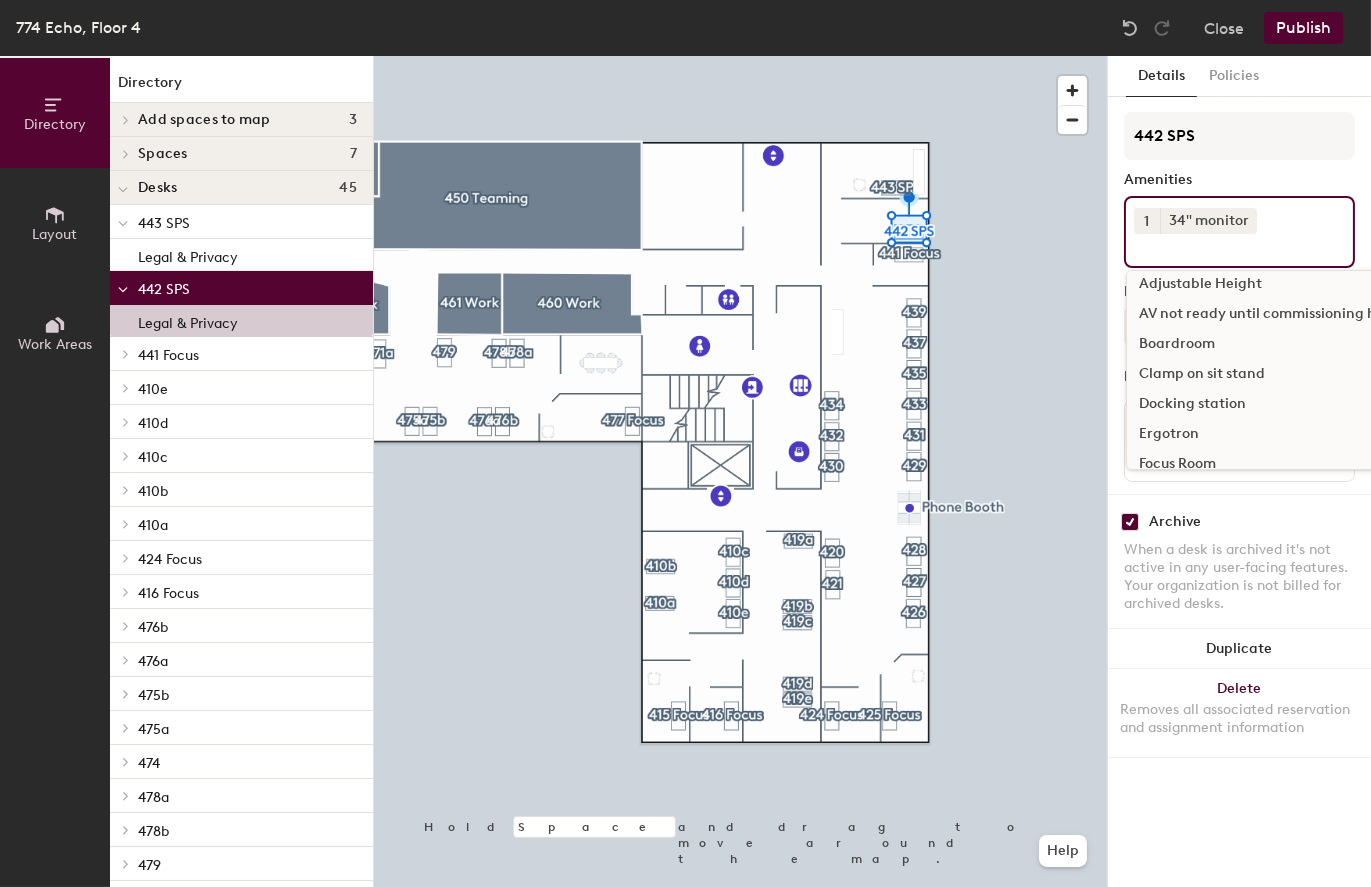 click on "Docking station" 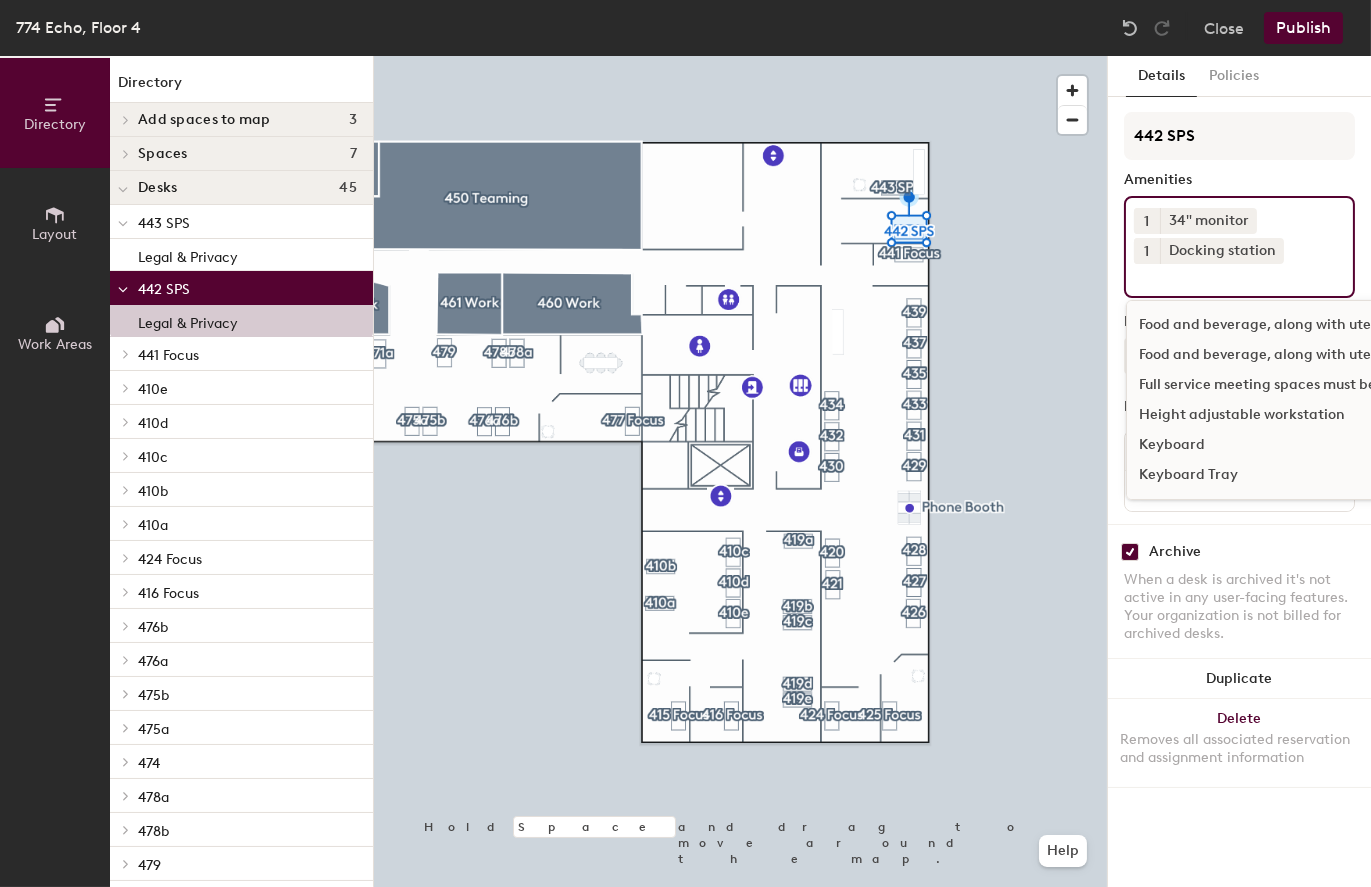 scroll, scrollTop: 300, scrollLeft: 0, axis: vertical 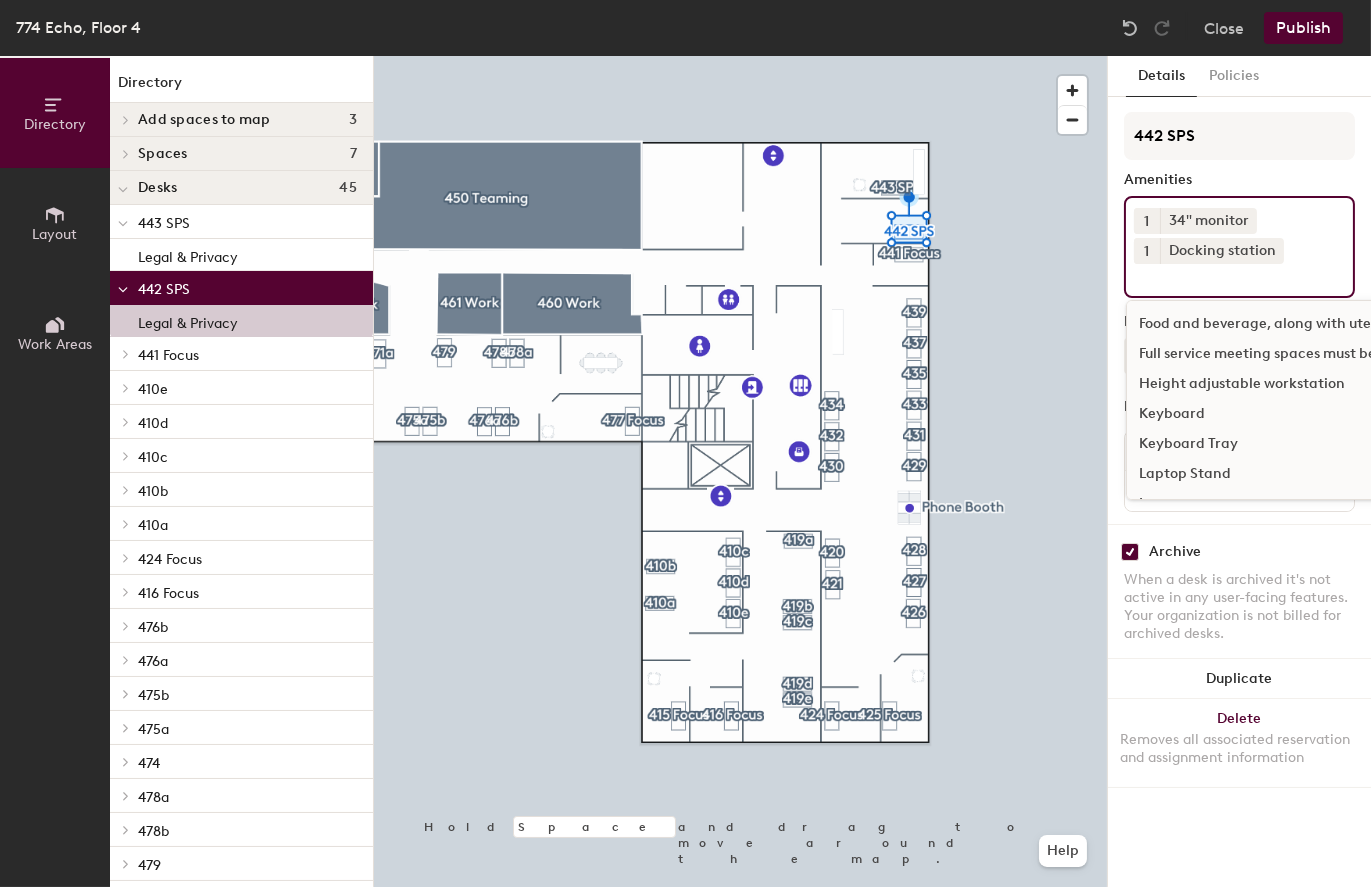 click on "Height adjustable workstation" 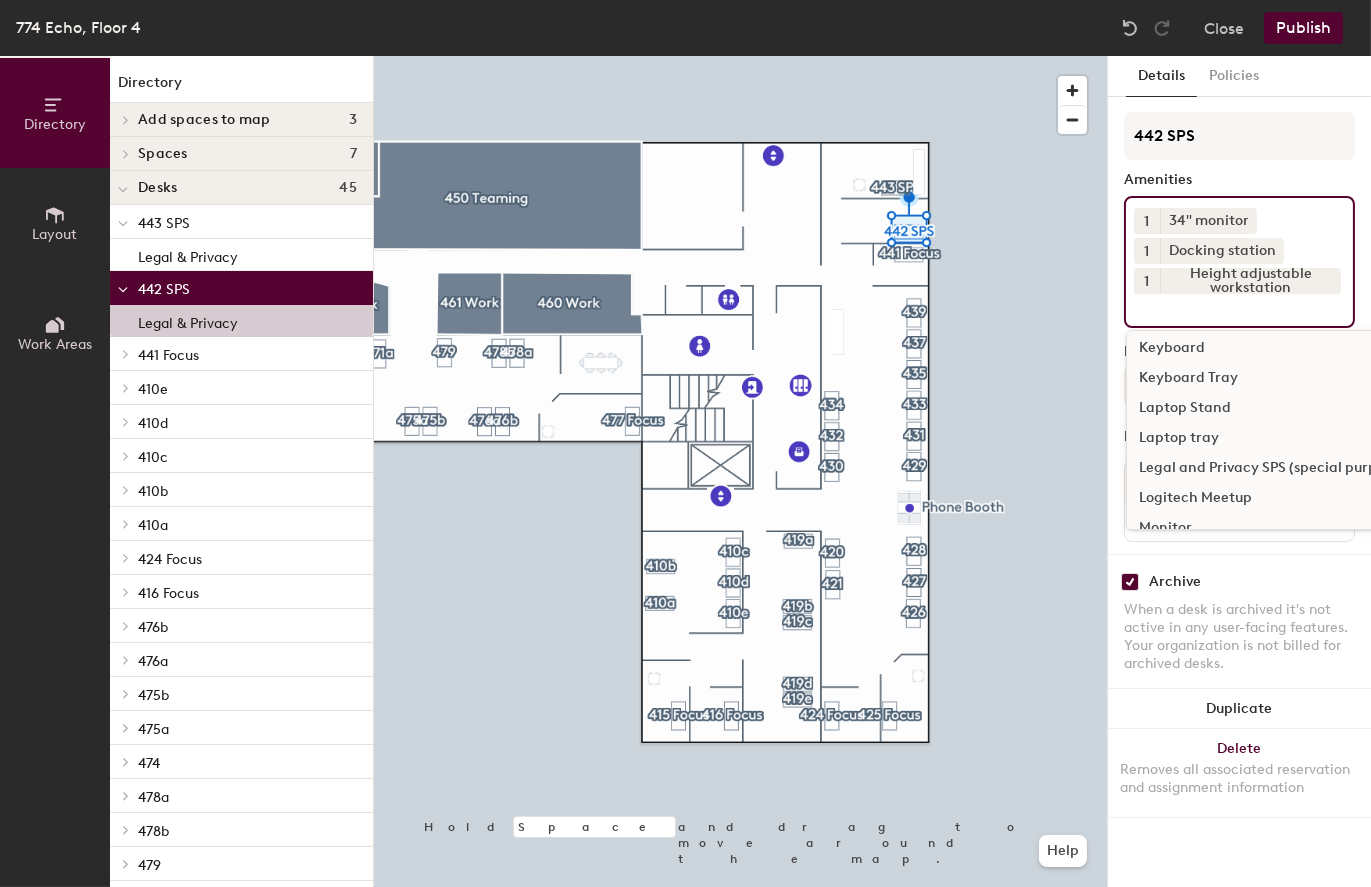 scroll, scrollTop: 400, scrollLeft: 0, axis: vertical 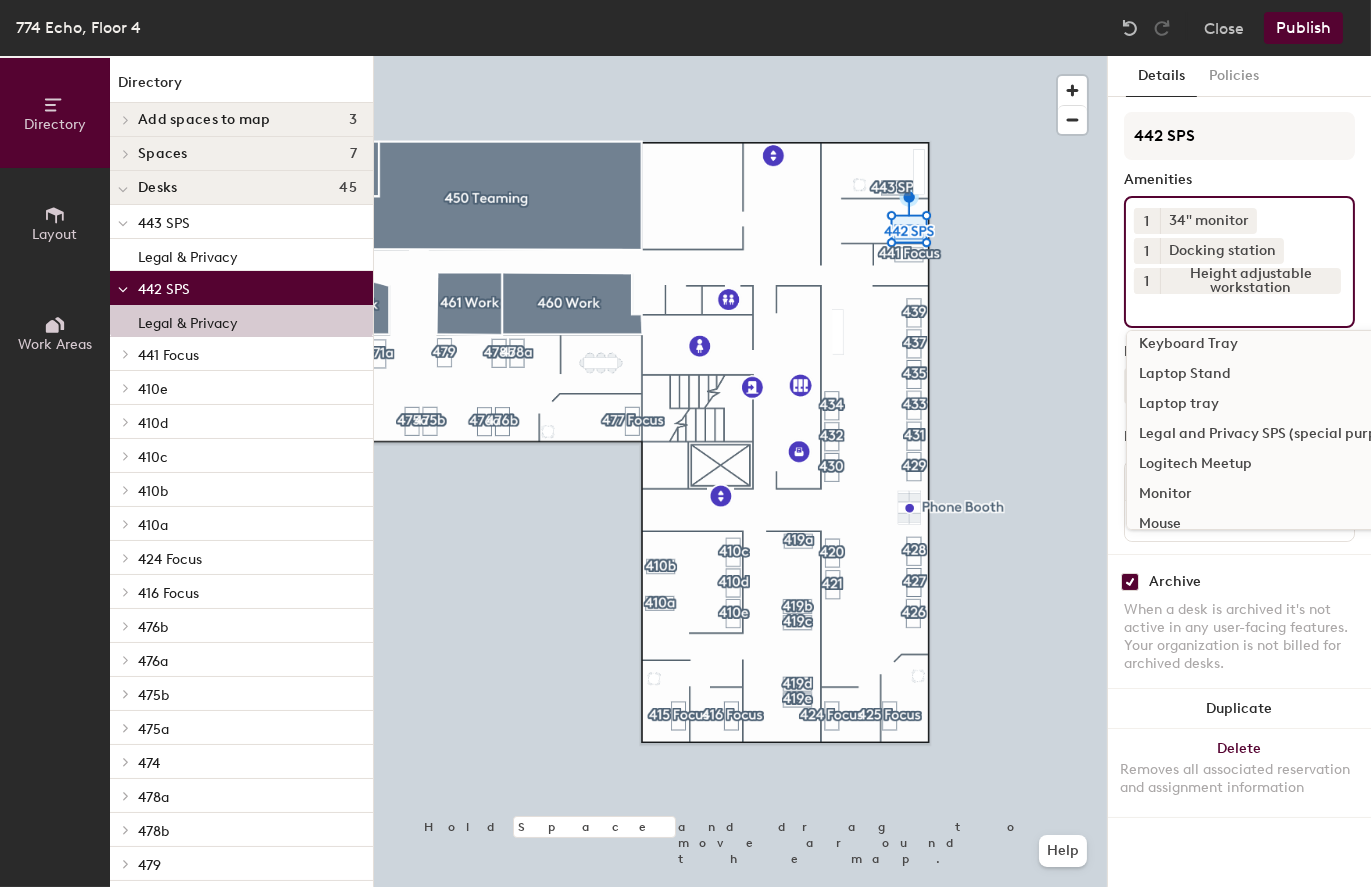 click on "Legal and Privacy SPS (special purpose space)" 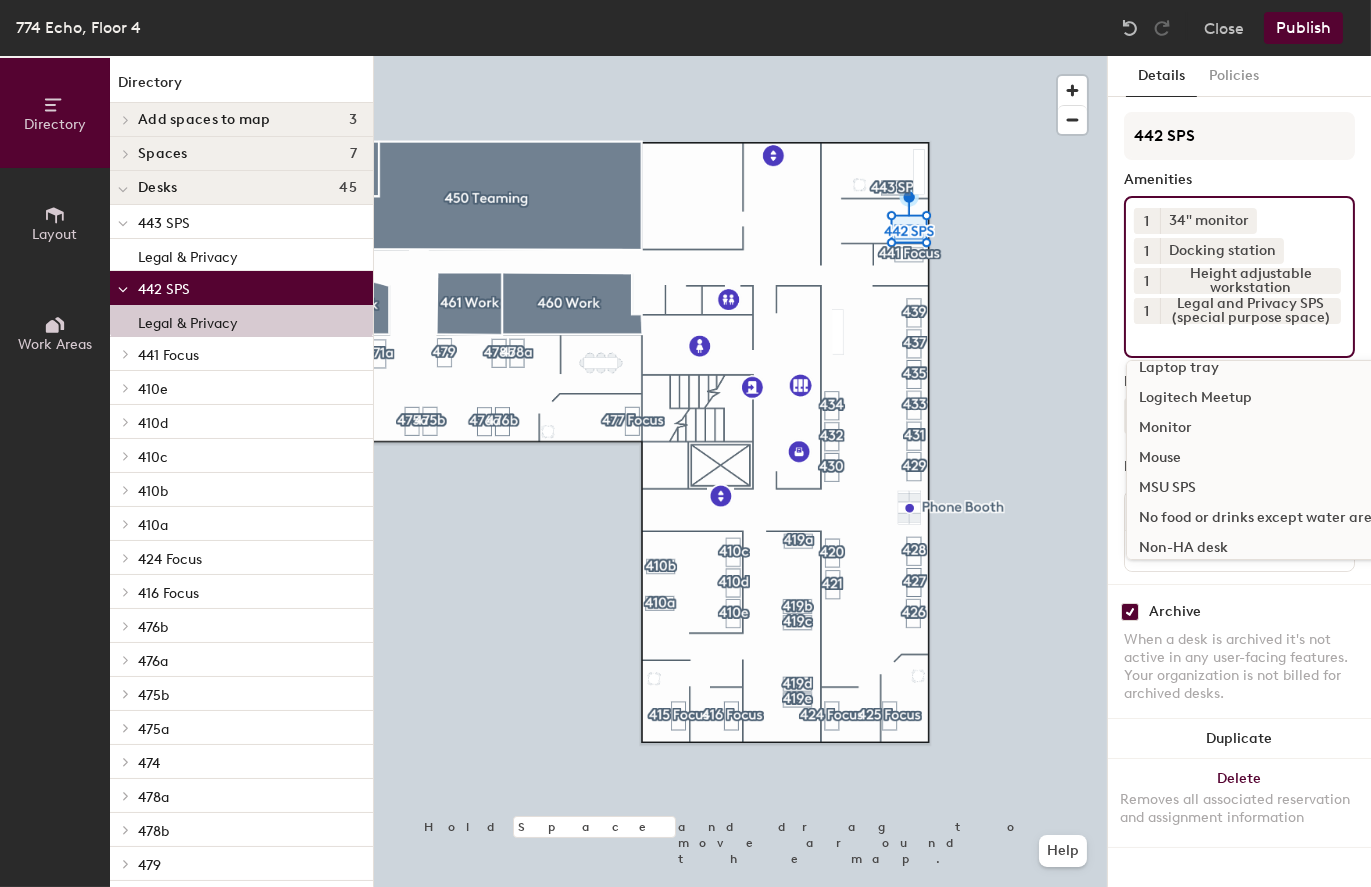 scroll, scrollTop: 500, scrollLeft: 0, axis: vertical 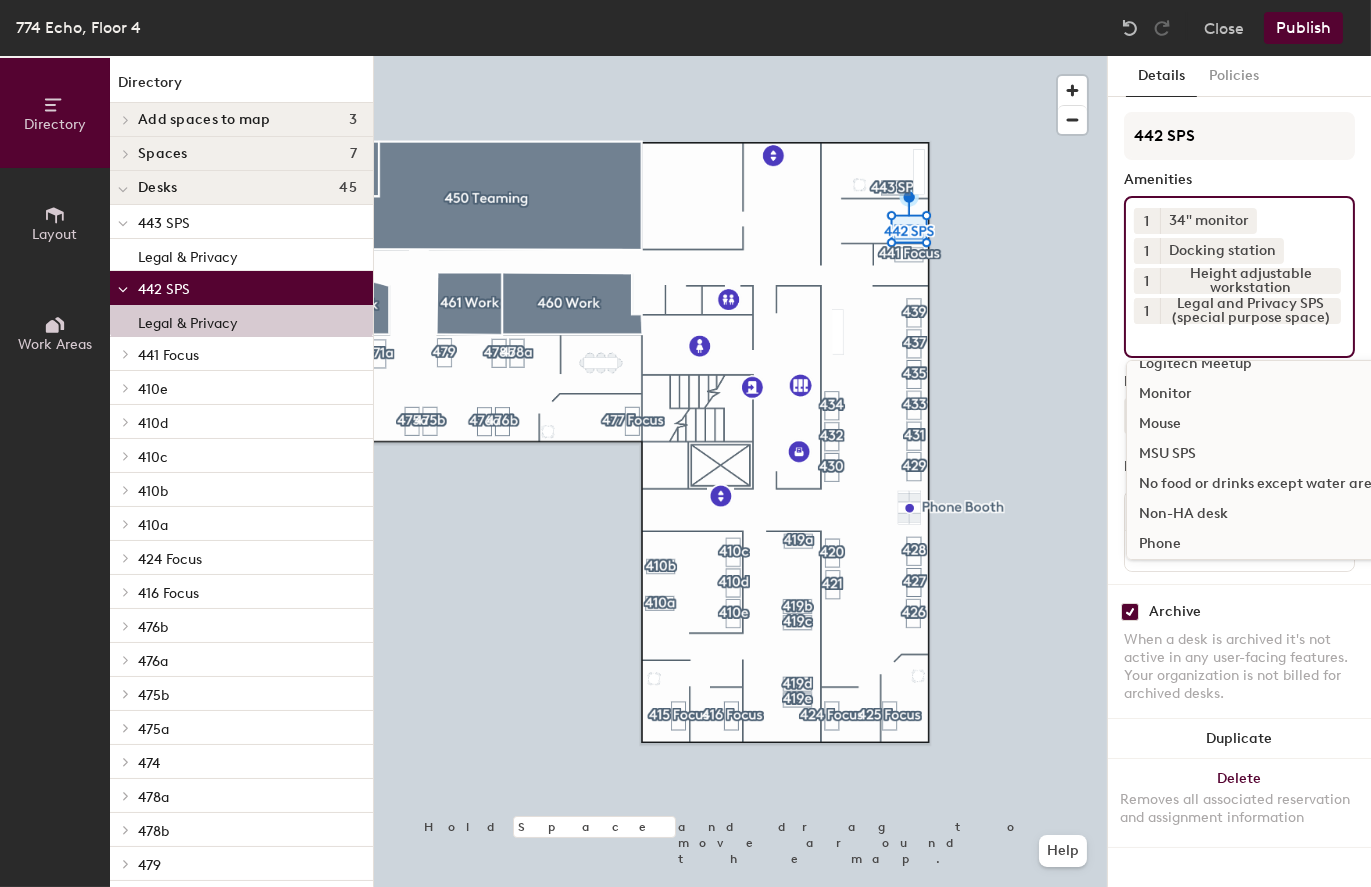 click on "Mouse" 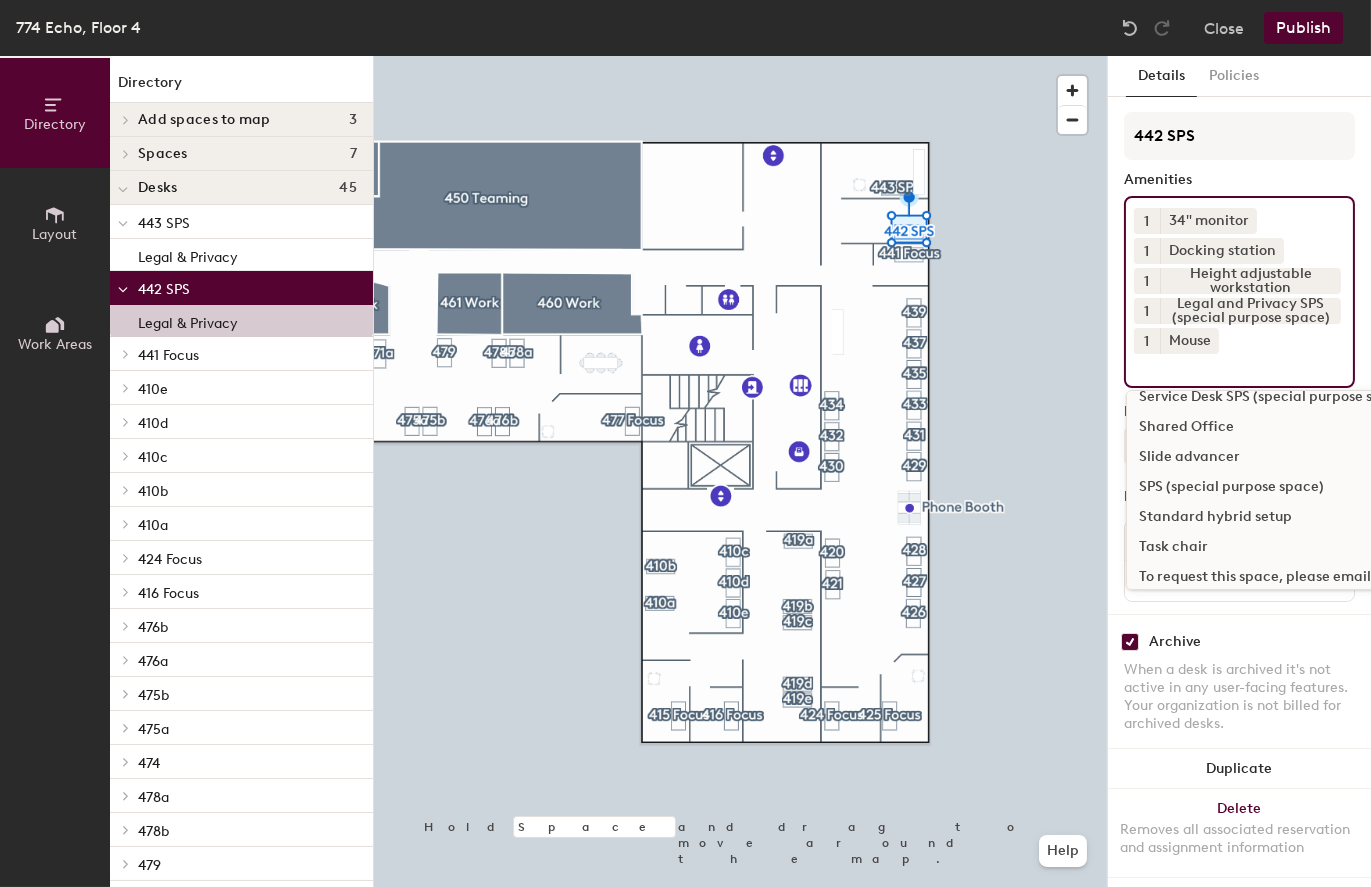 scroll, scrollTop: 800, scrollLeft: 0, axis: vertical 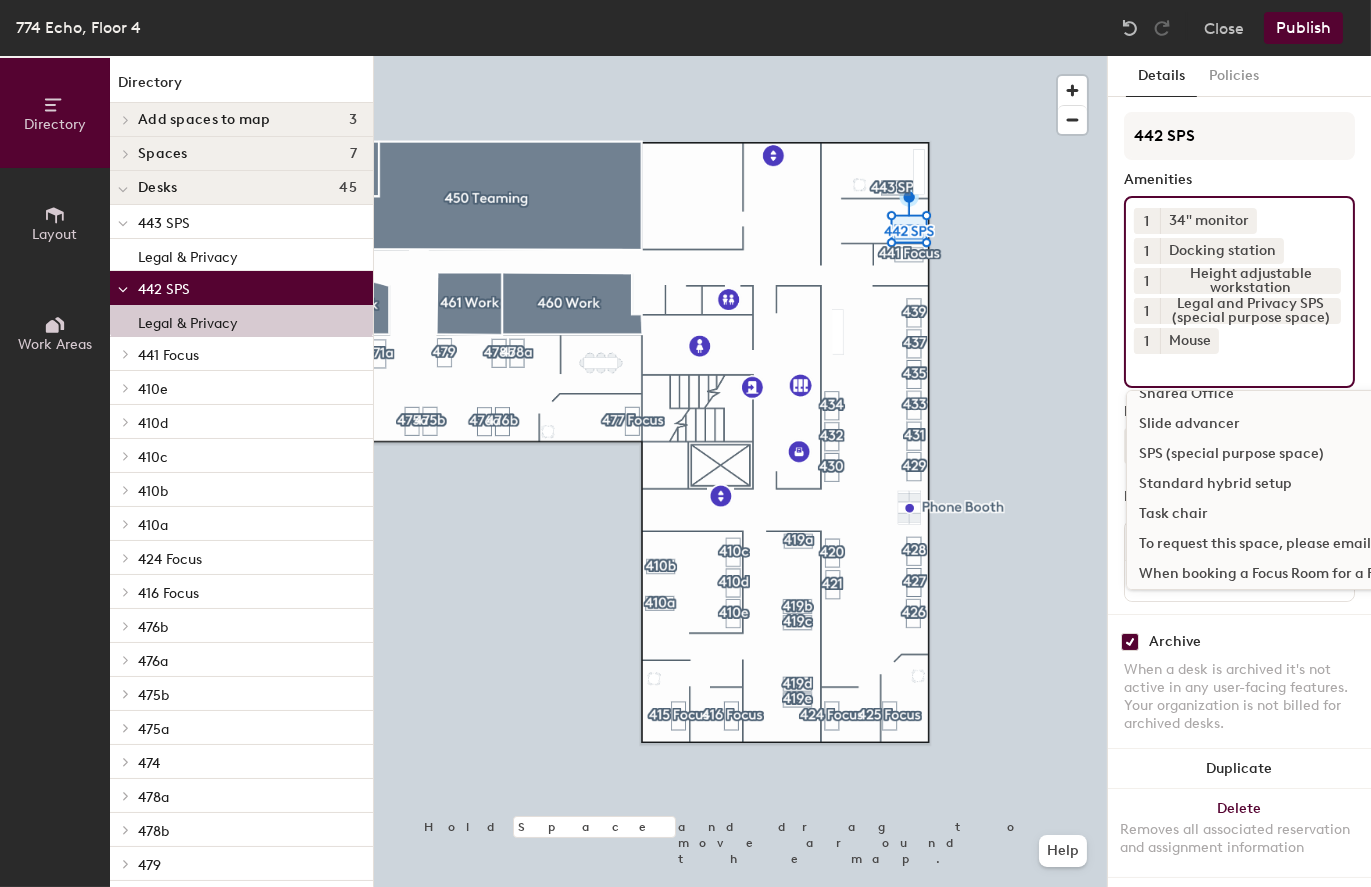 click on "Task chair" 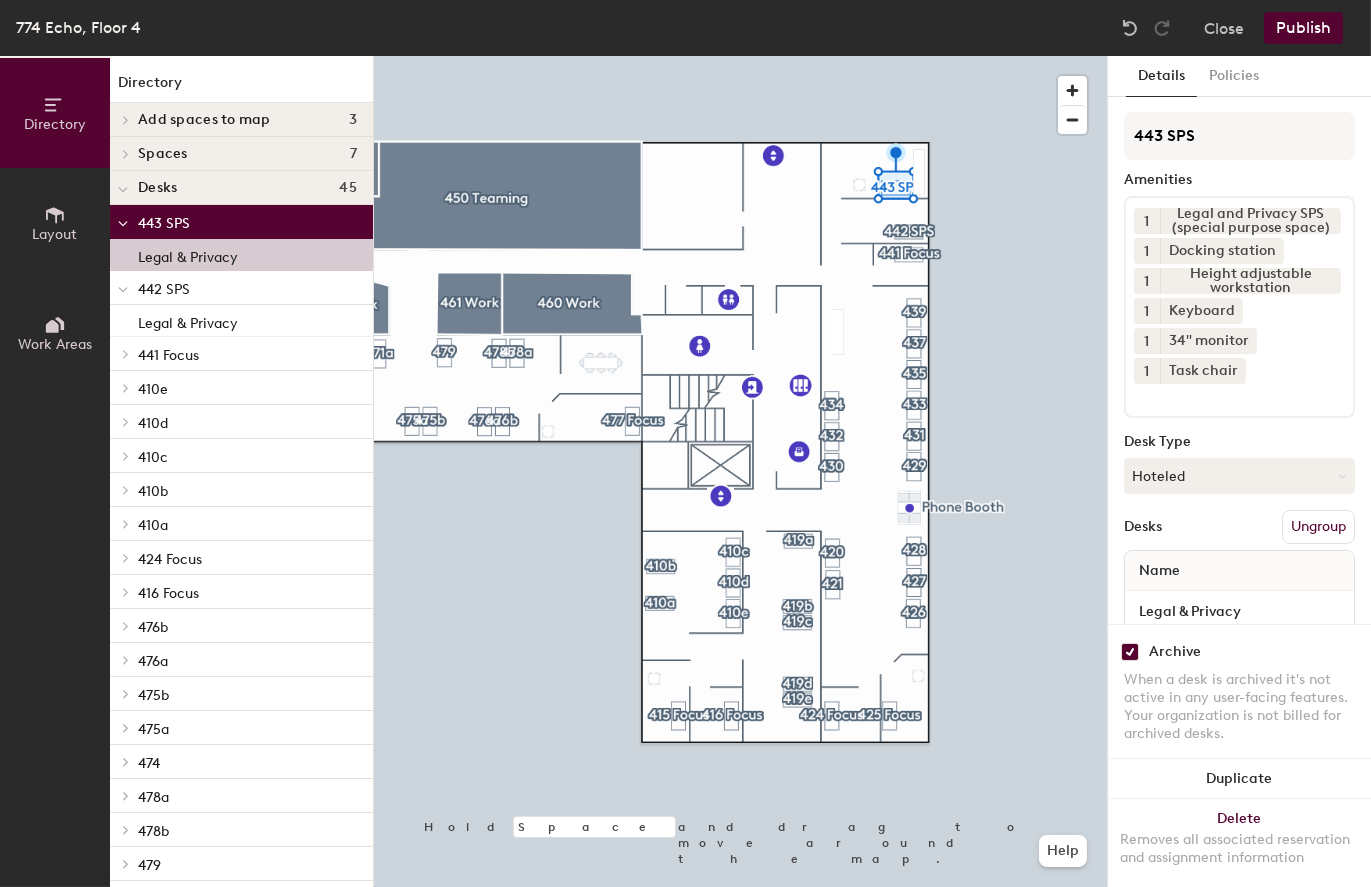 click 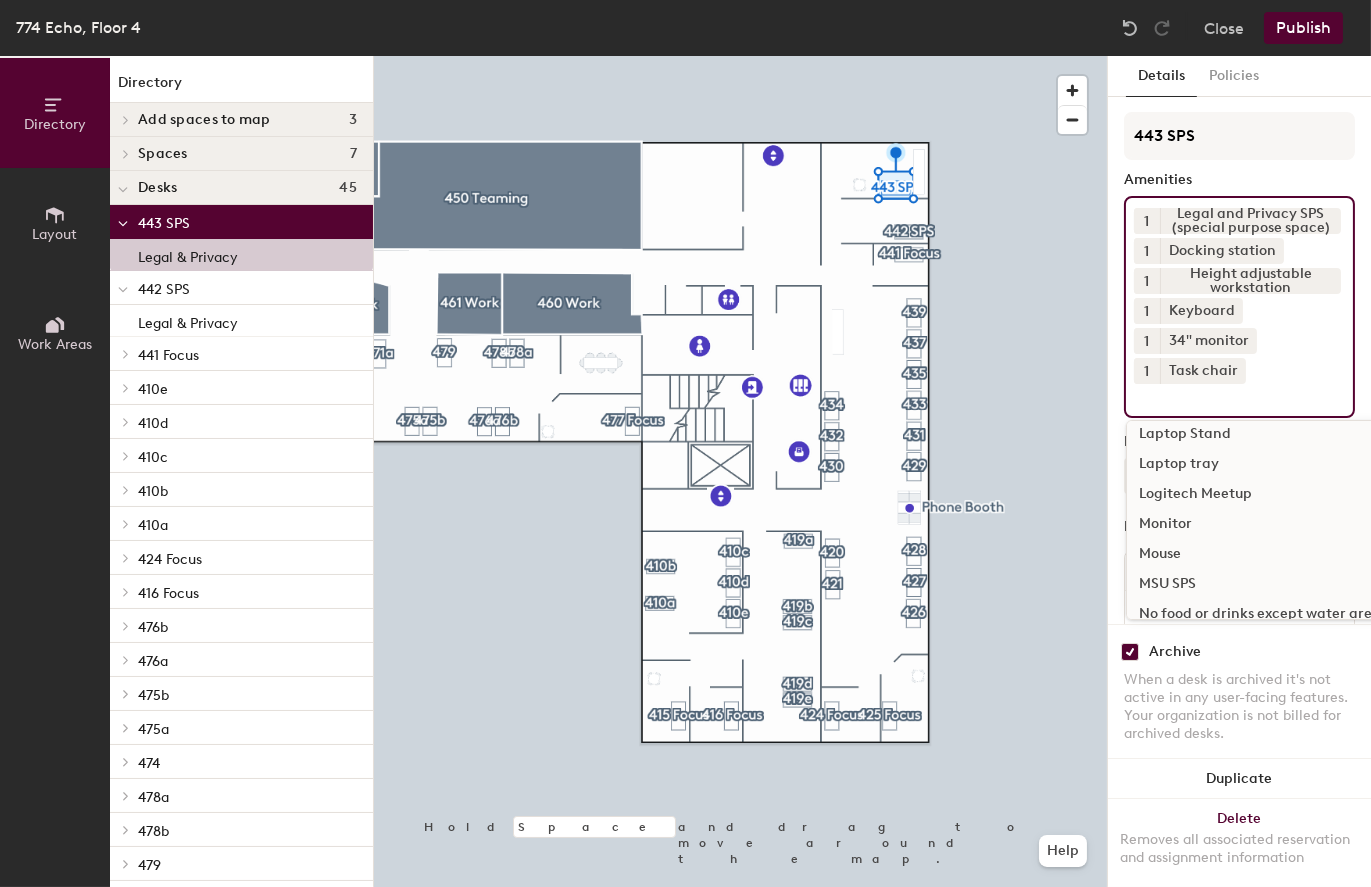 scroll, scrollTop: 500, scrollLeft: 0, axis: vertical 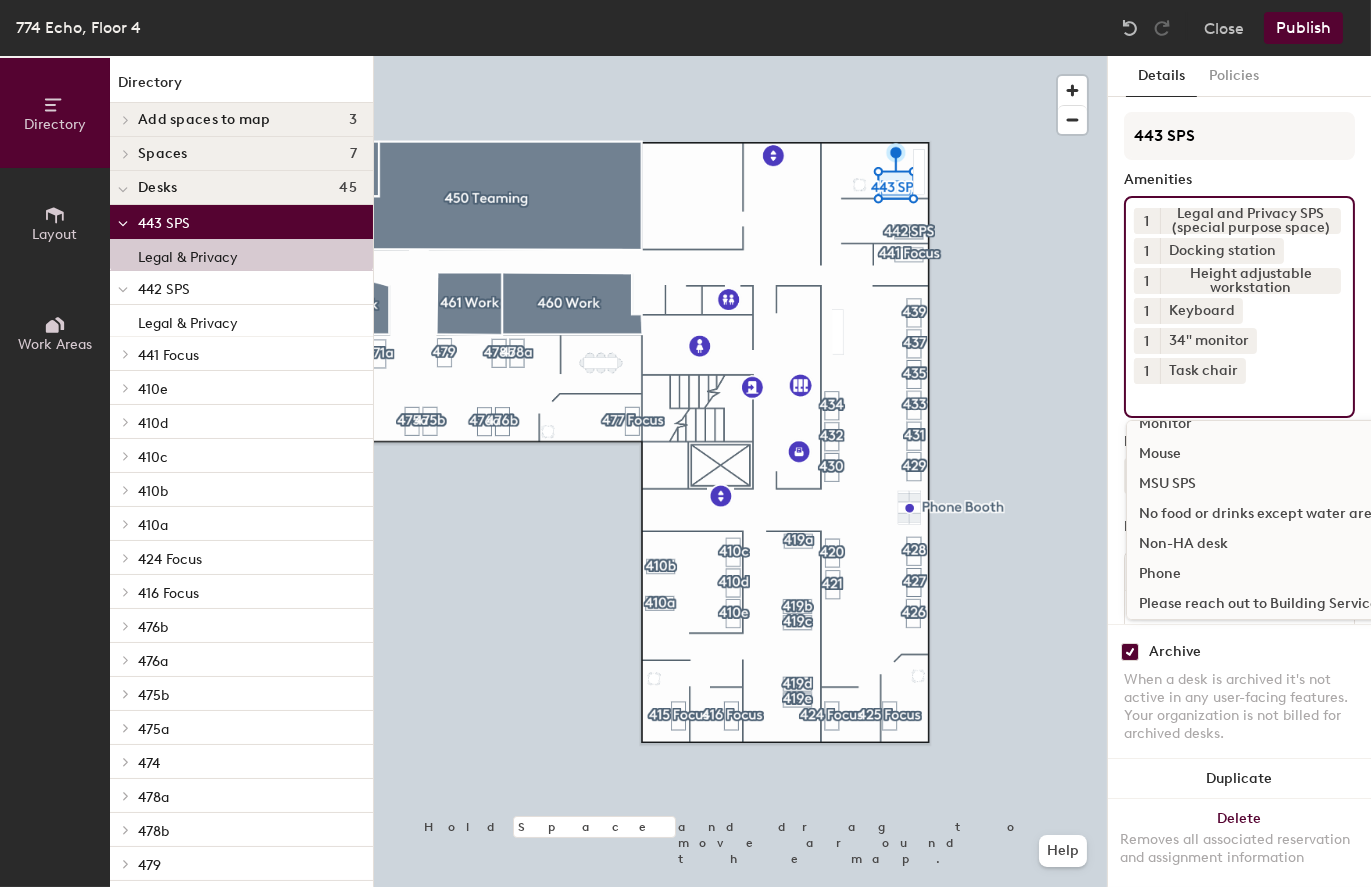 click on "Mouse" 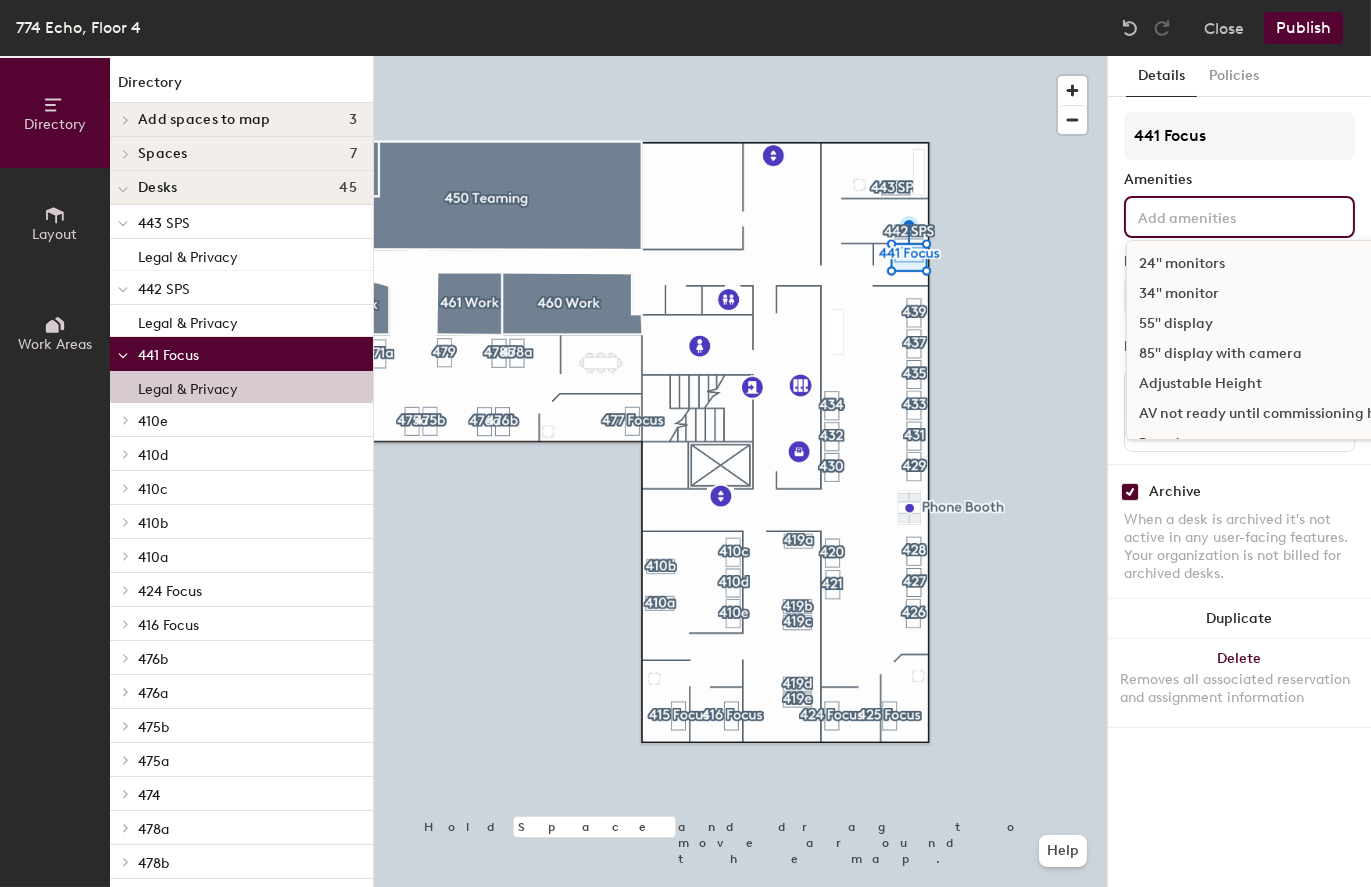 click 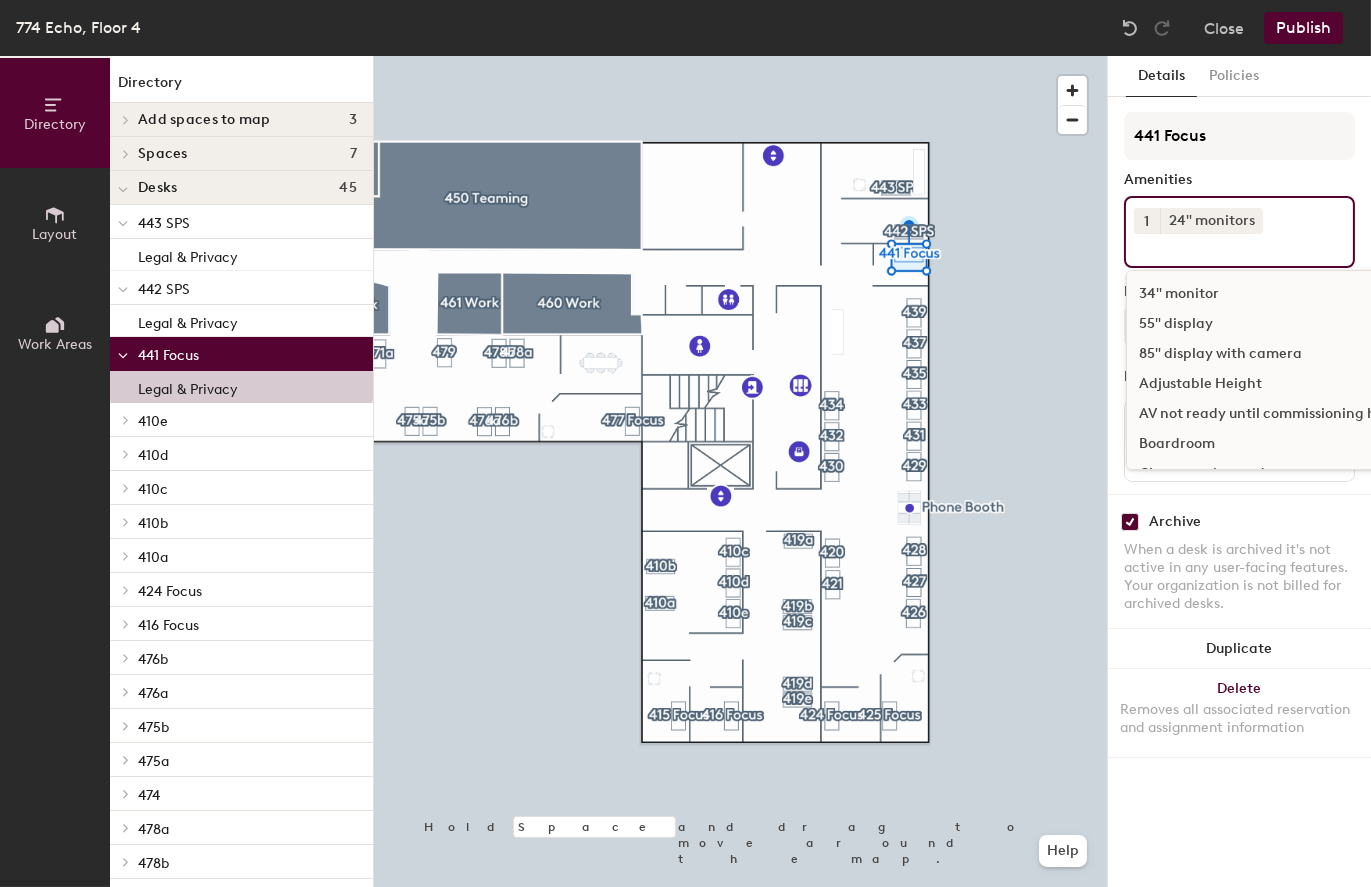 click on "1" 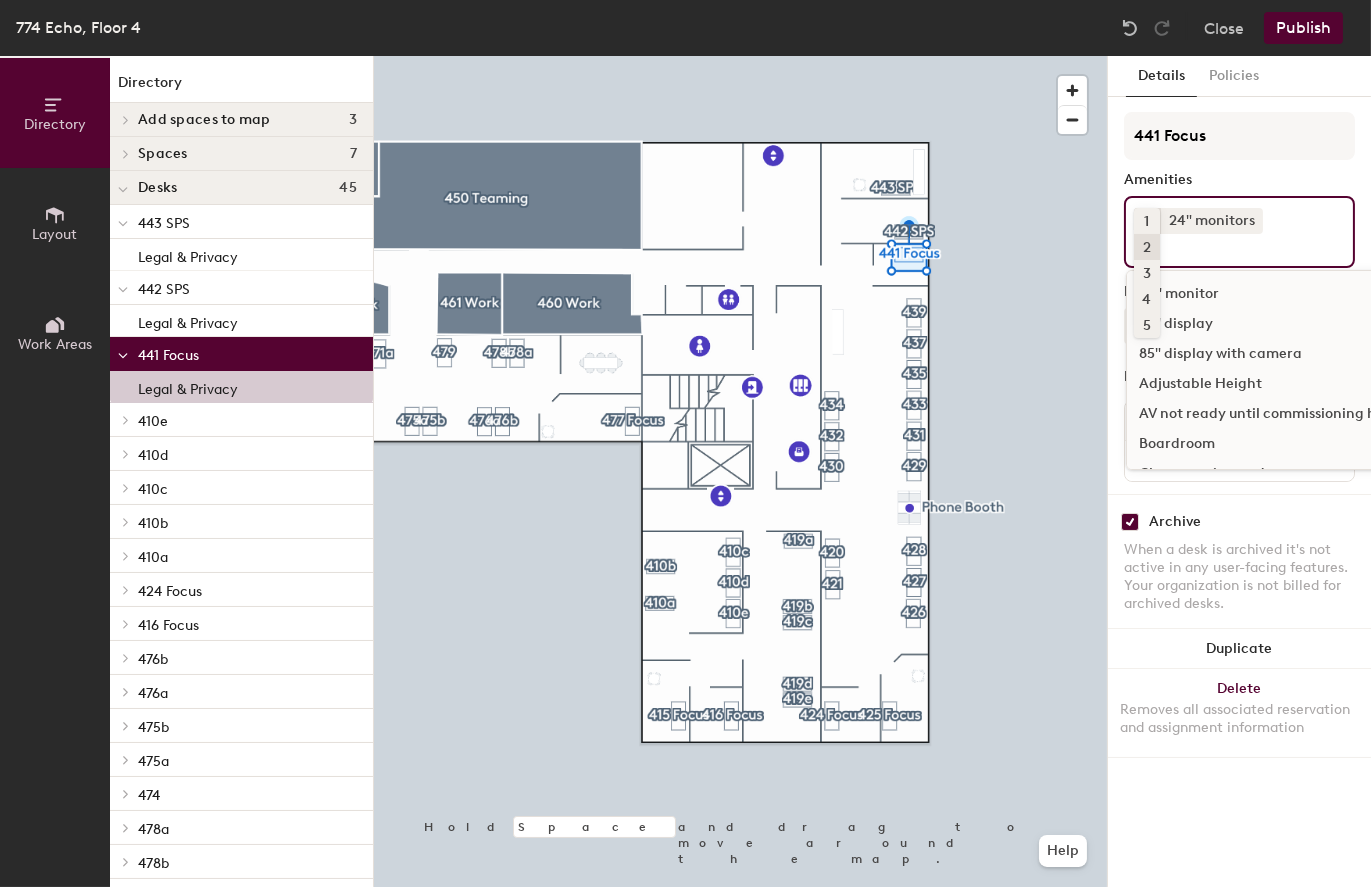 click on "2" 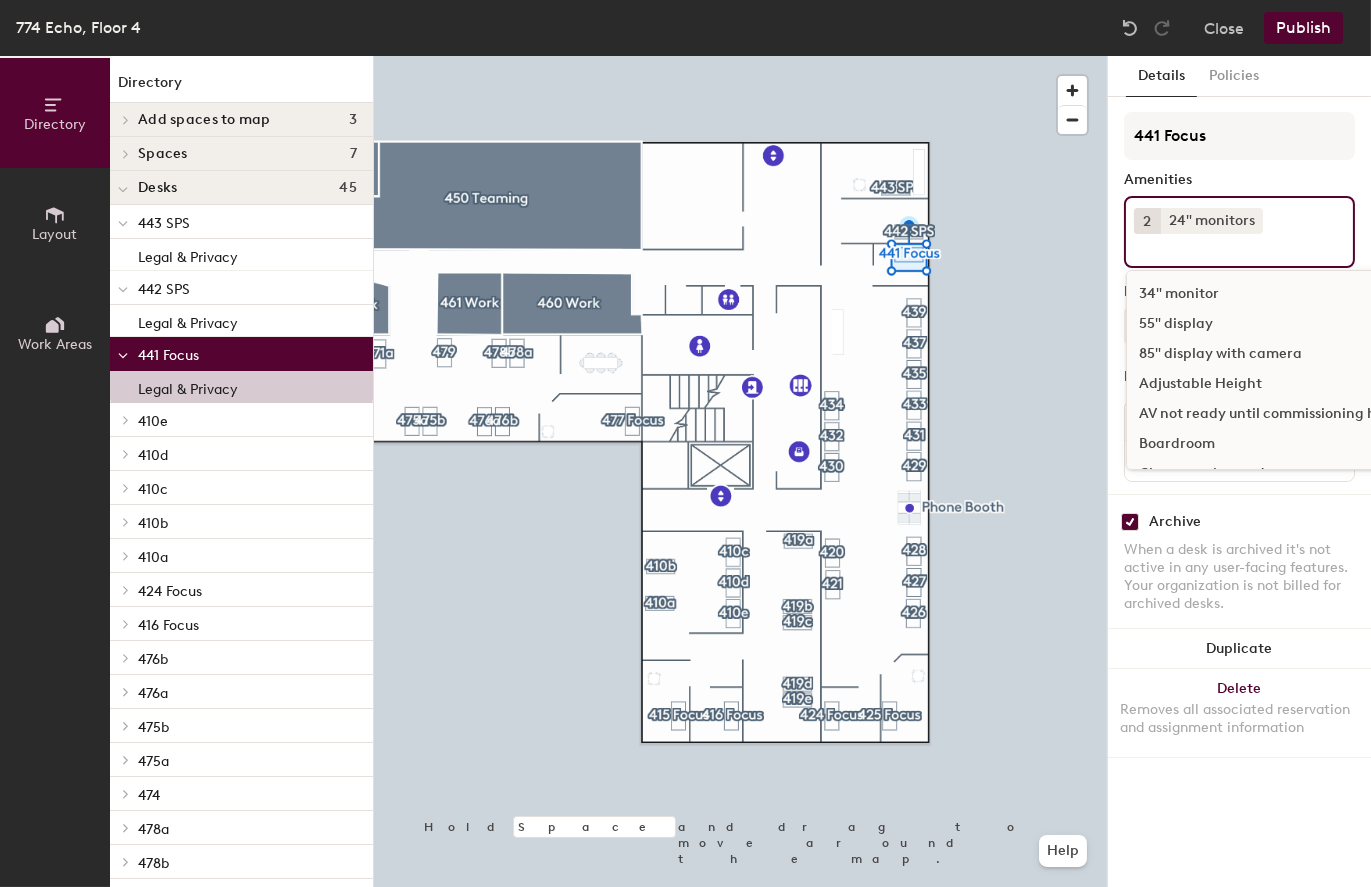 click 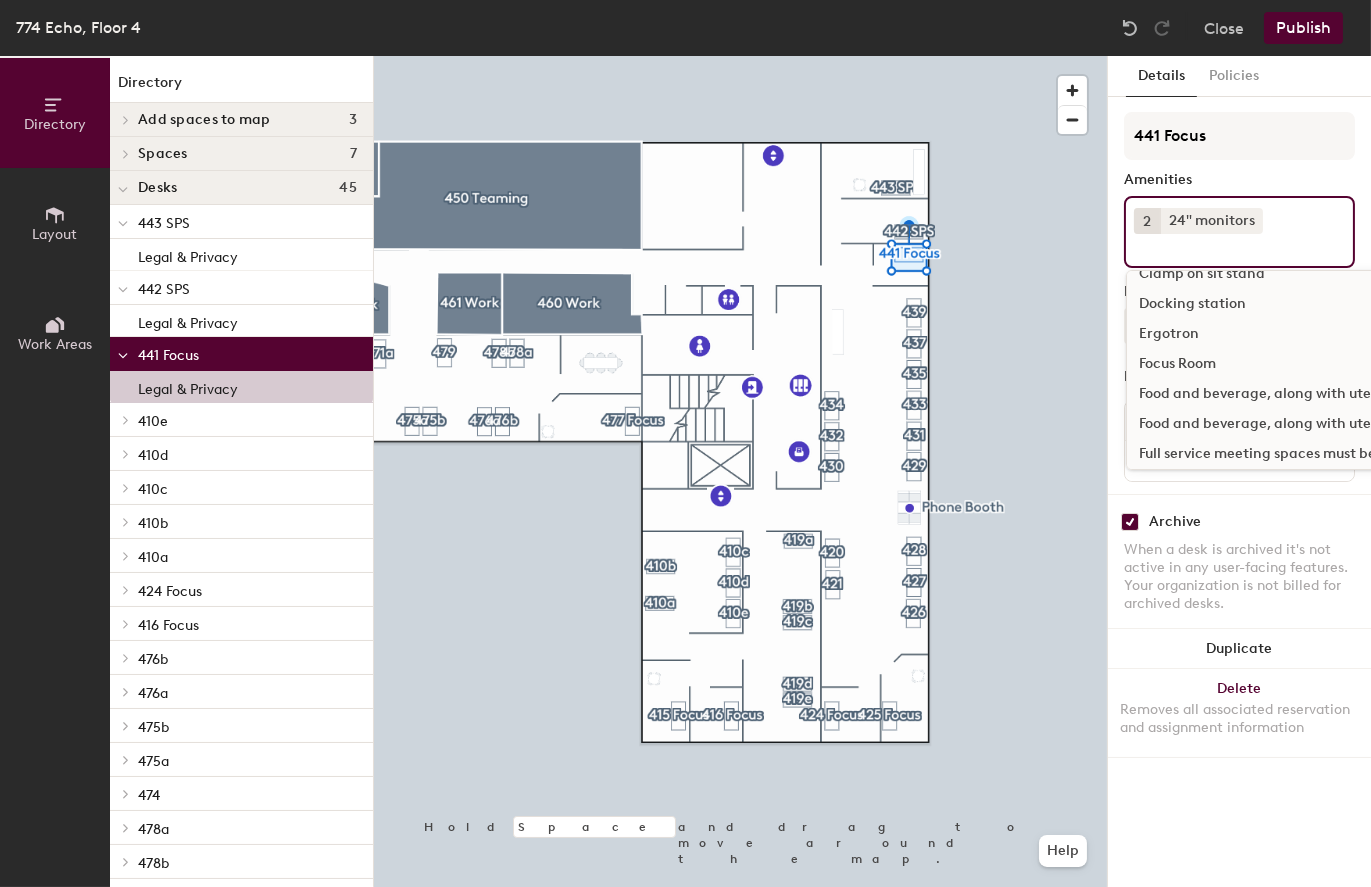 scroll, scrollTop: 300, scrollLeft: 0, axis: vertical 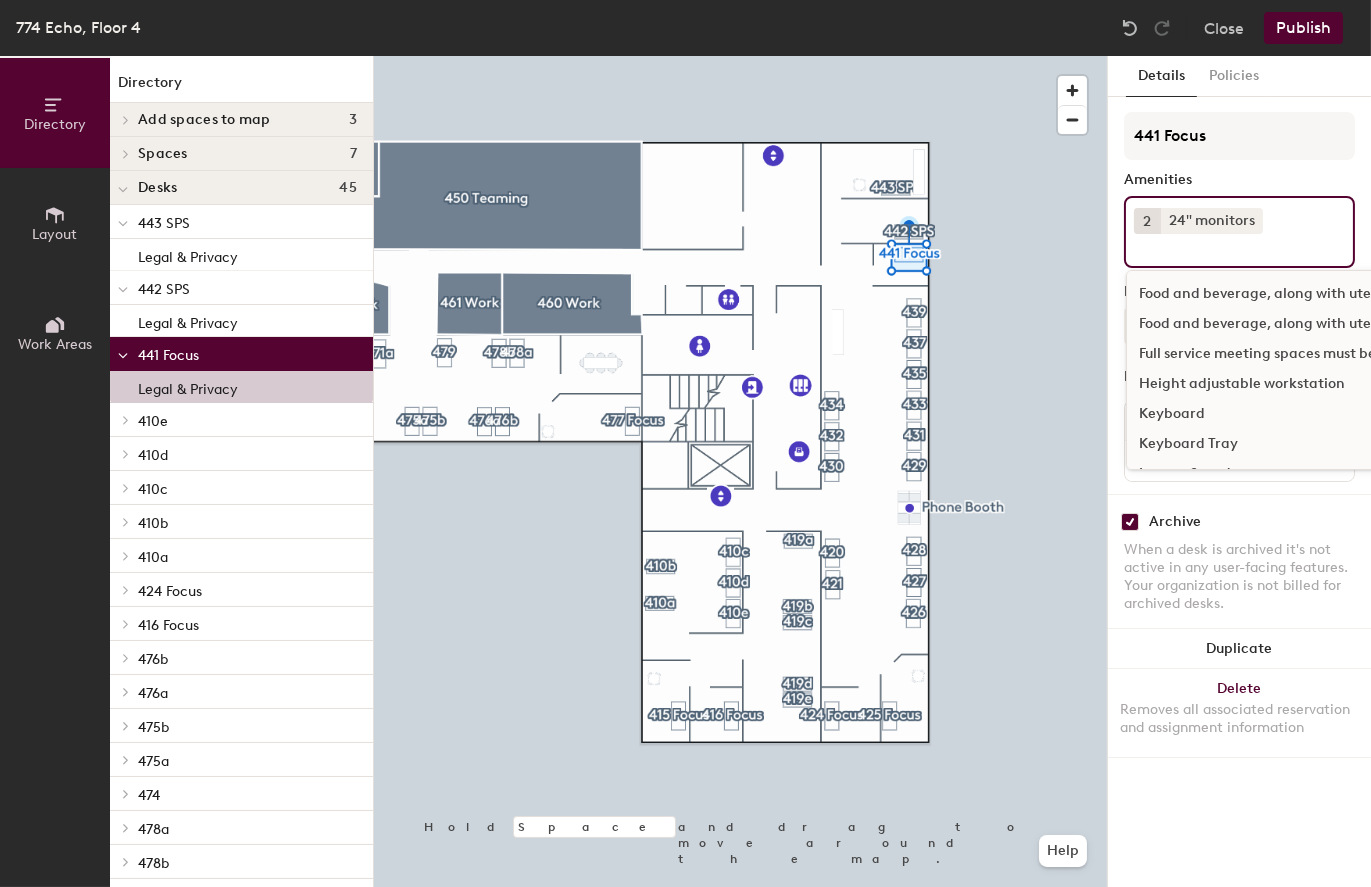click on "Height adjustable workstation" 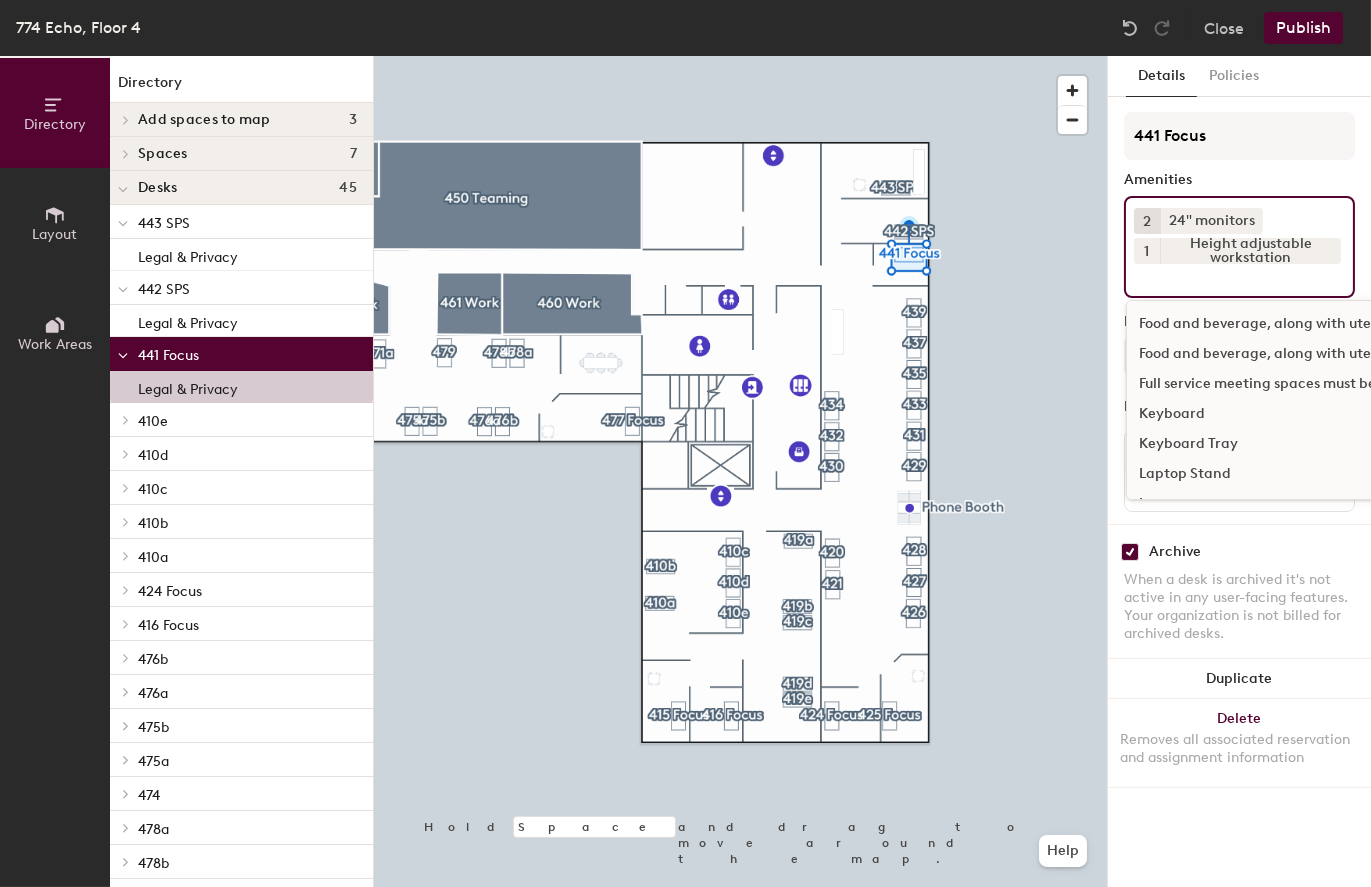 click on "Keyboard" 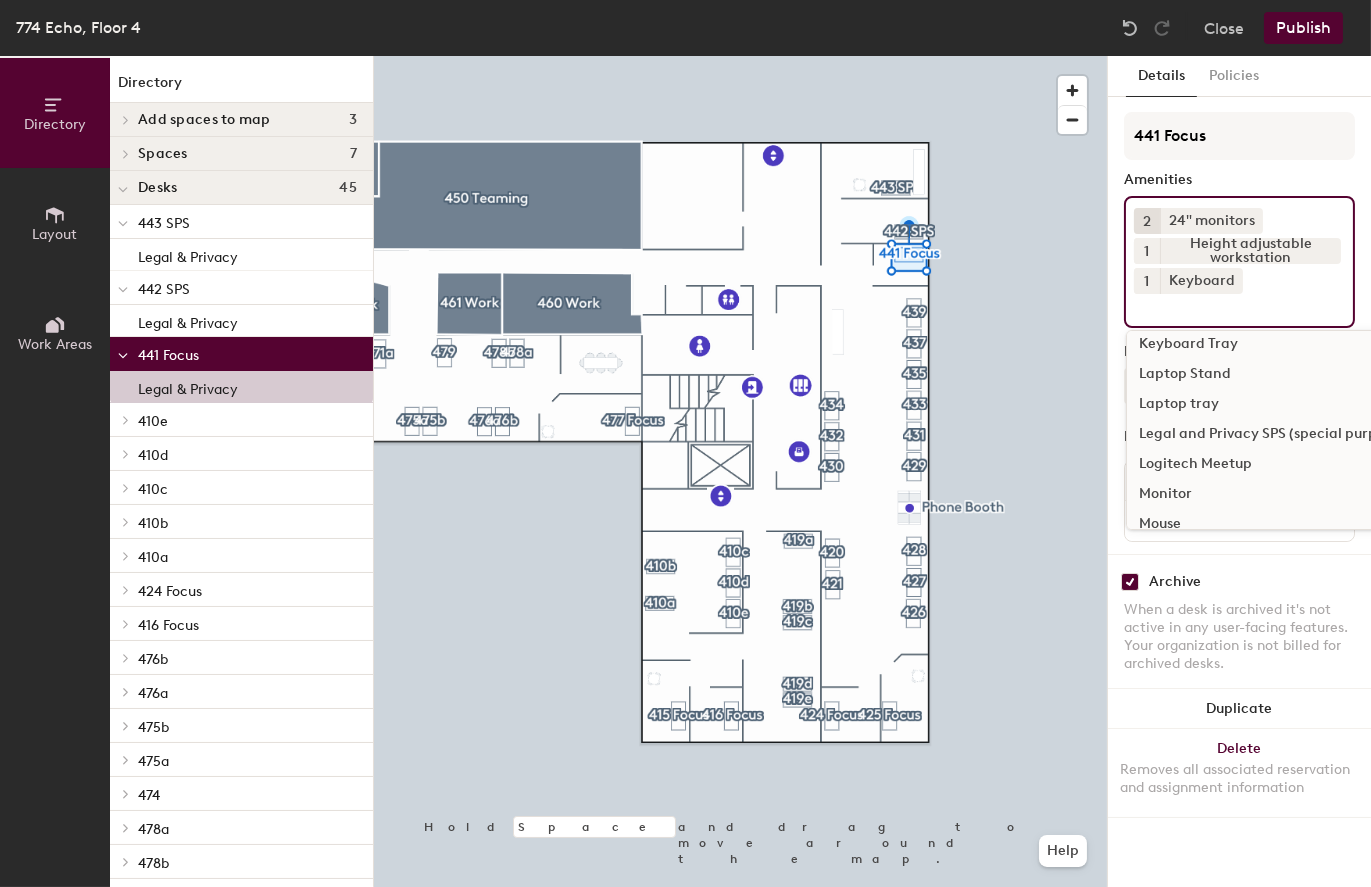 scroll, scrollTop: 500, scrollLeft: 0, axis: vertical 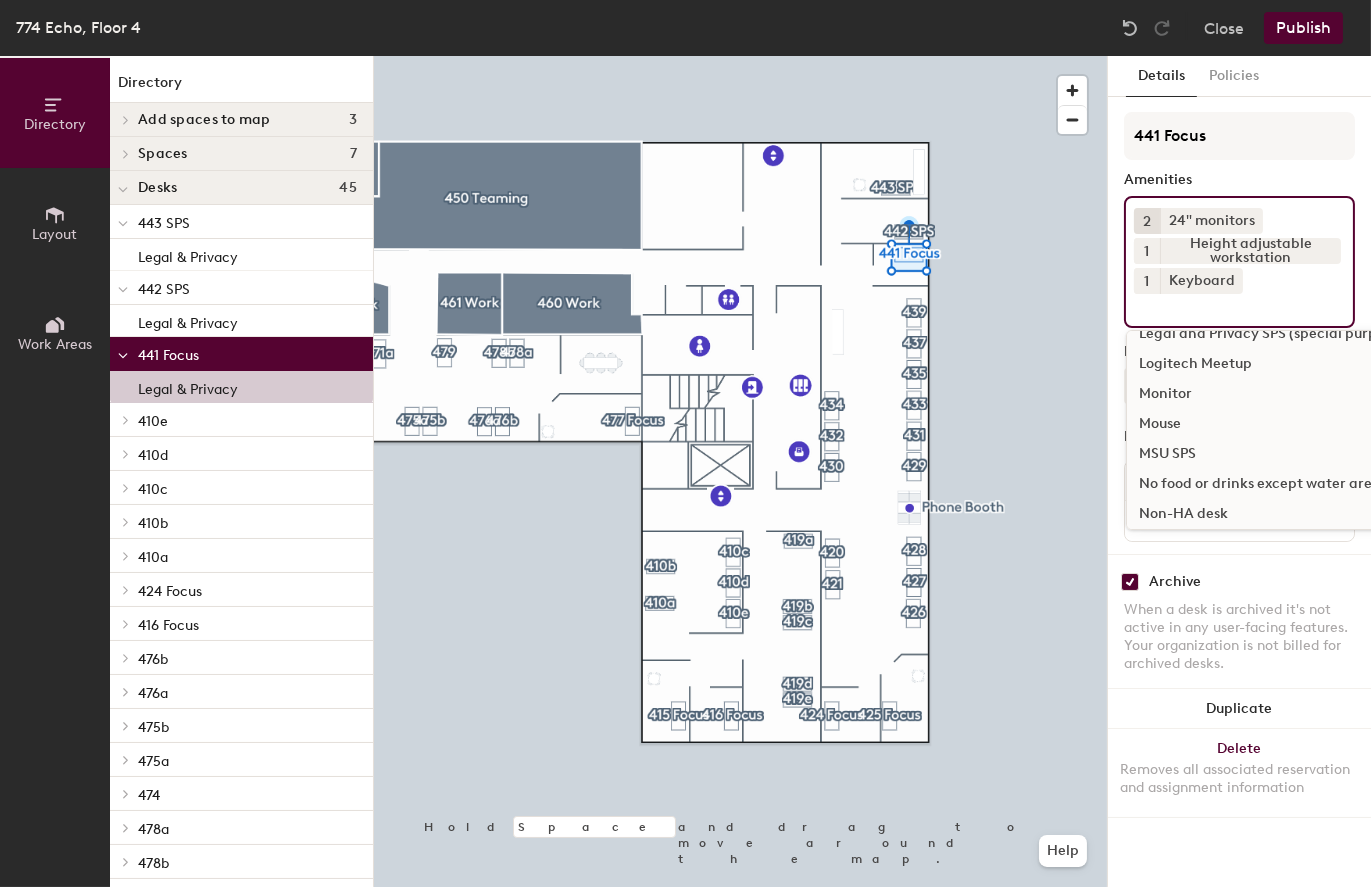 click on "Mouse" 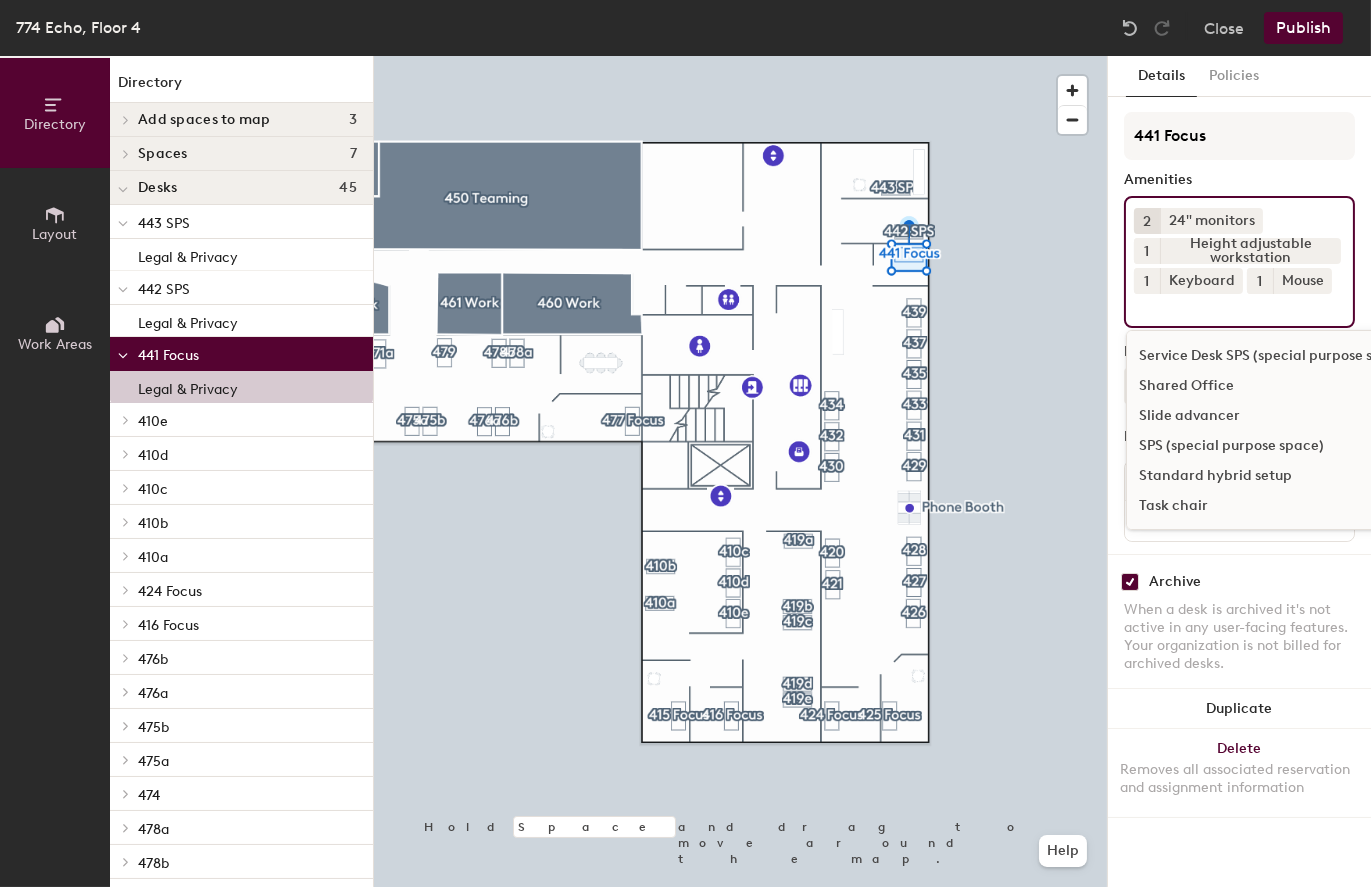 scroll, scrollTop: 800, scrollLeft: 0, axis: vertical 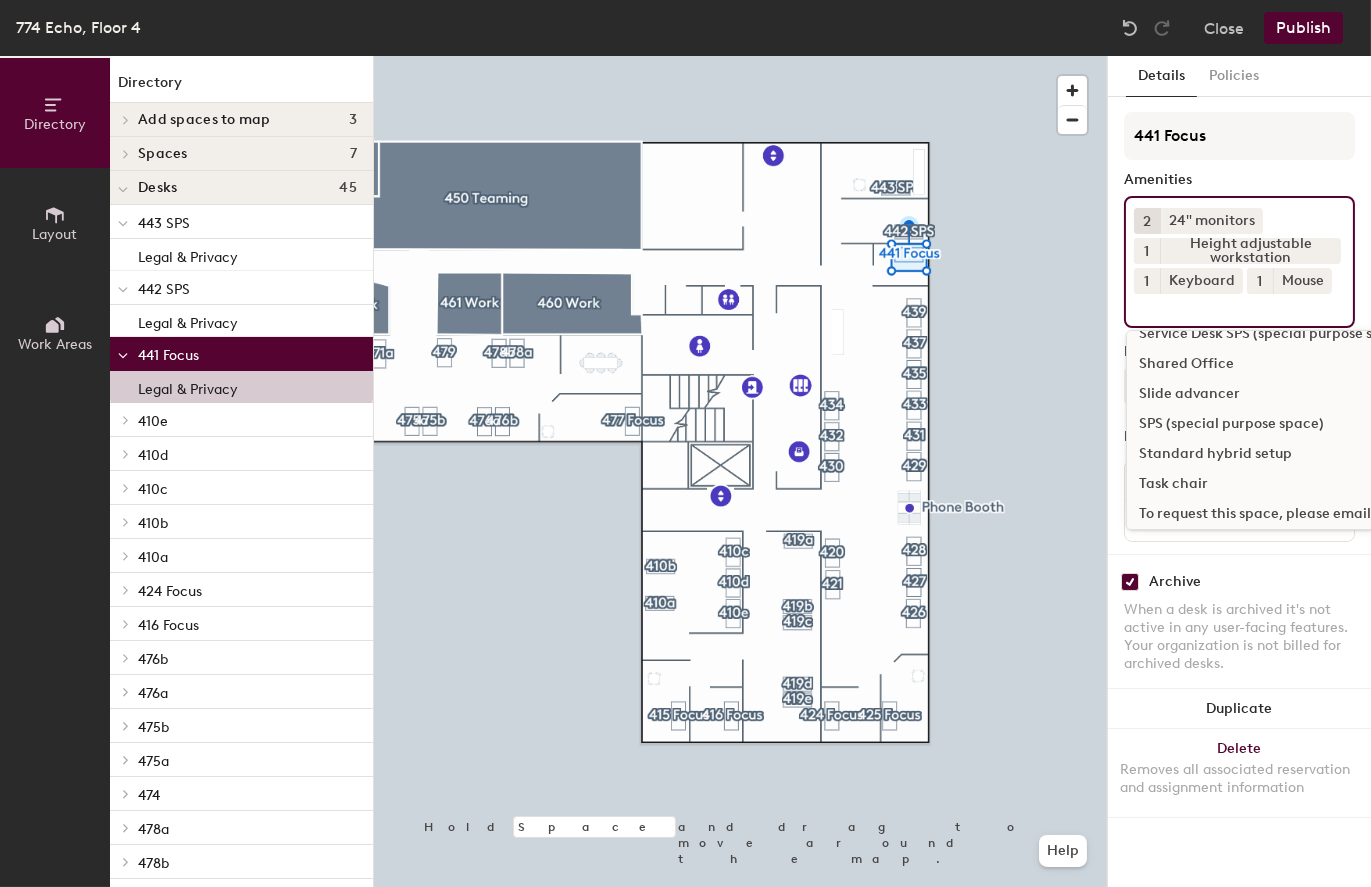 click on "Task chair" 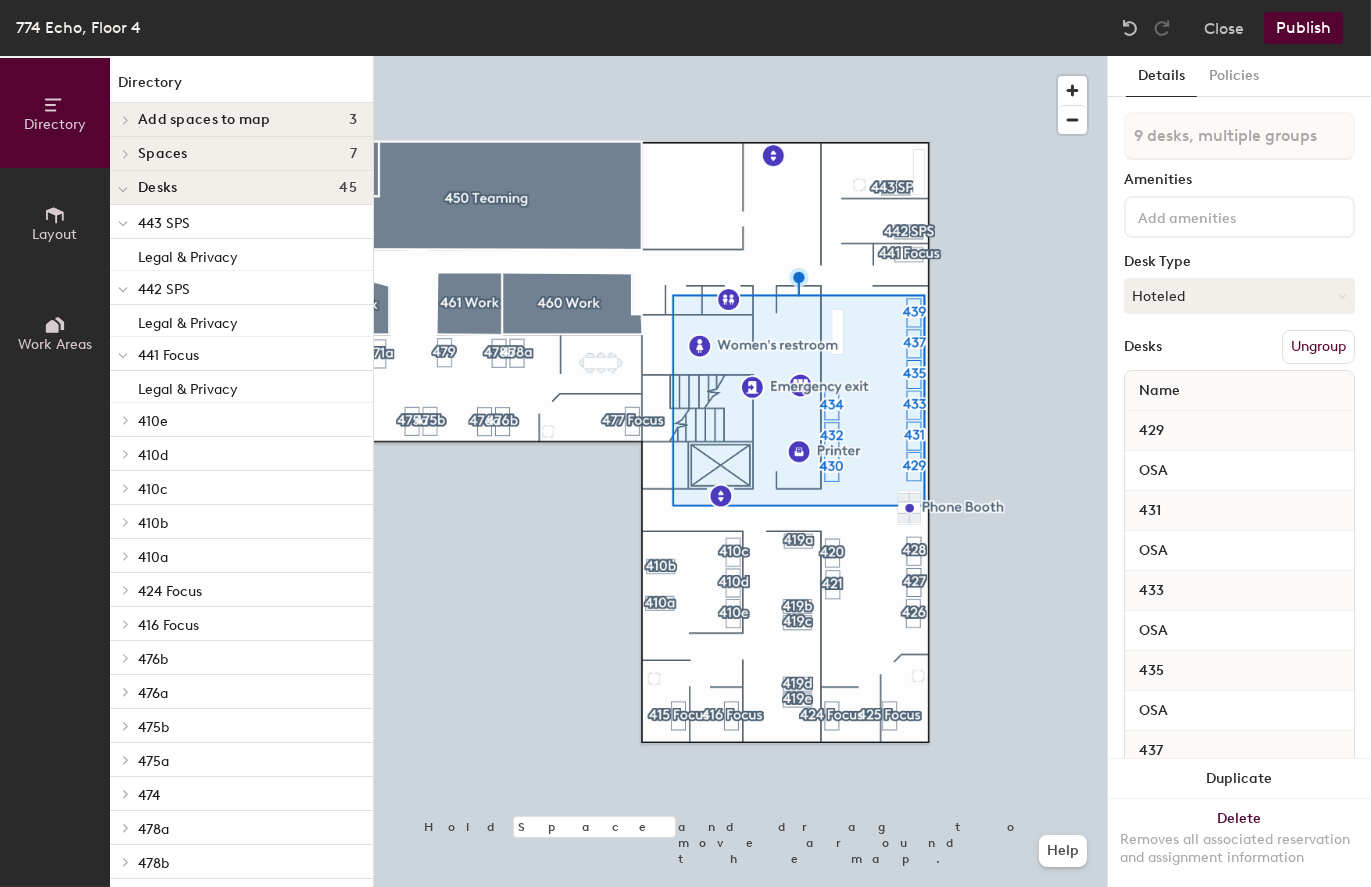 click 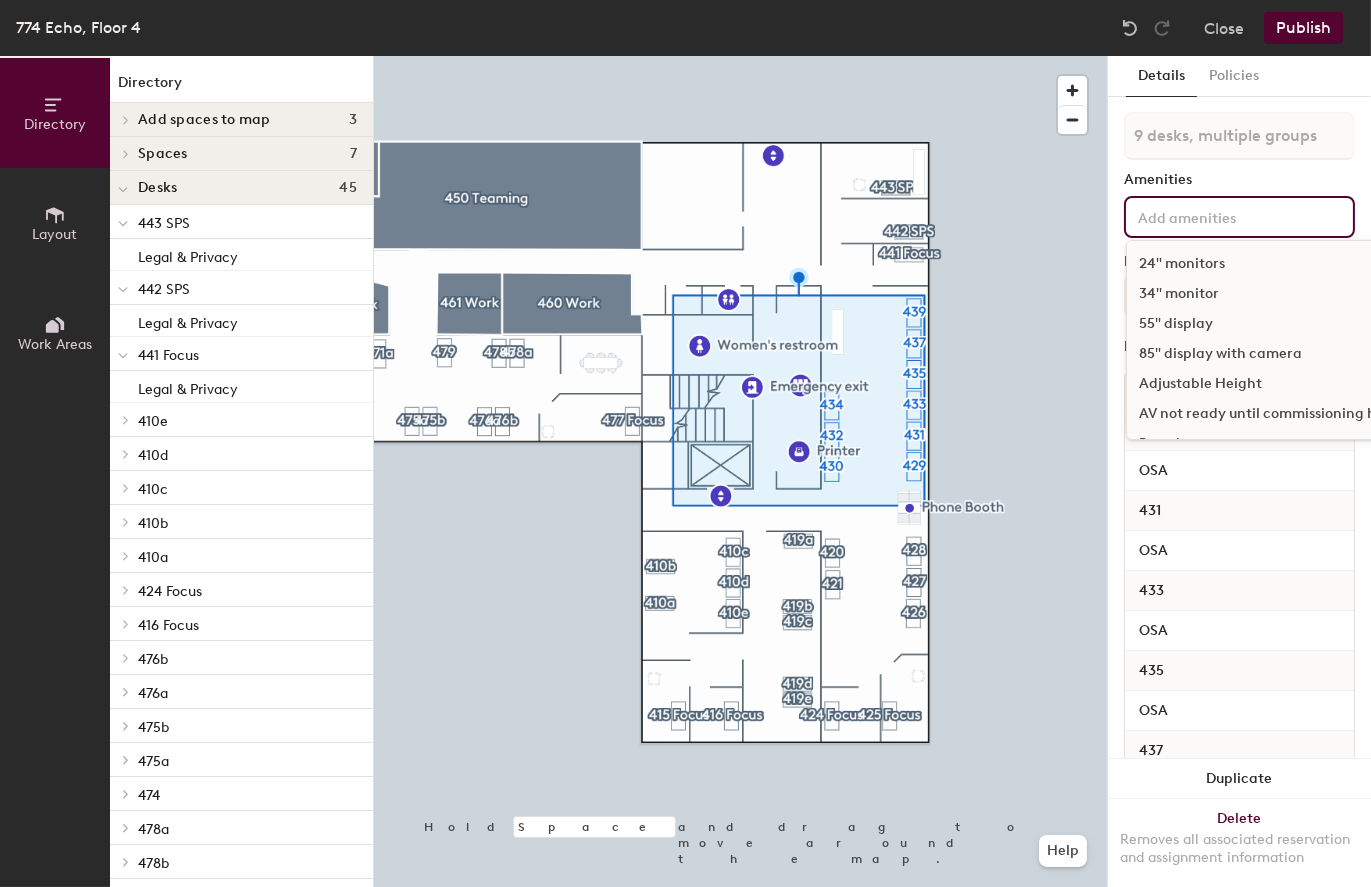 click on "24"  monitors" 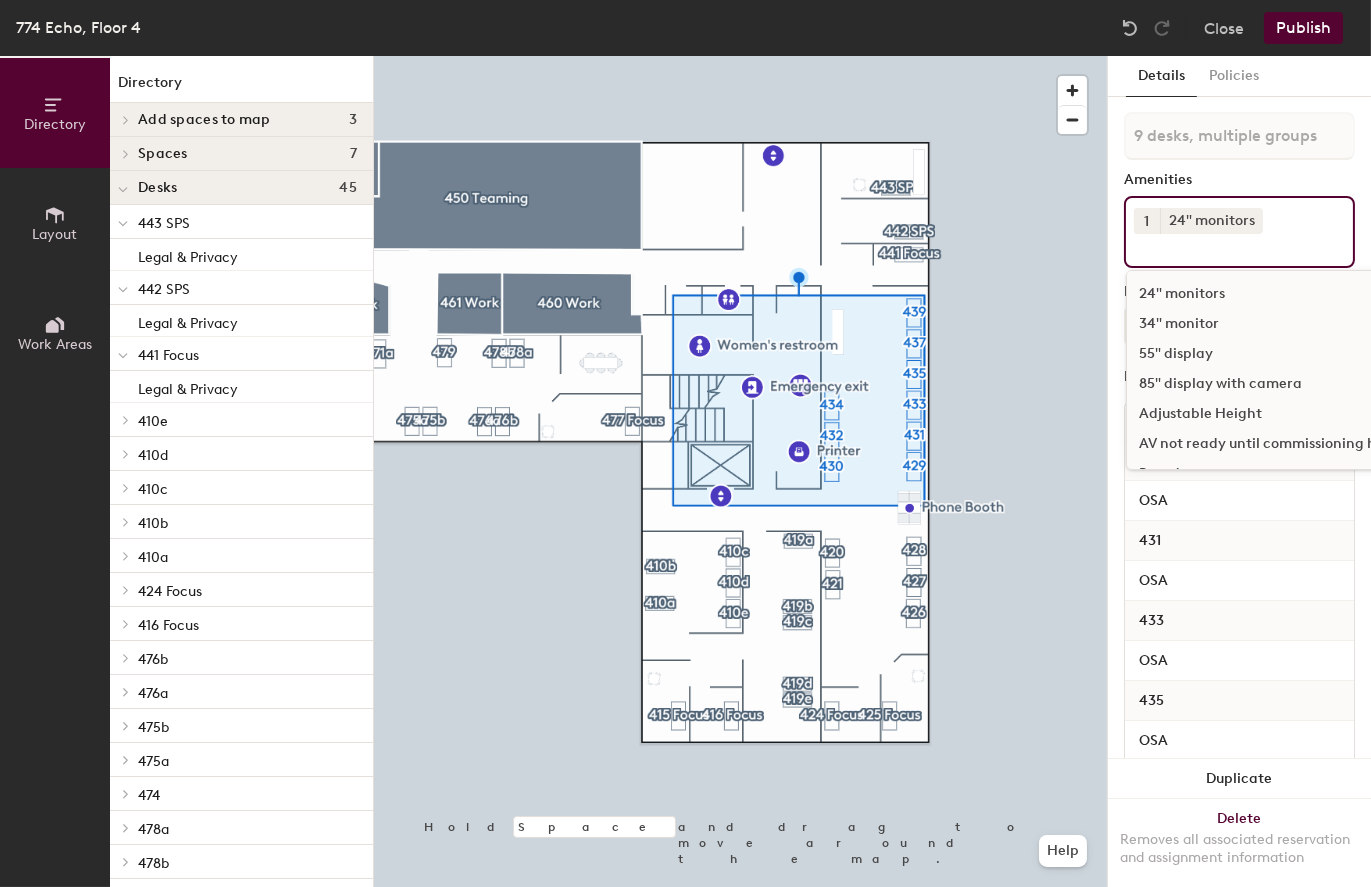 click on "1" 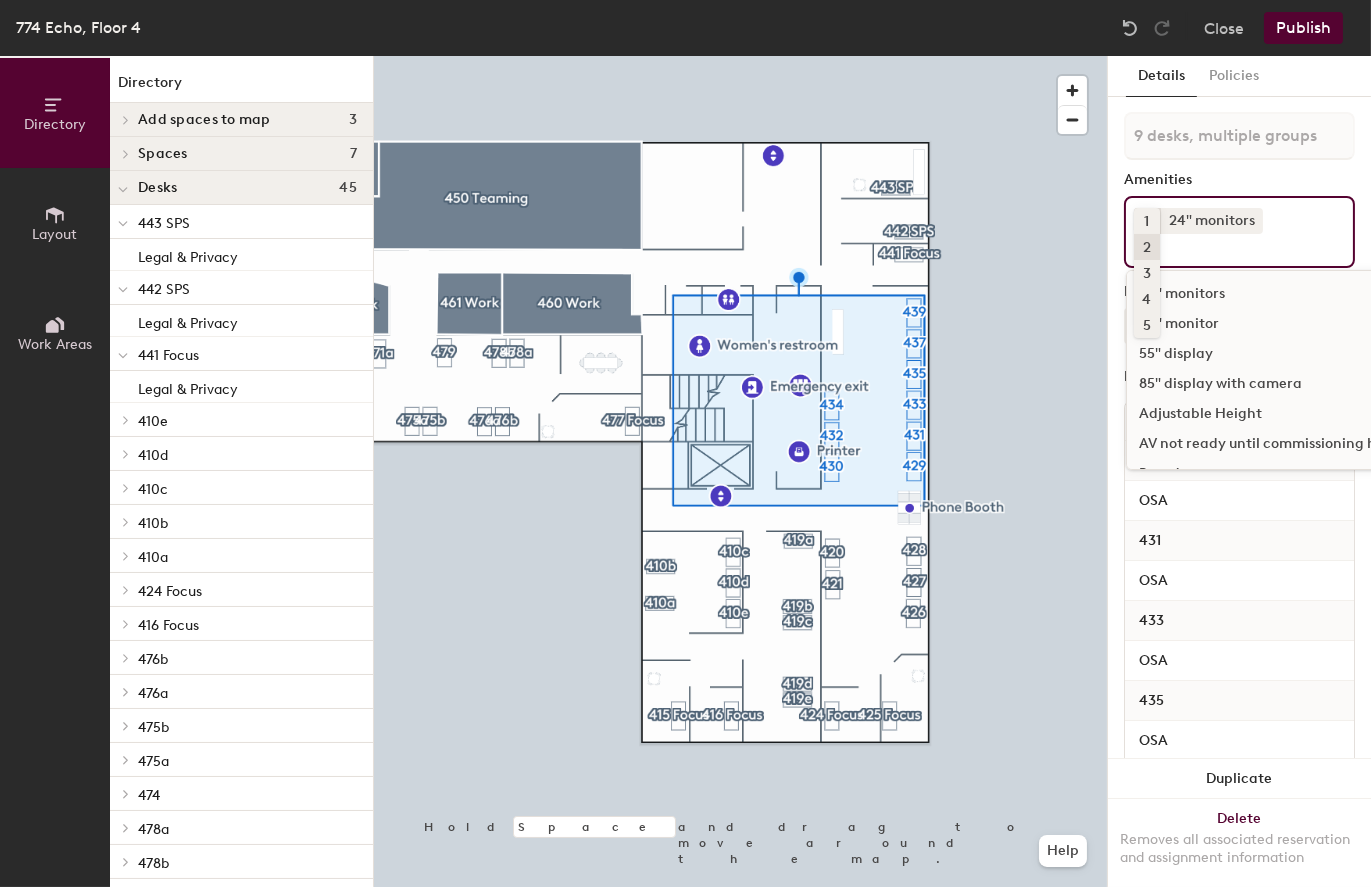 click on "2" 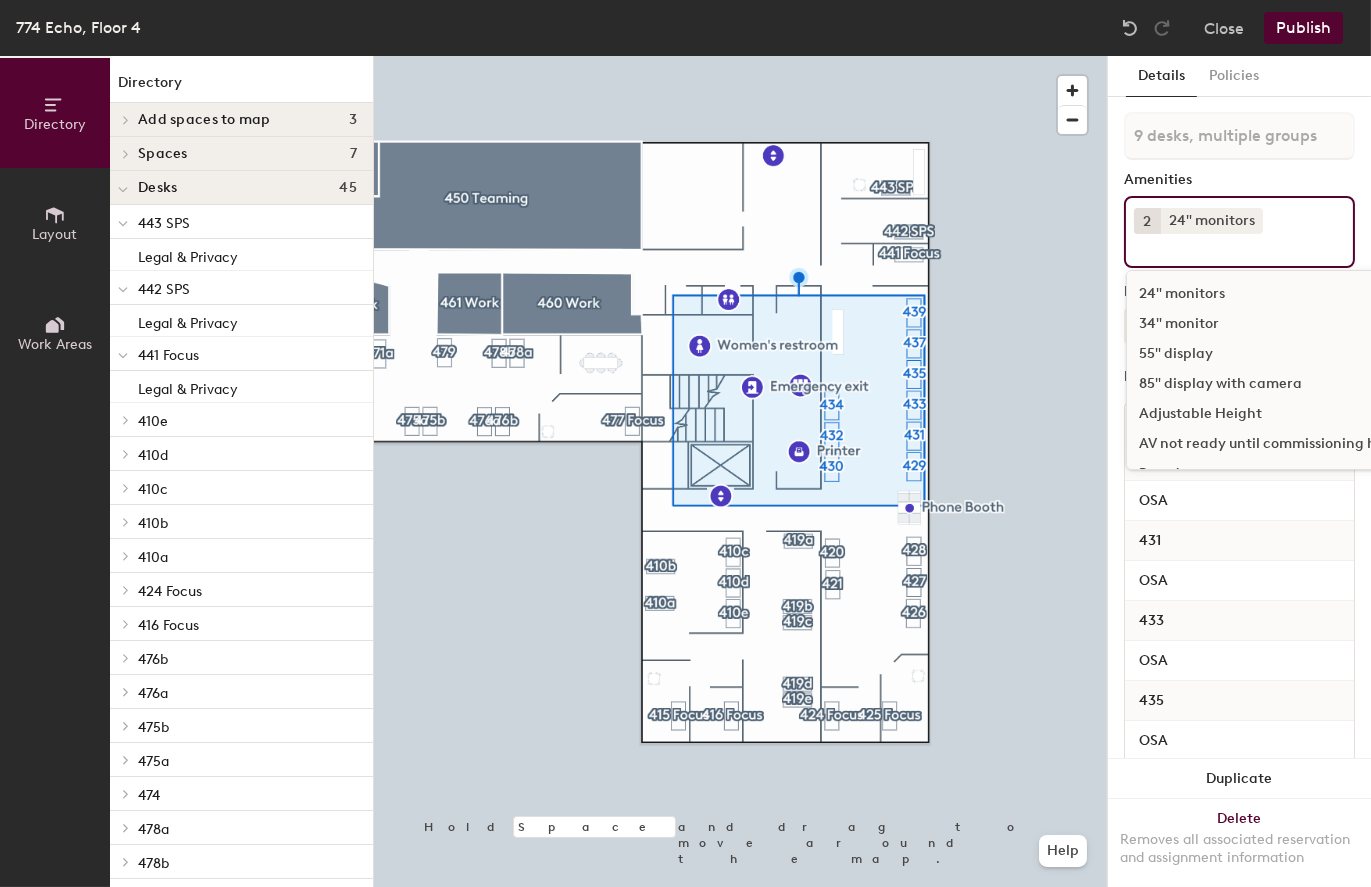 click 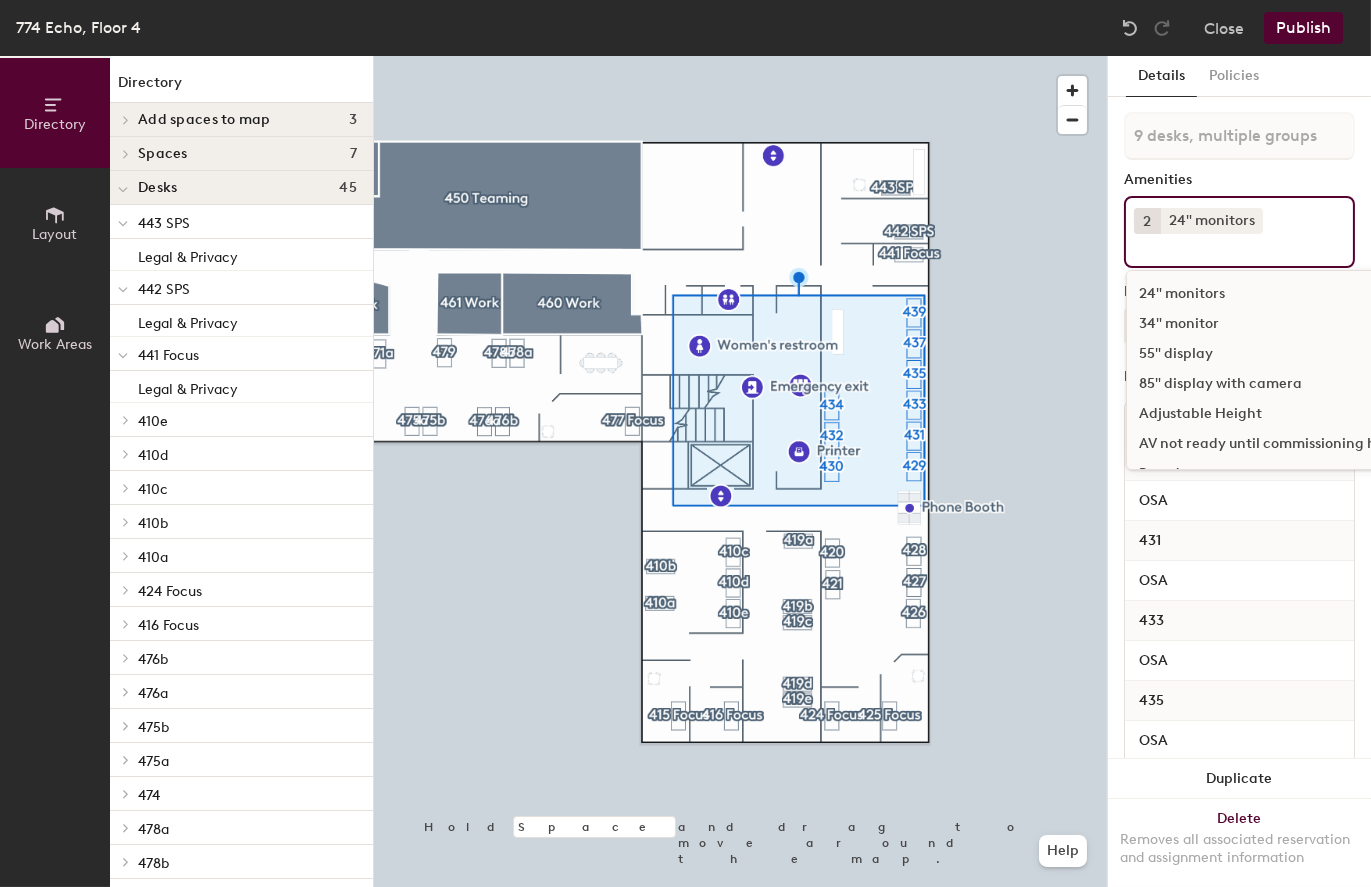 scroll, scrollTop: 100, scrollLeft: 0, axis: vertical 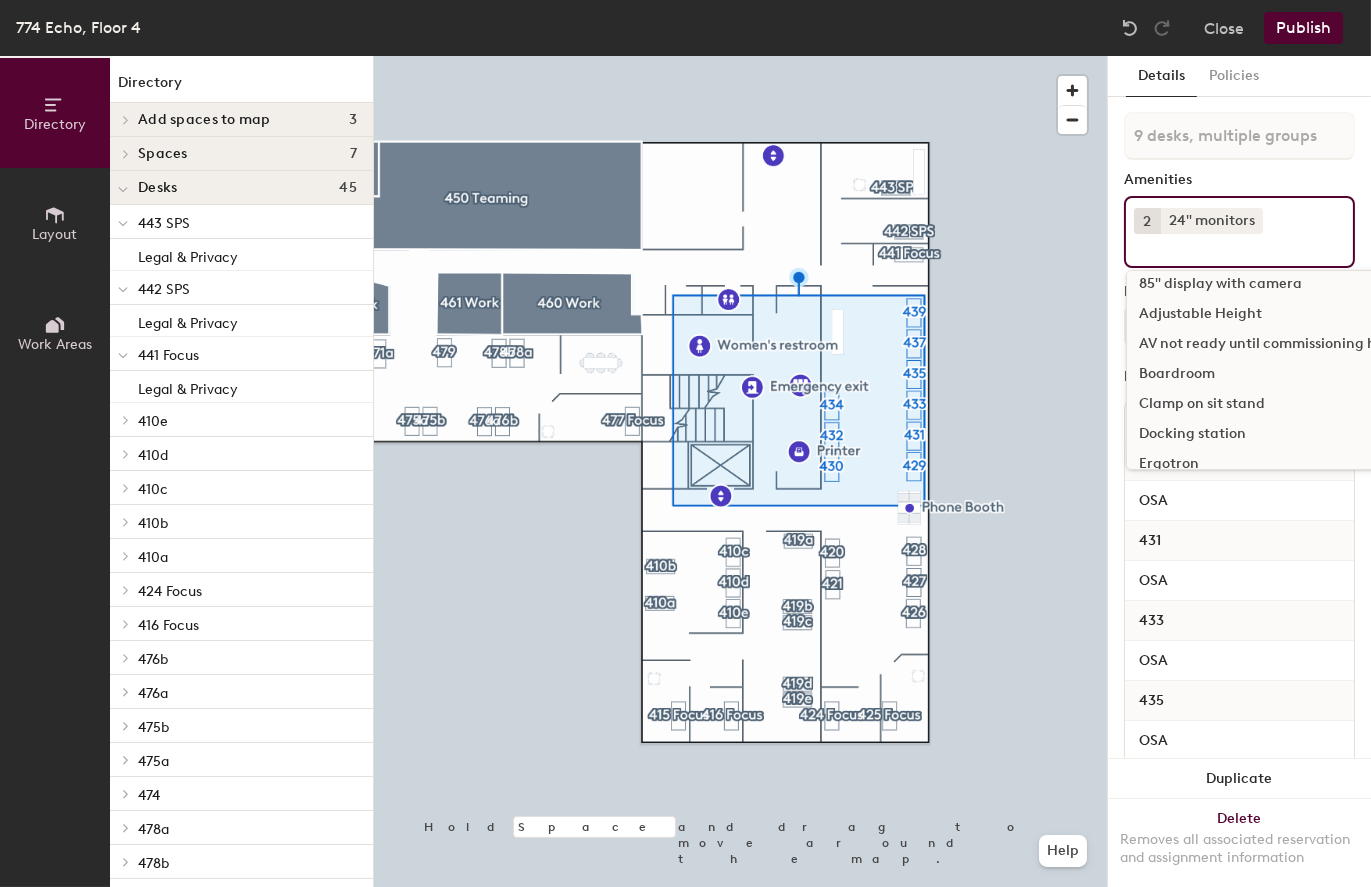 click on "Docking station" 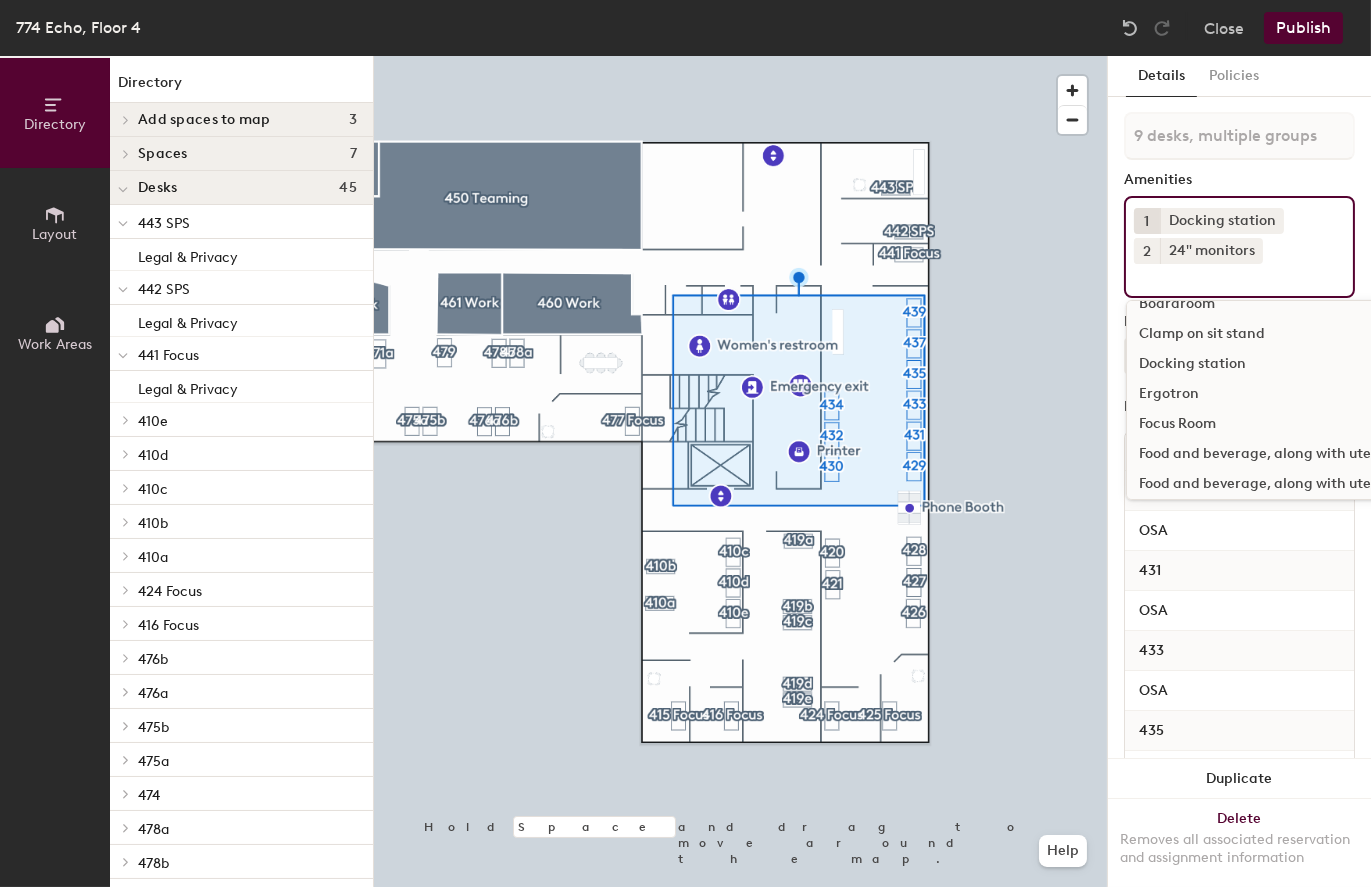 scroll, scrollTop: 300, scrollLeft: 0, axis: vertical 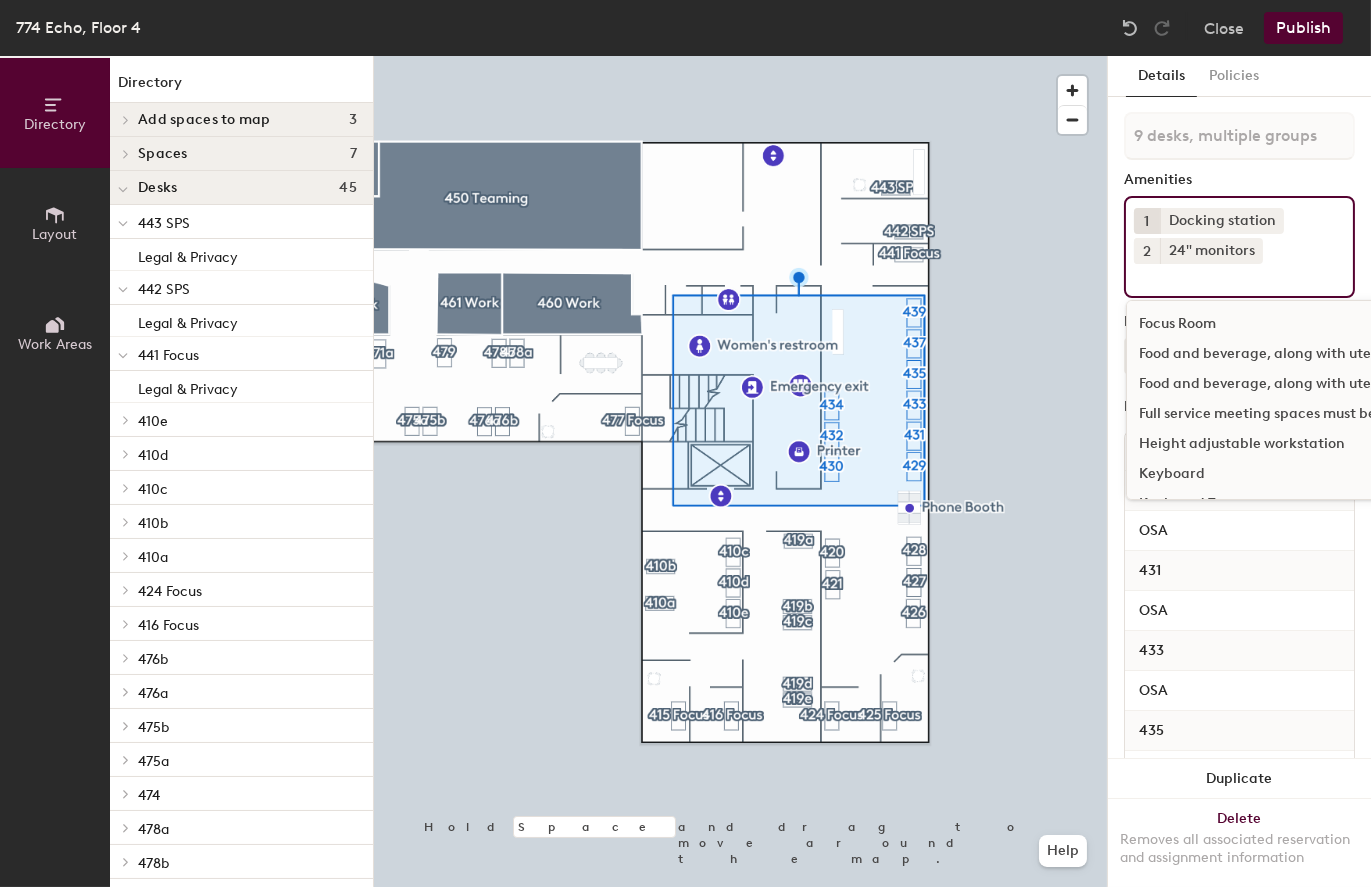 click on "Height adjustable workstation" 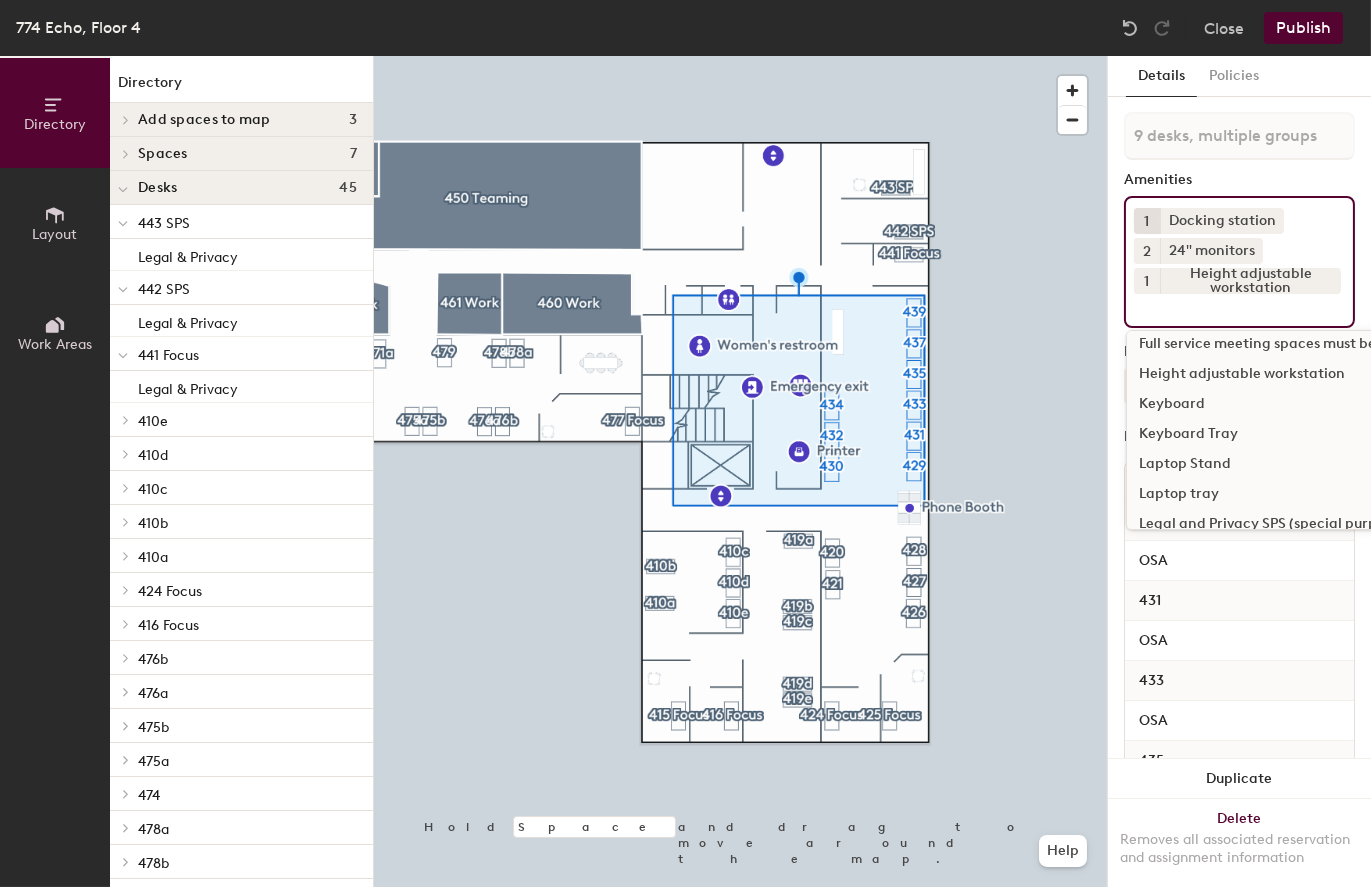 click on "Keyboard" 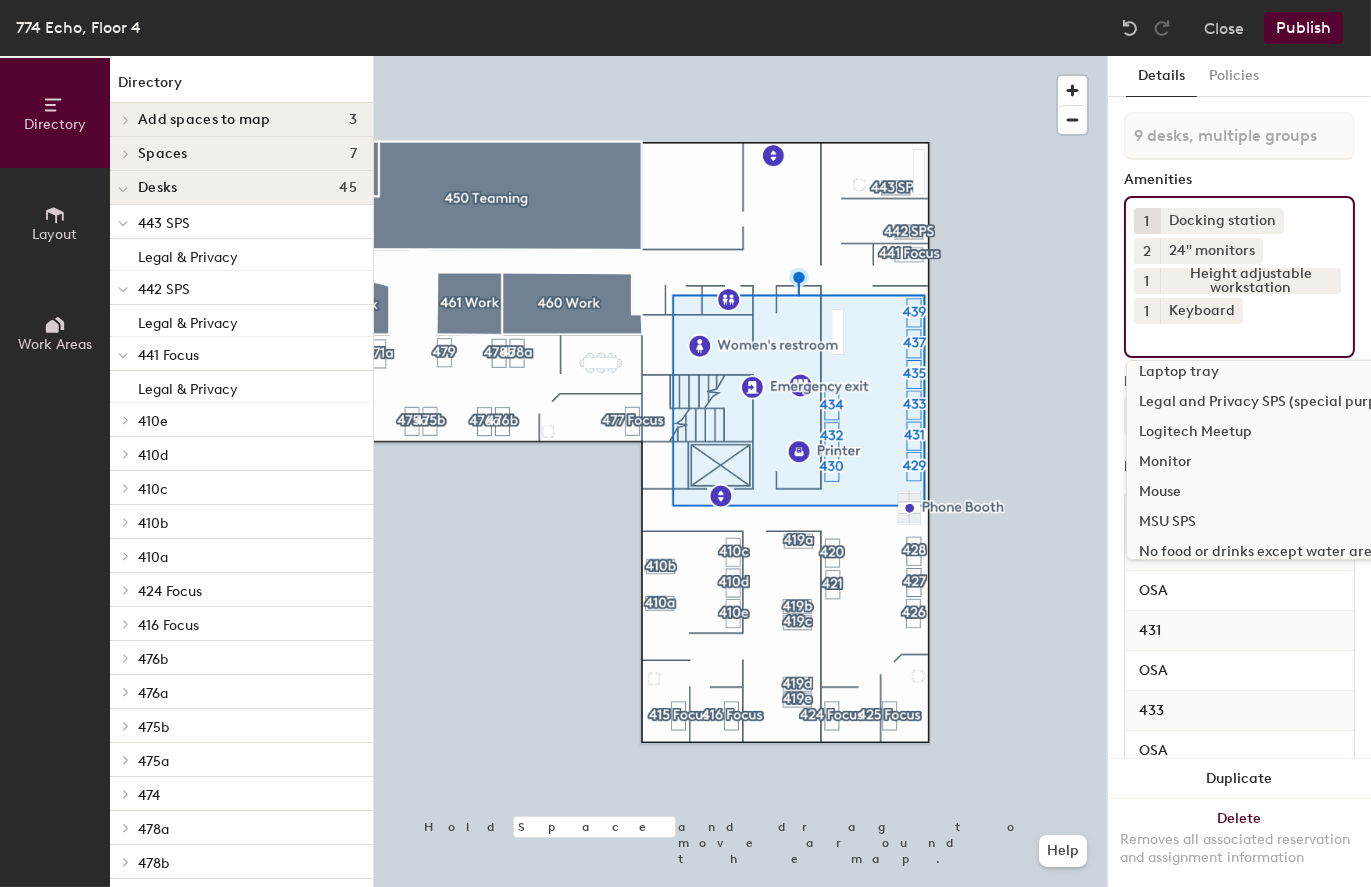 scroll, scrollTop: 600, scrollLeft: 0, axis: vertical 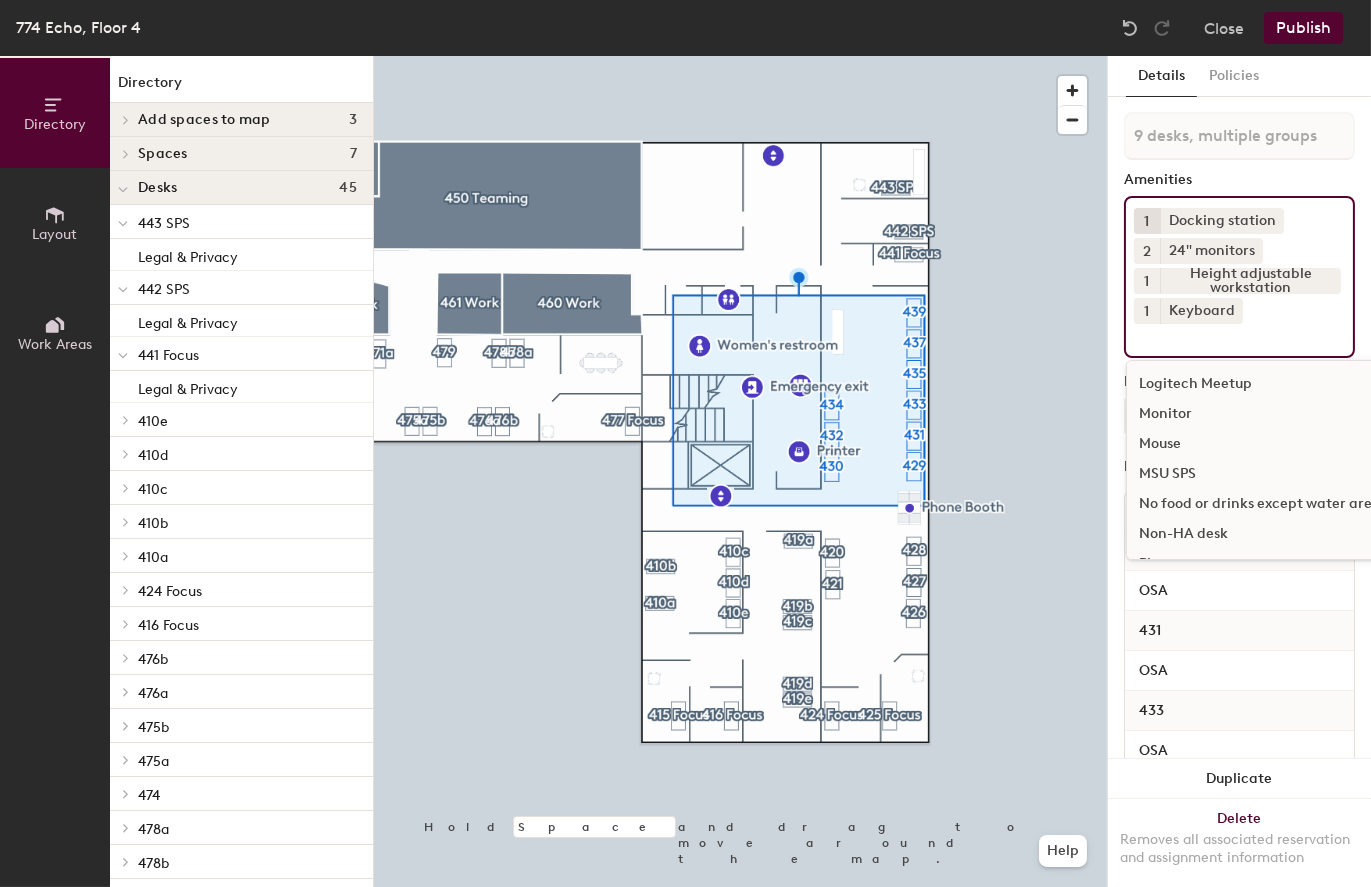 click on "Mouse" 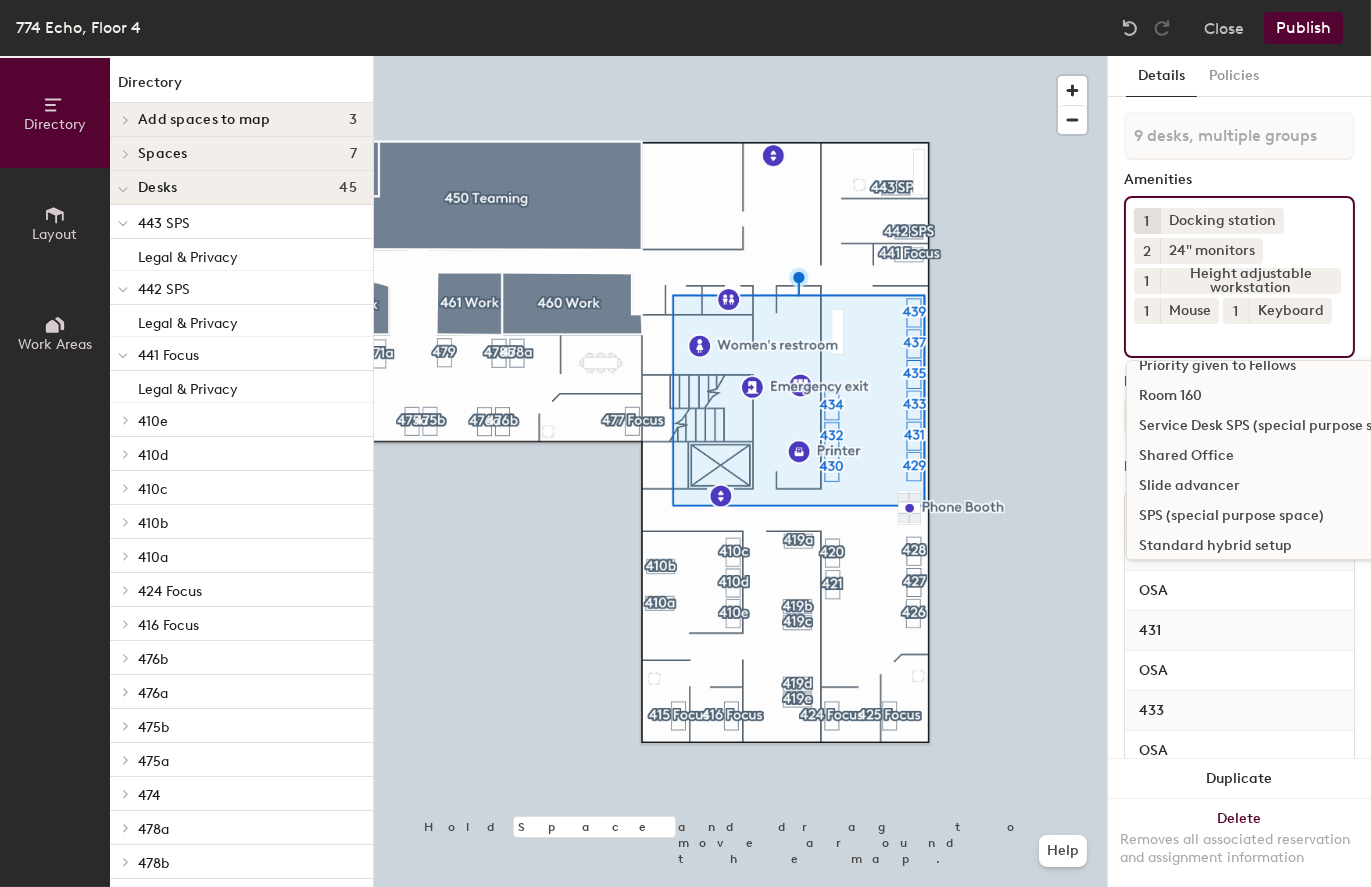 scroll, scrollTop: 900, scrollLeft: 0, axis: vertical 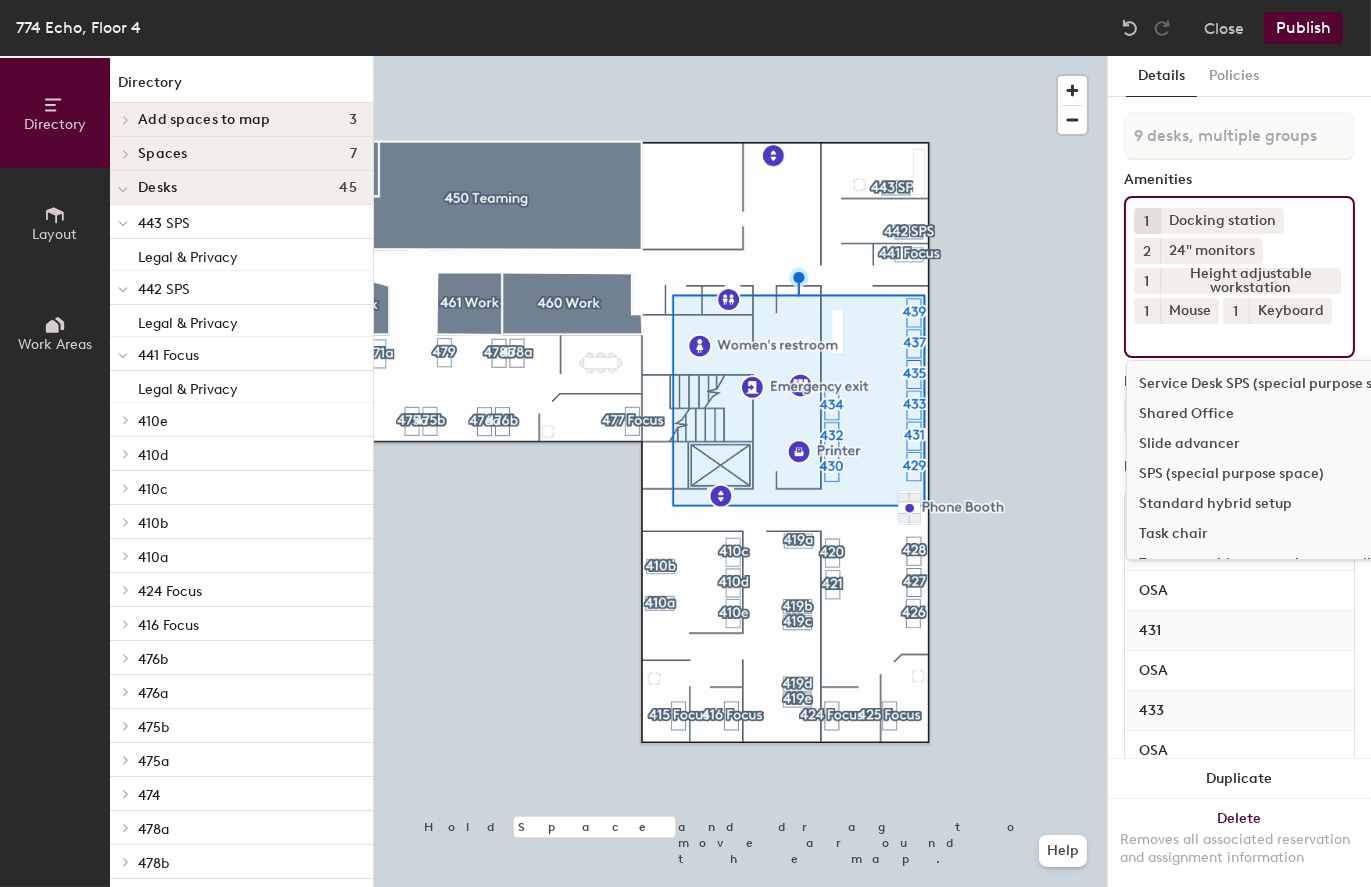 click on "Task chair" 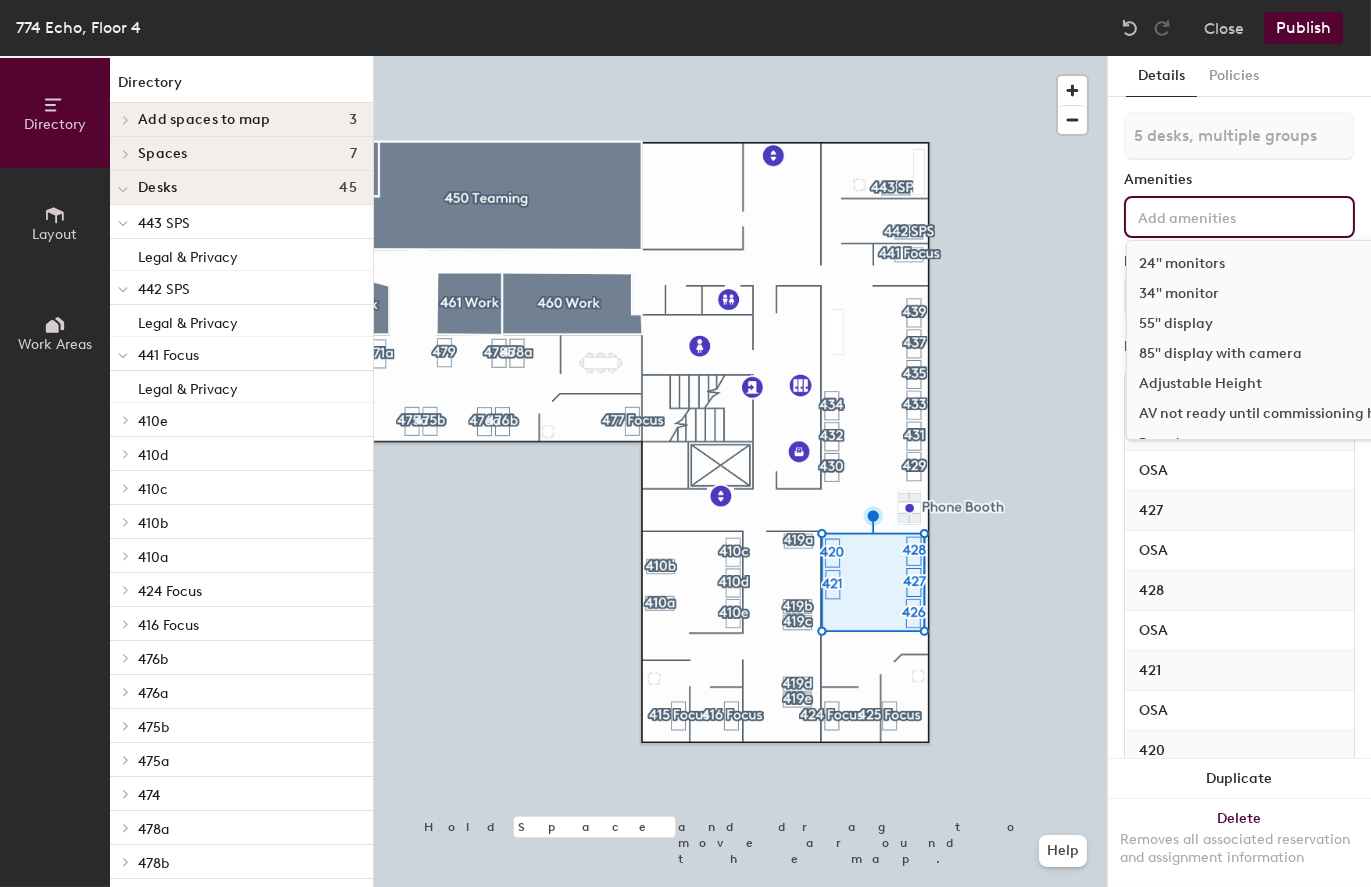 click 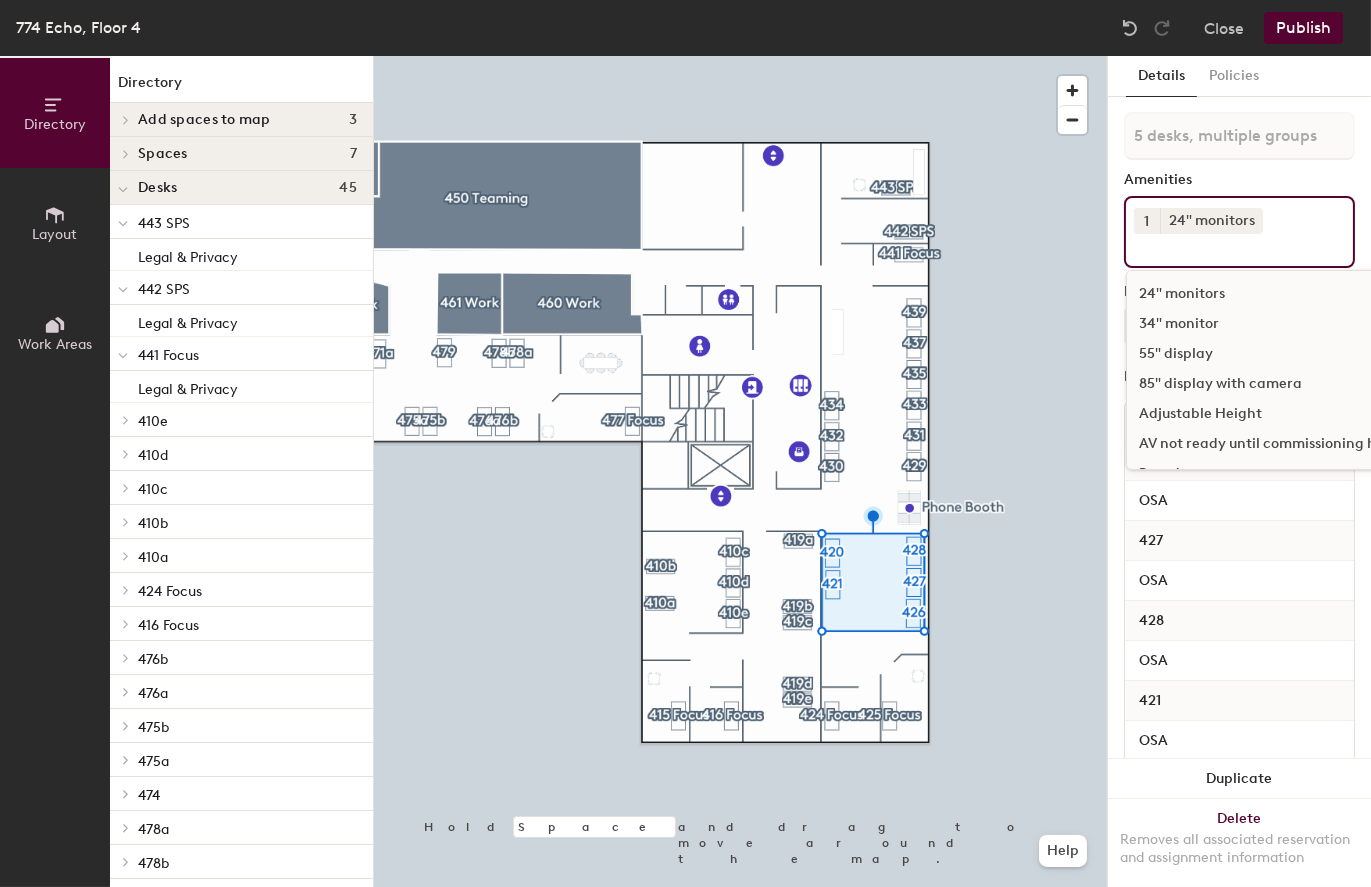 click on "1" 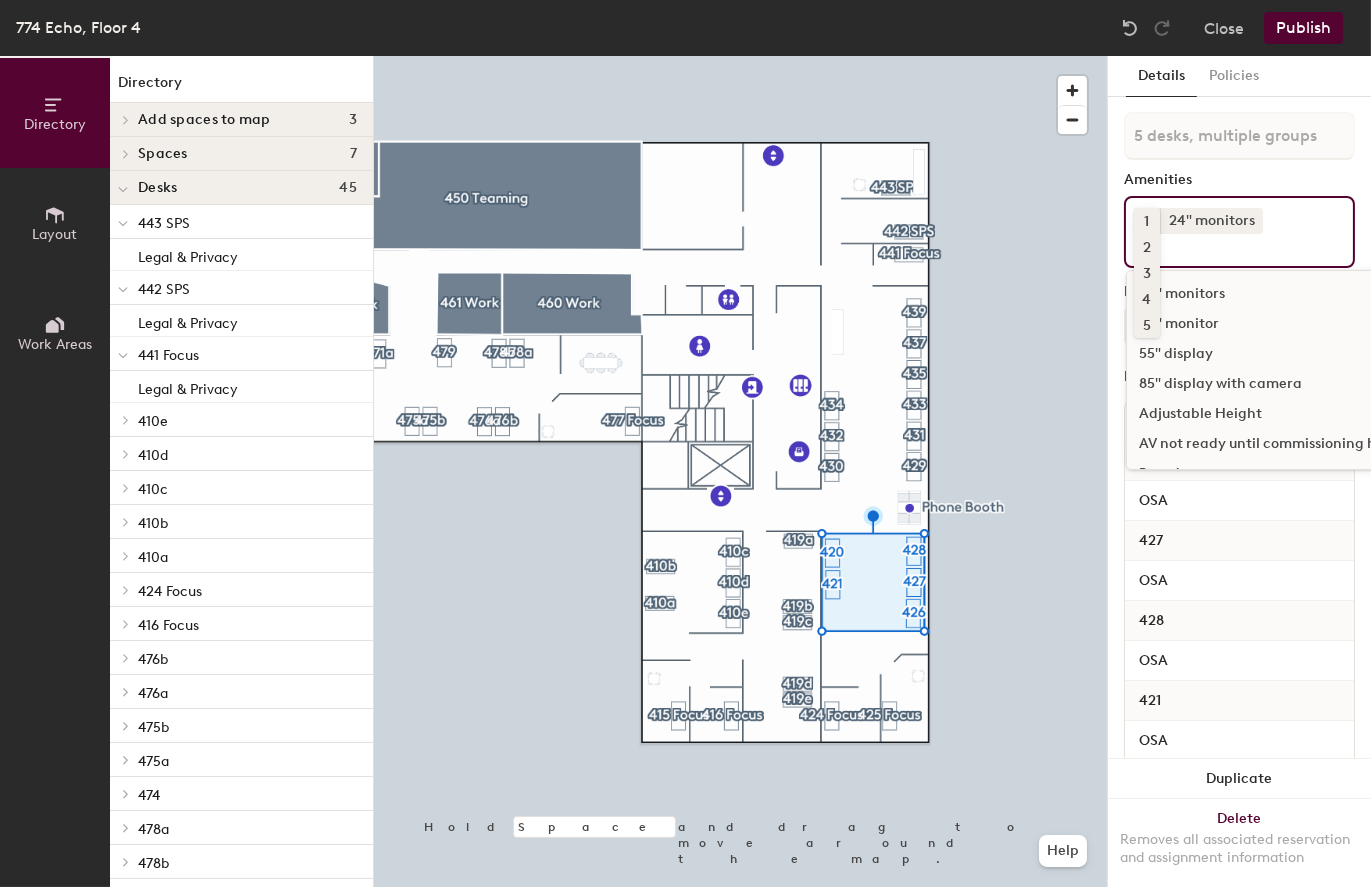 click on "2" 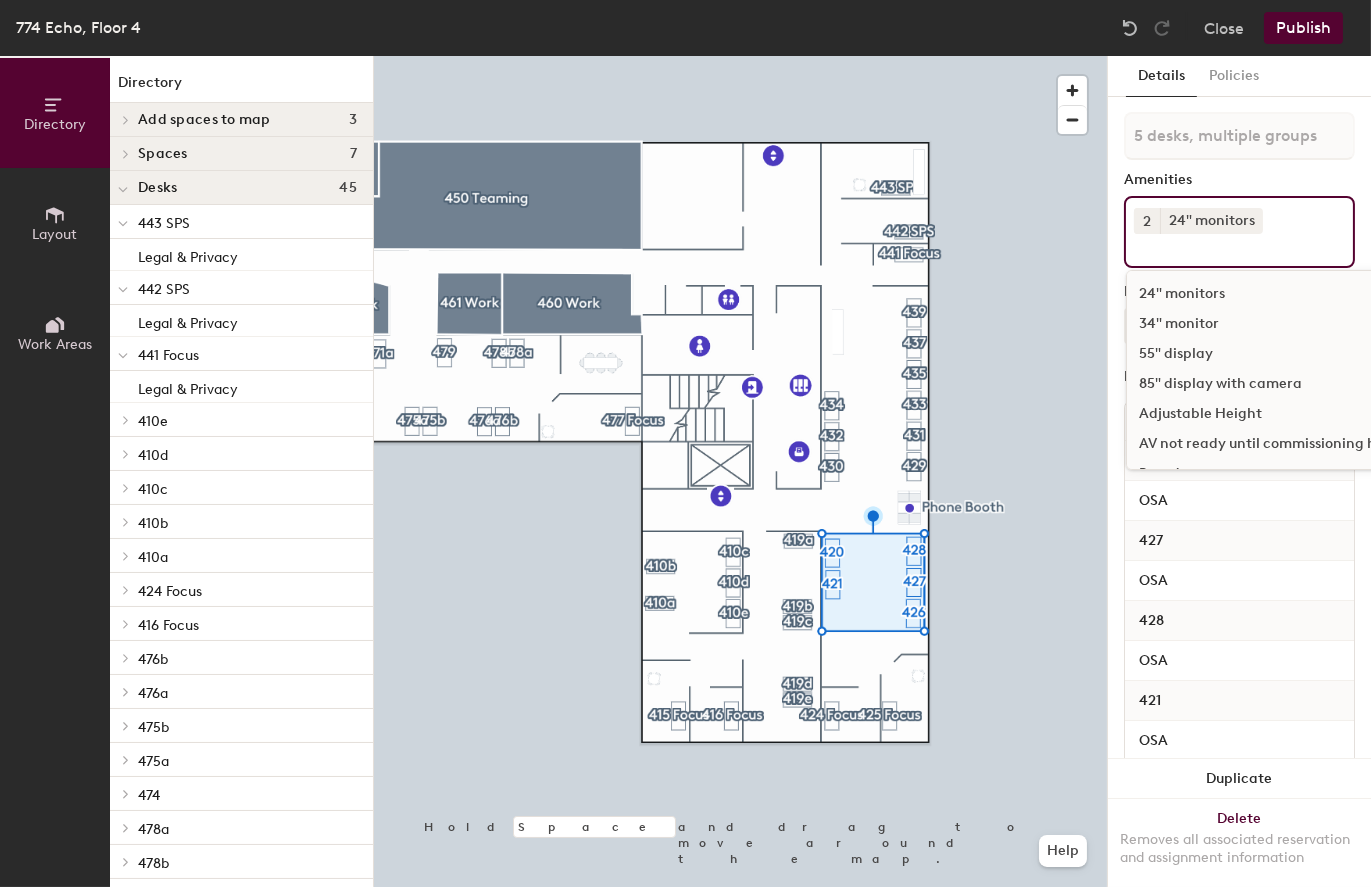 click 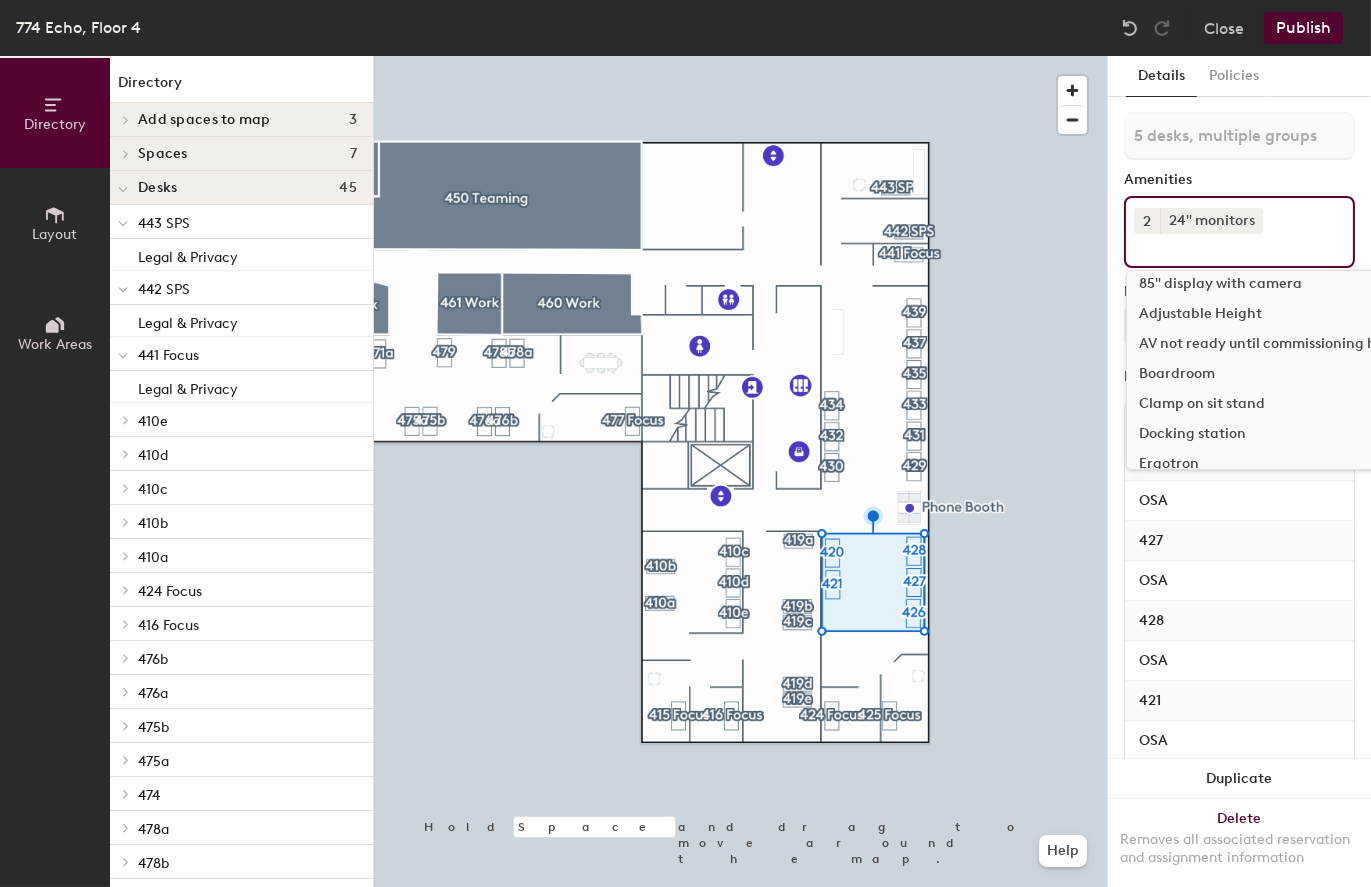click on "Docking station" 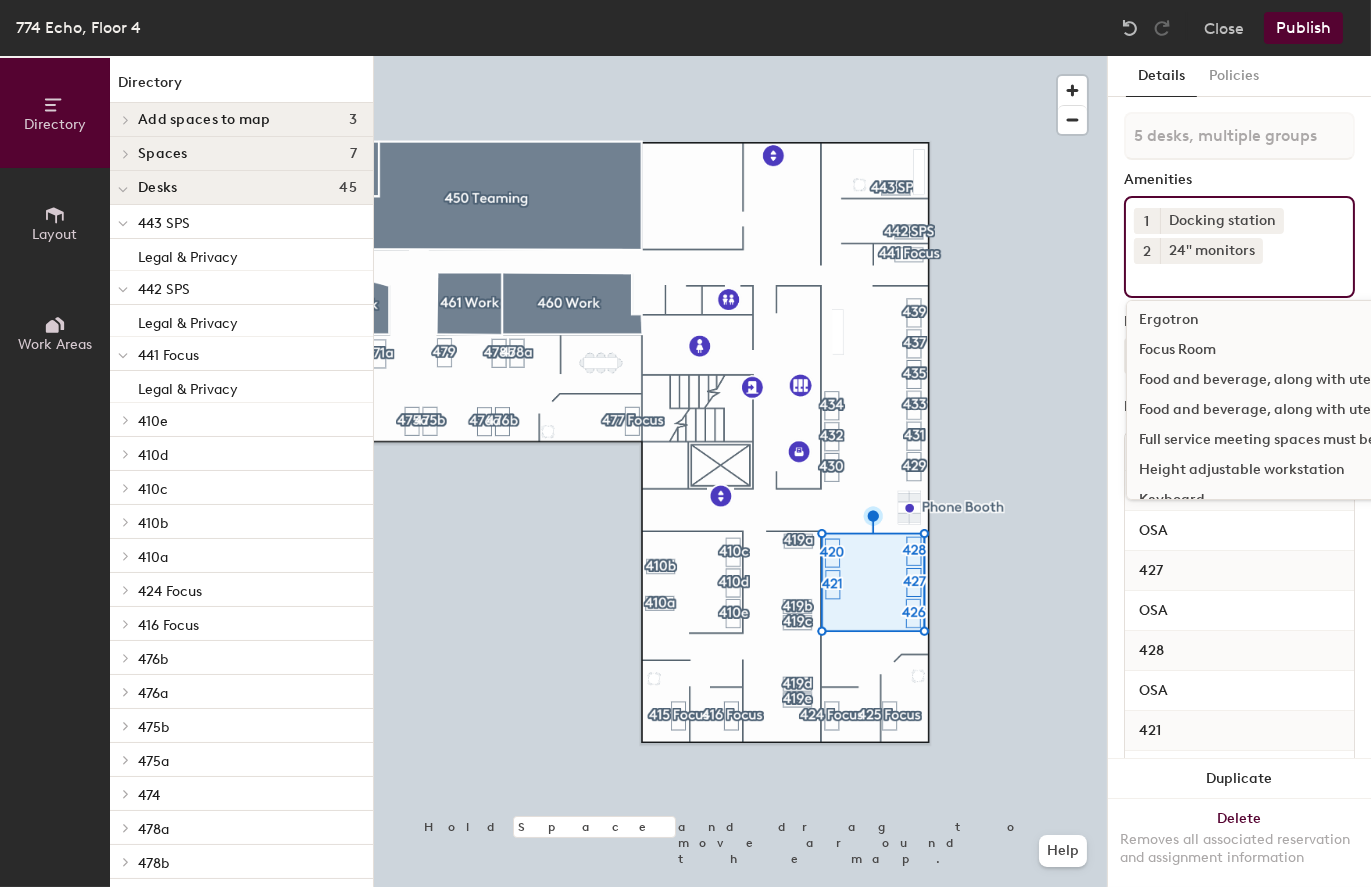 scroll, scrollTop: 300, scrollLeft: 0, axis: vertical 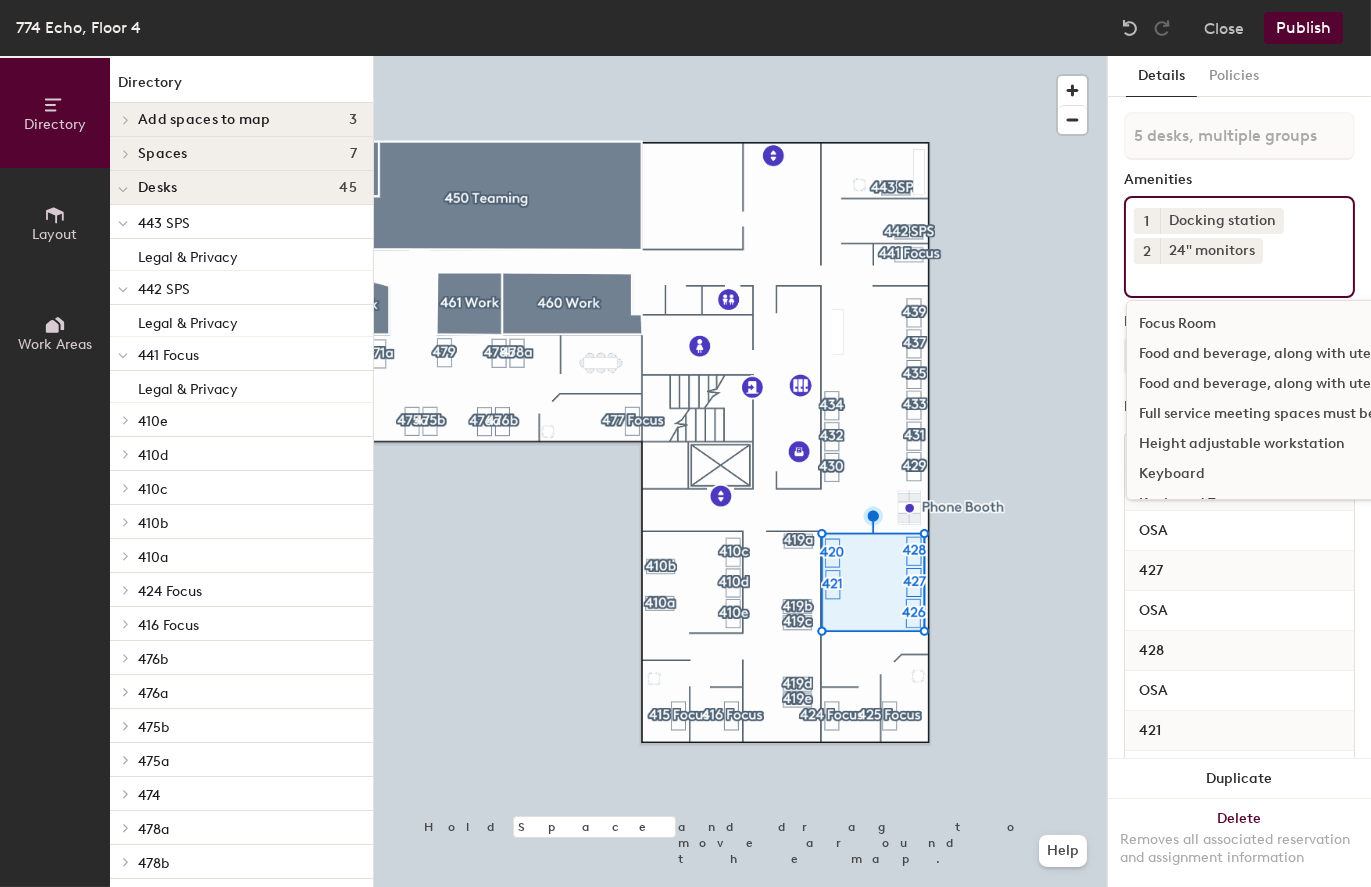 click on "Height adjustable workstation" 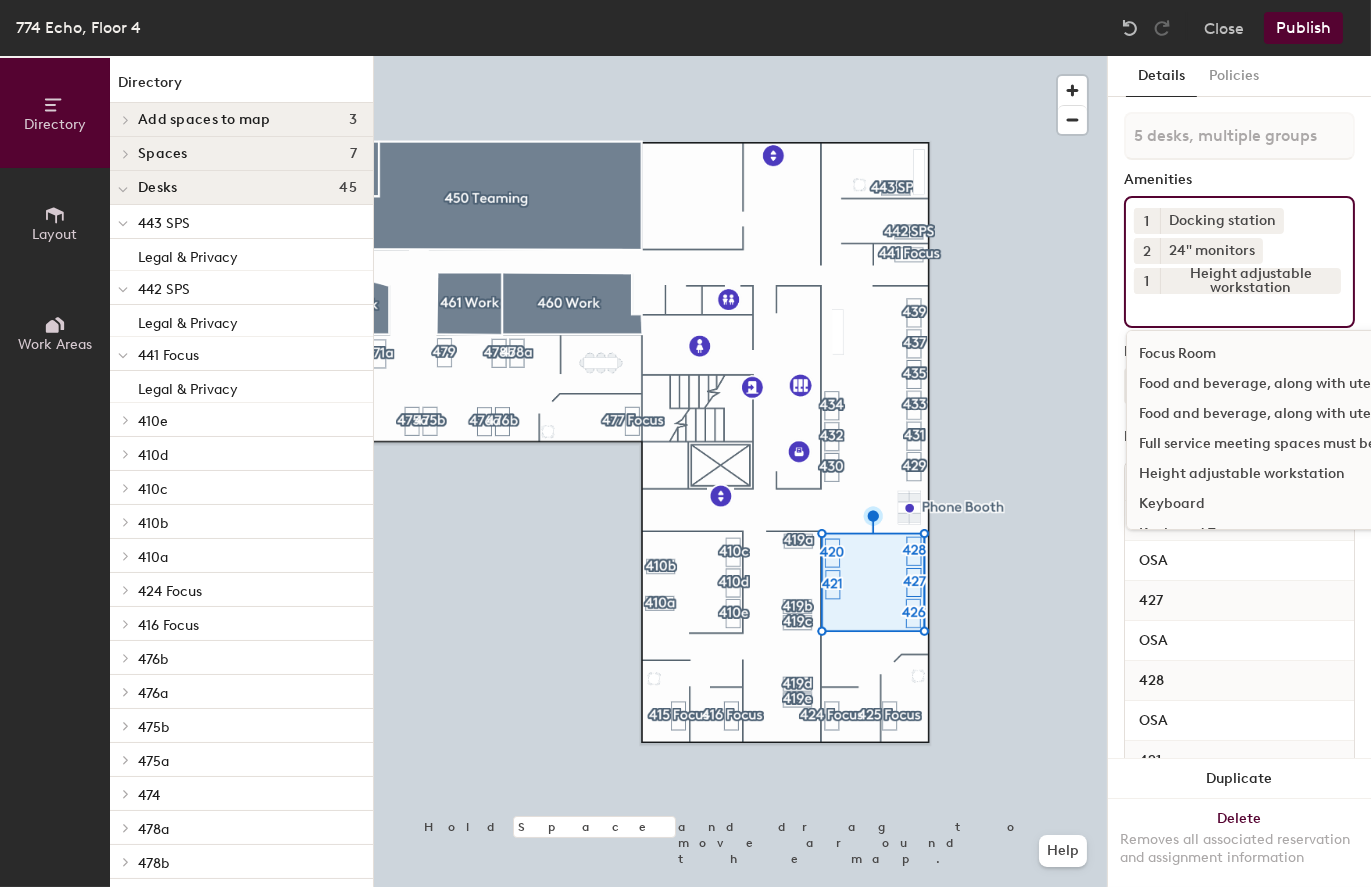 click on "Keyboard" 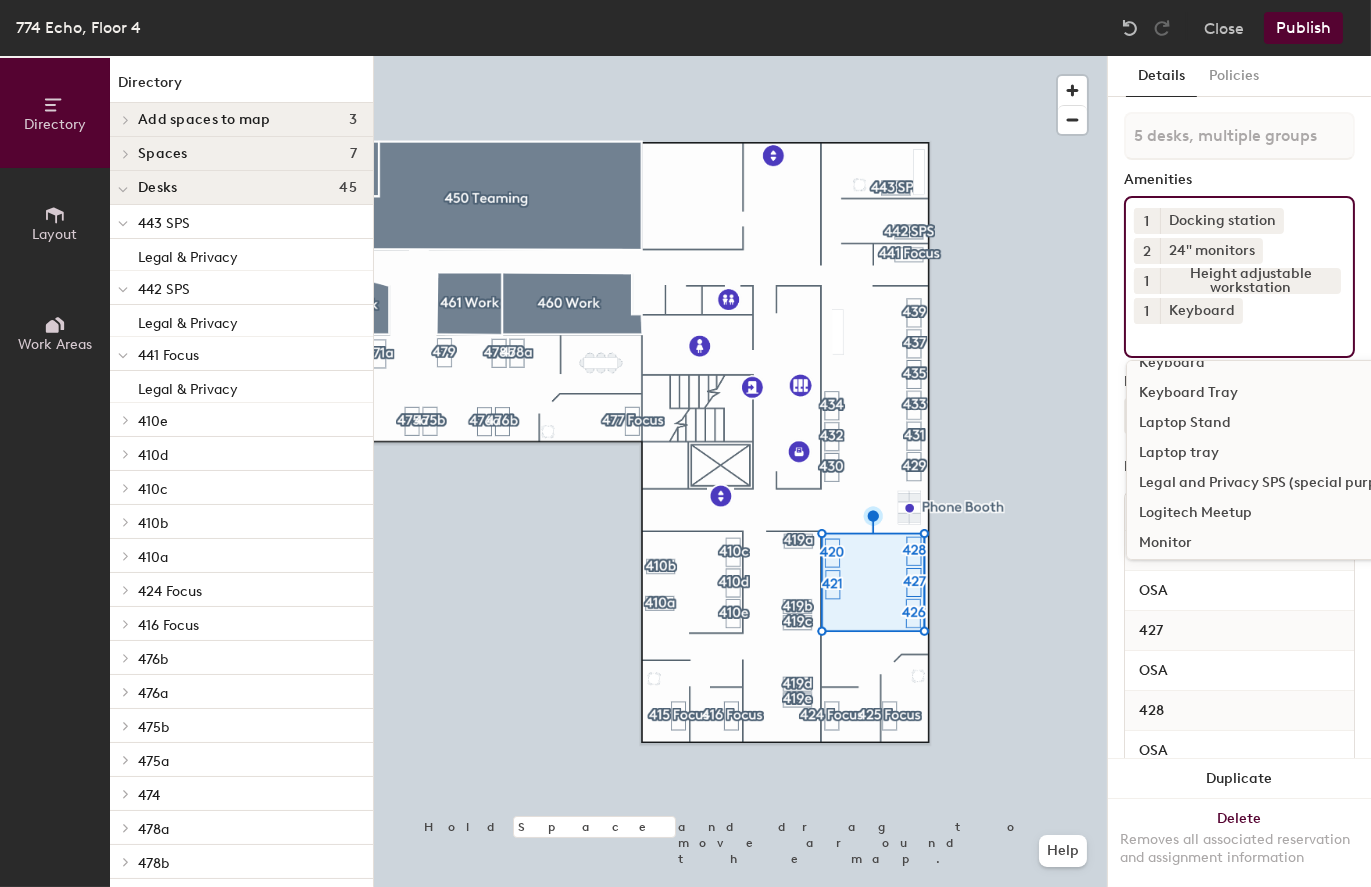 scroll, scrollTop: 500, scrollLeft: 0, axis: vertical 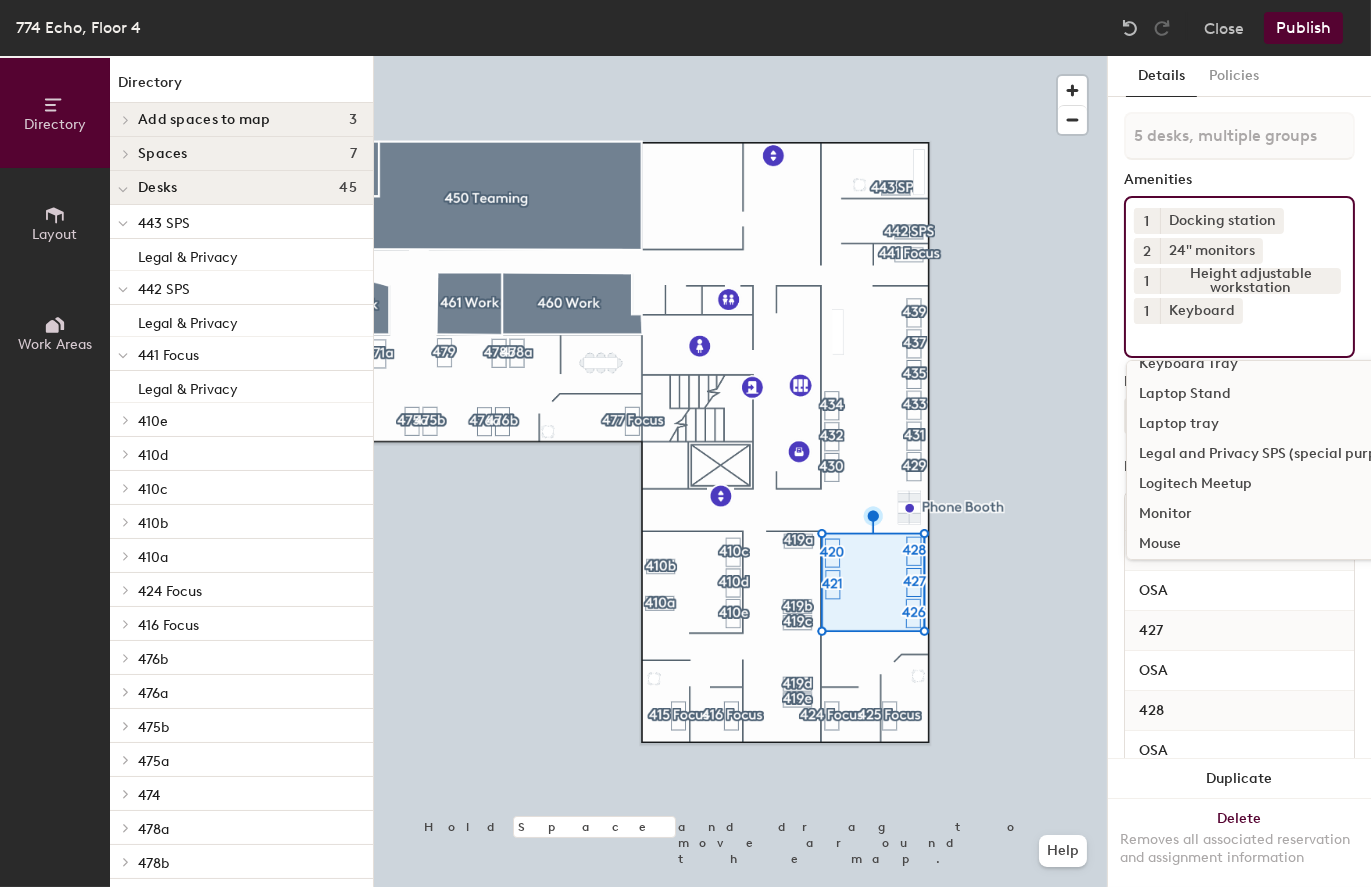 click on "Mouse" 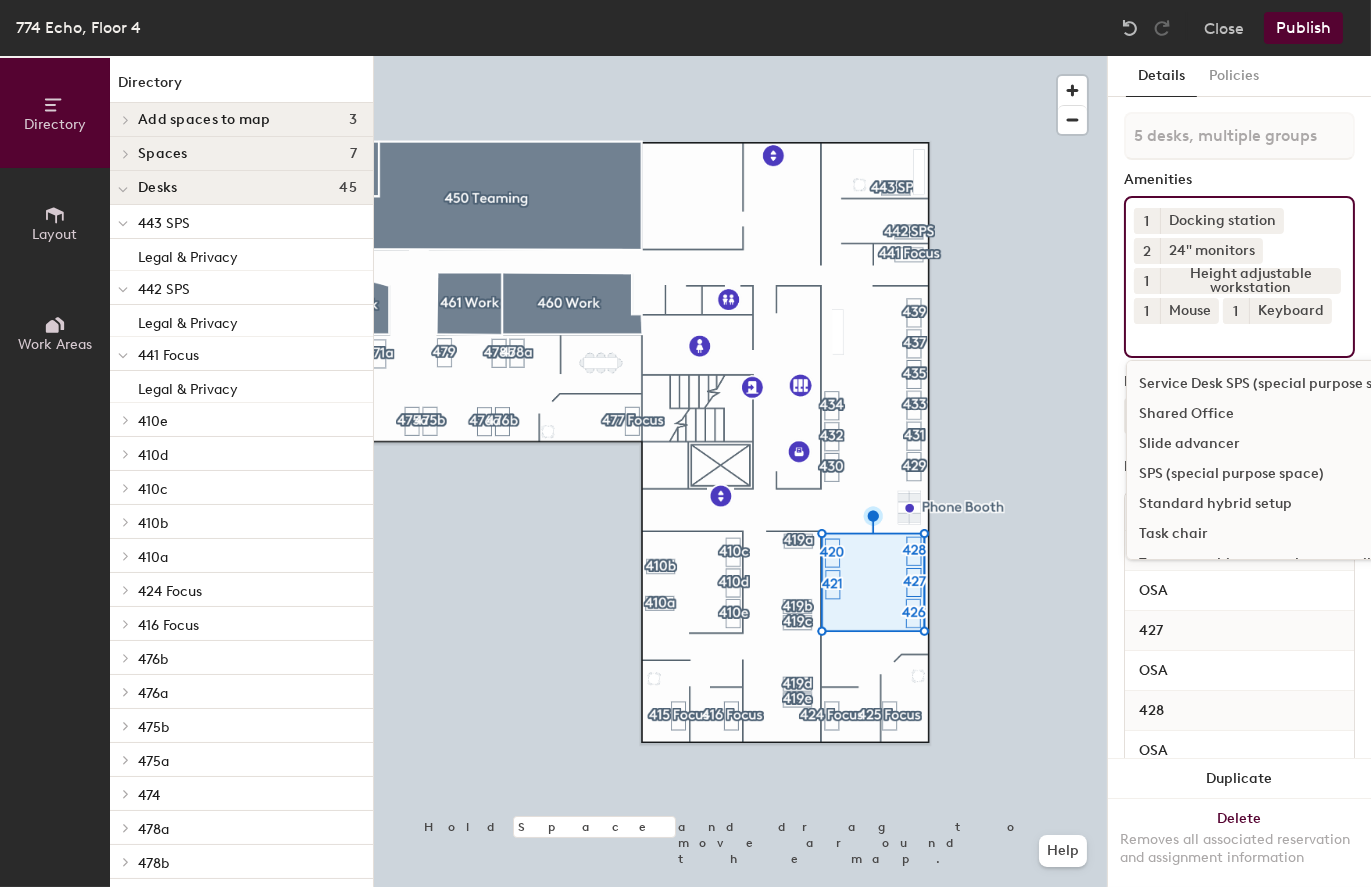 scroll, scrollTop: 1000, scrollLeft: 0, axis: vertical 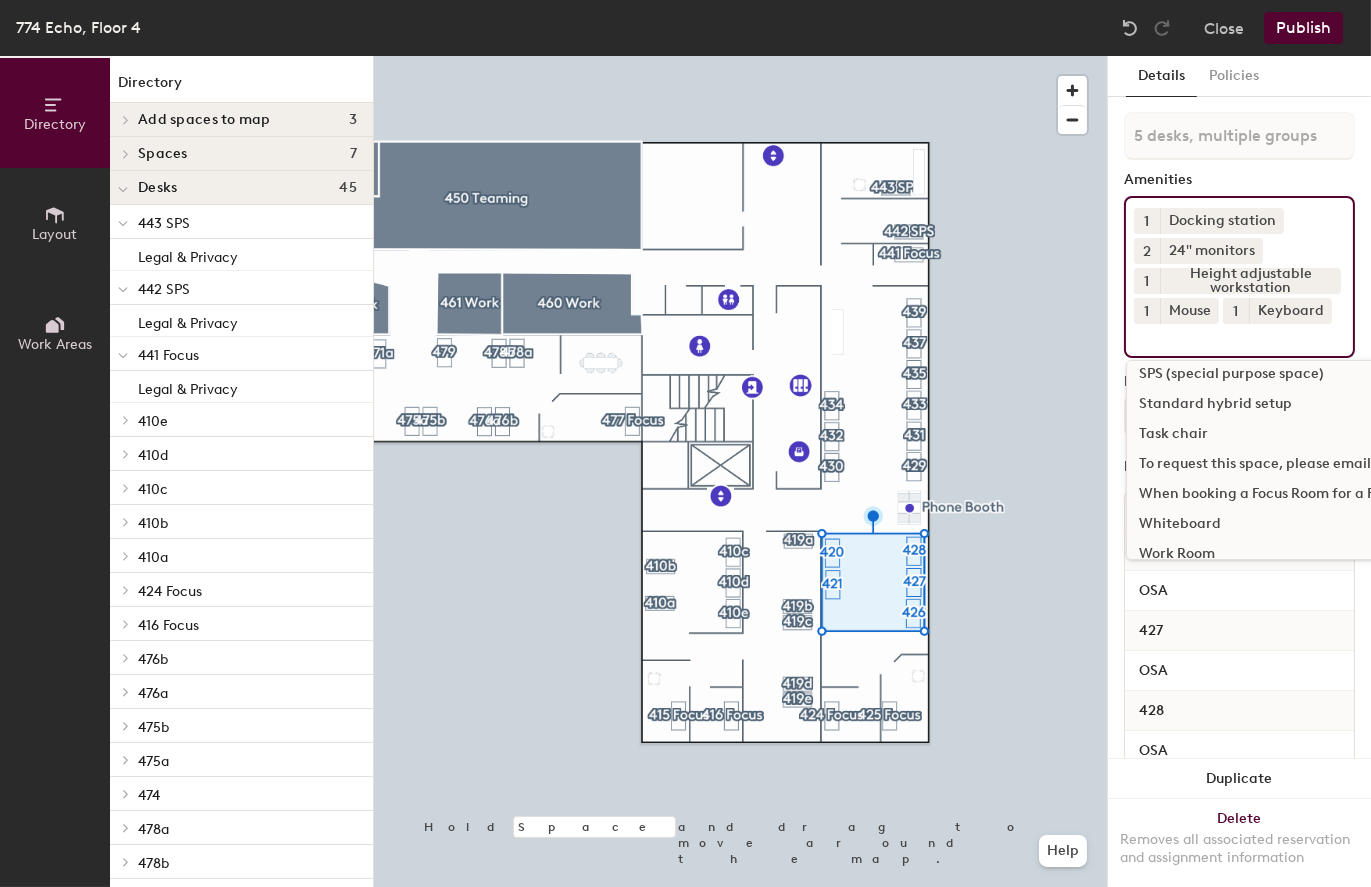 click on "Task chair" 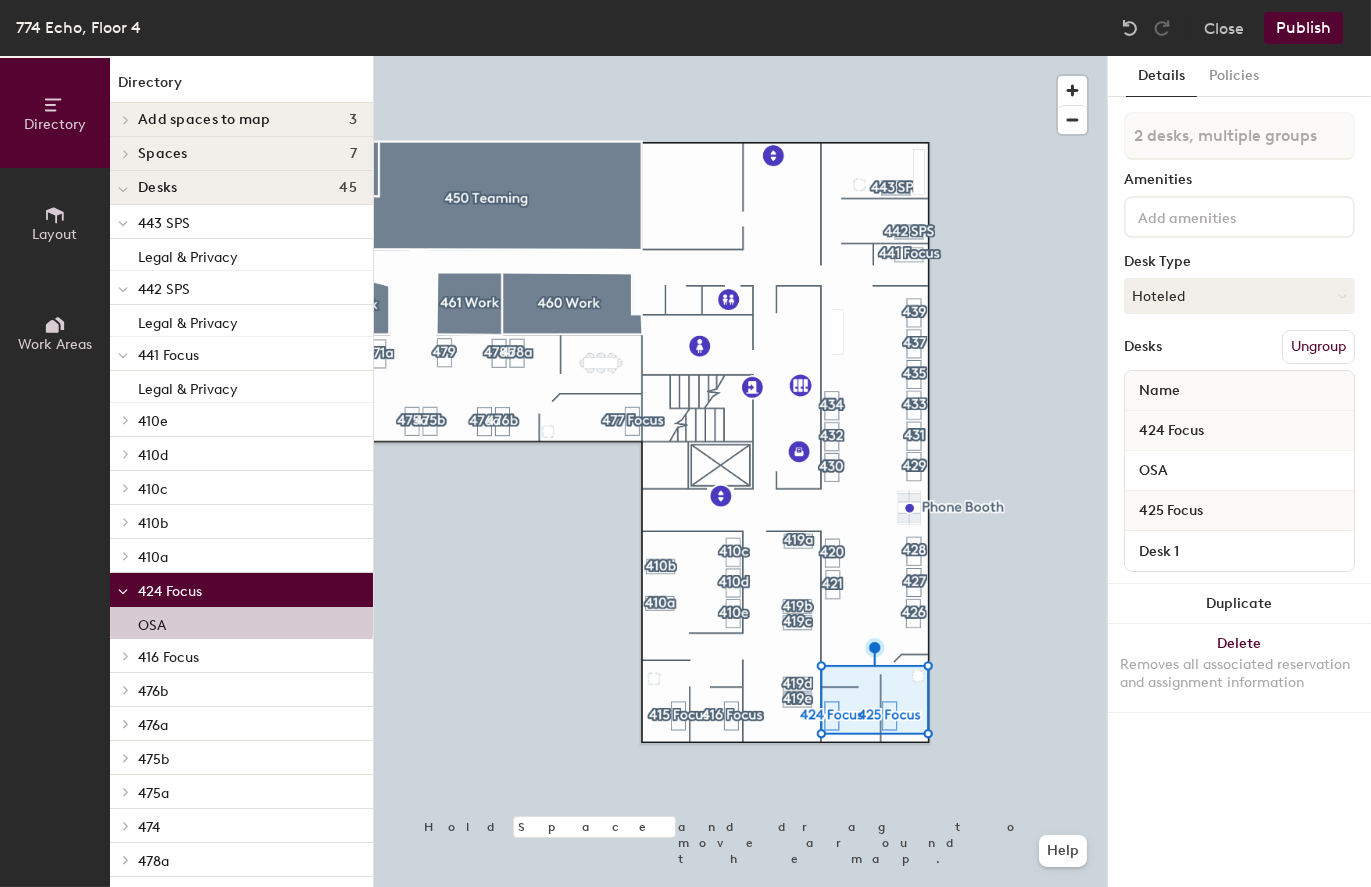 click 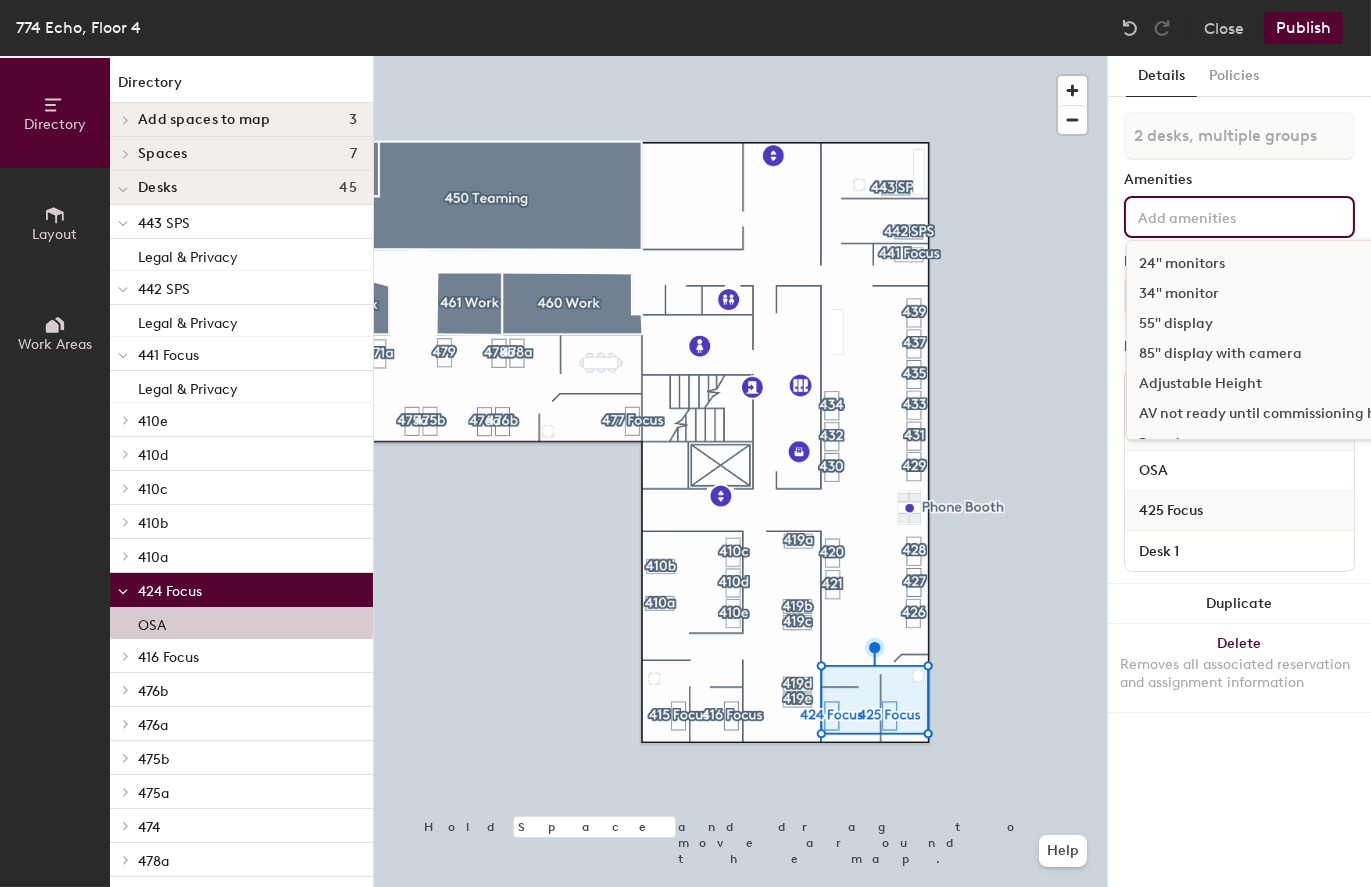 click on "24"  monitors" 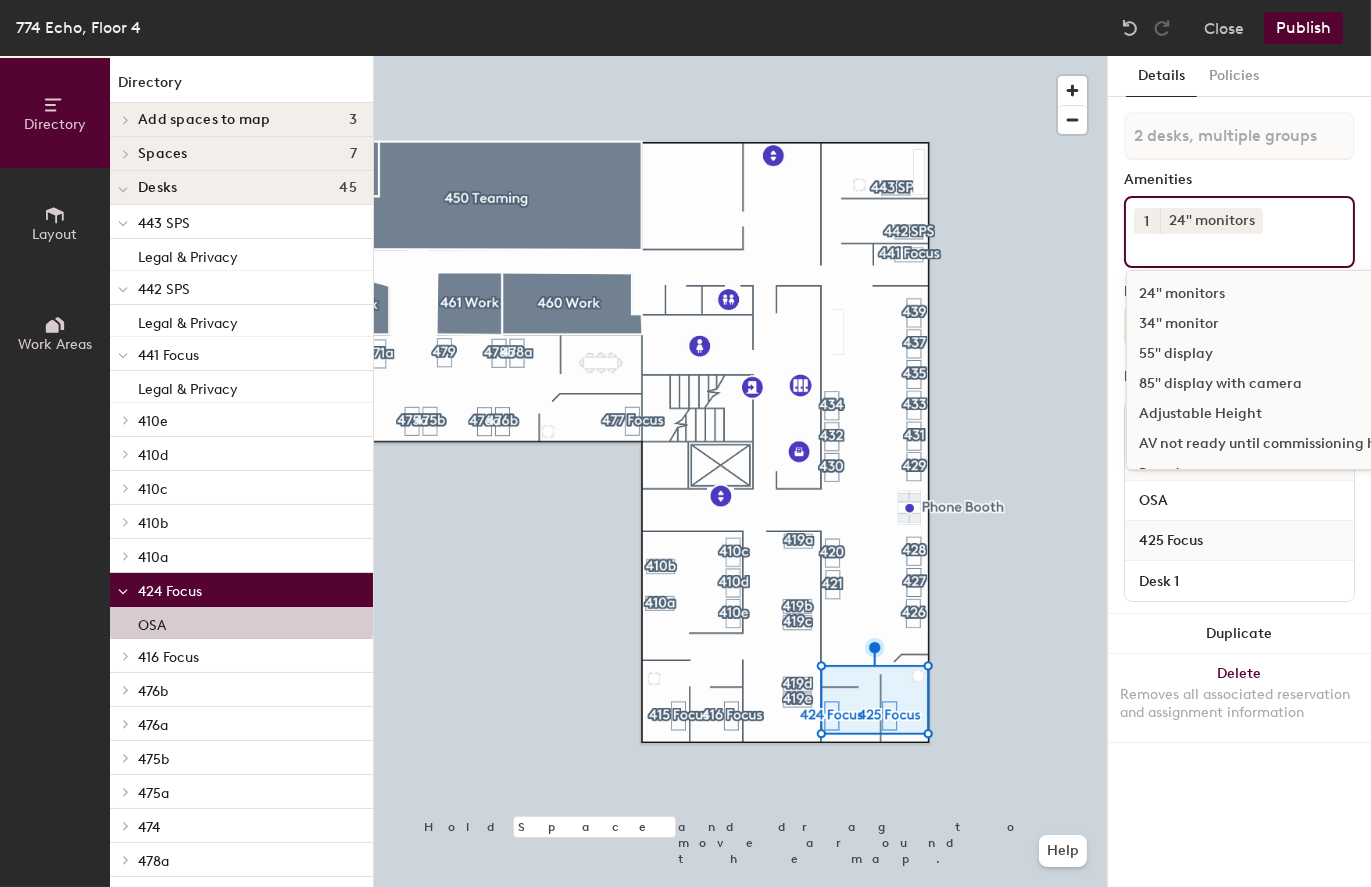 click on "1" 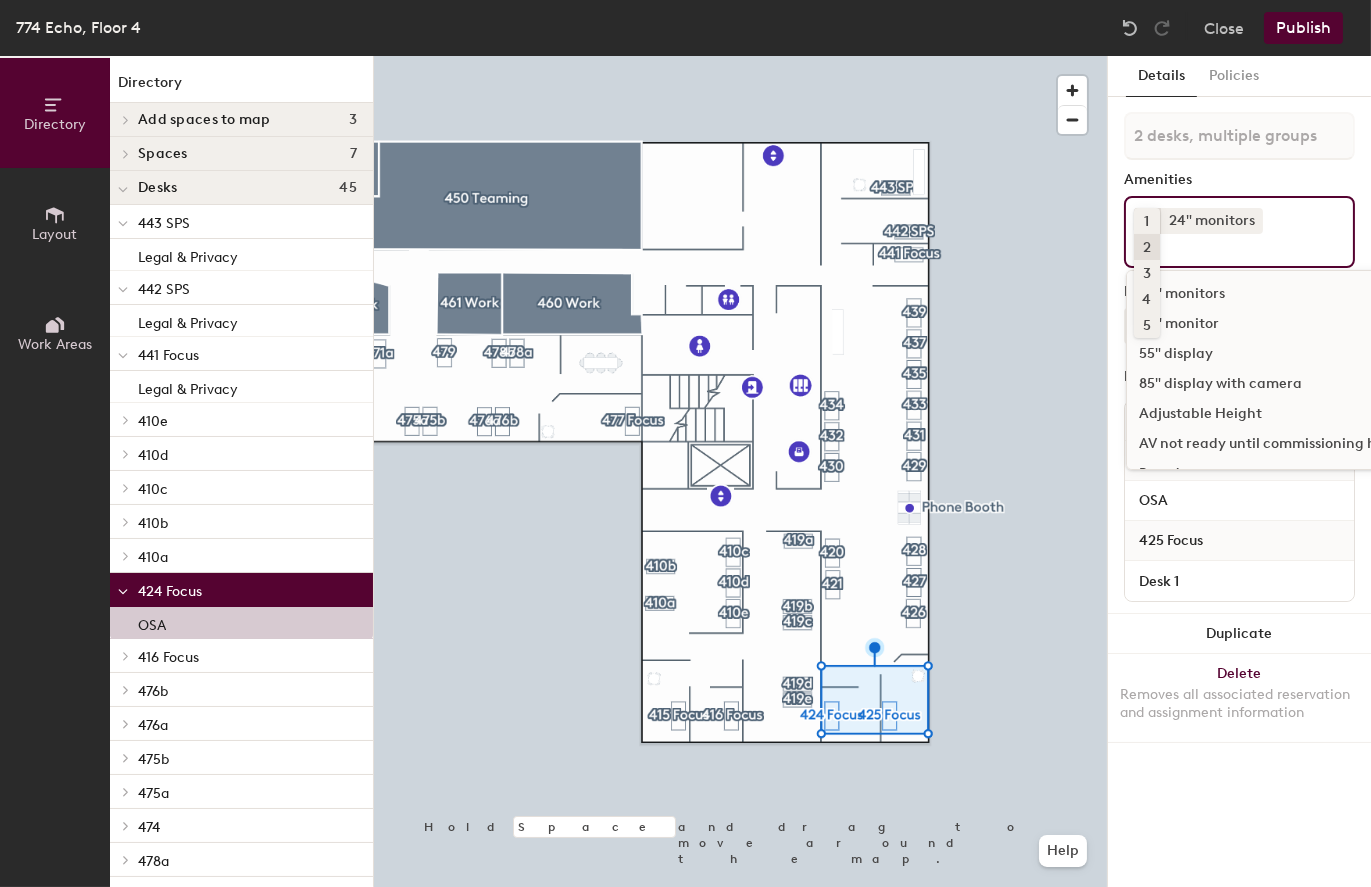 click on "2" 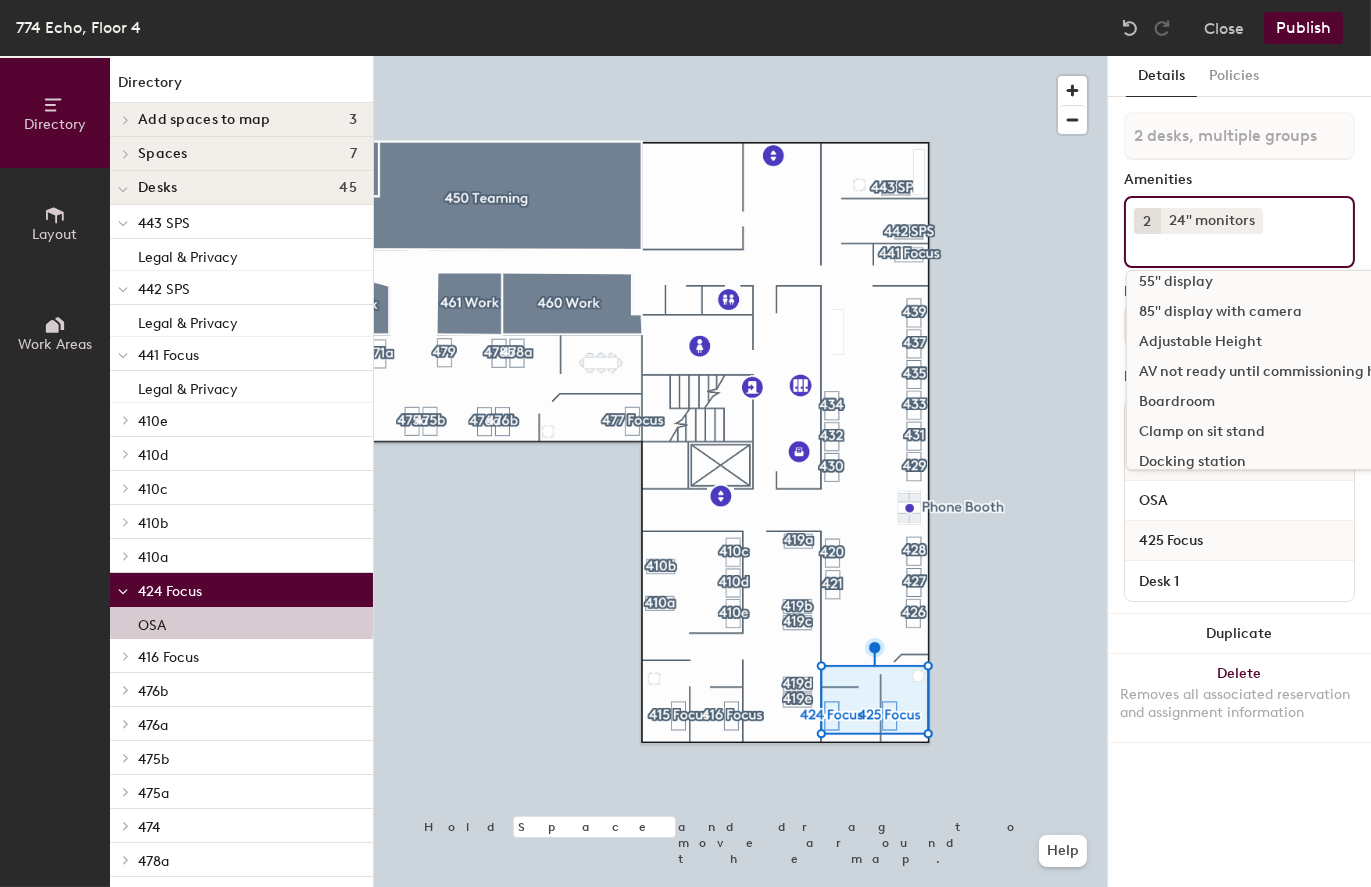 scroll, scrollTop: 100, scrollLeft: 0, axis: vertical 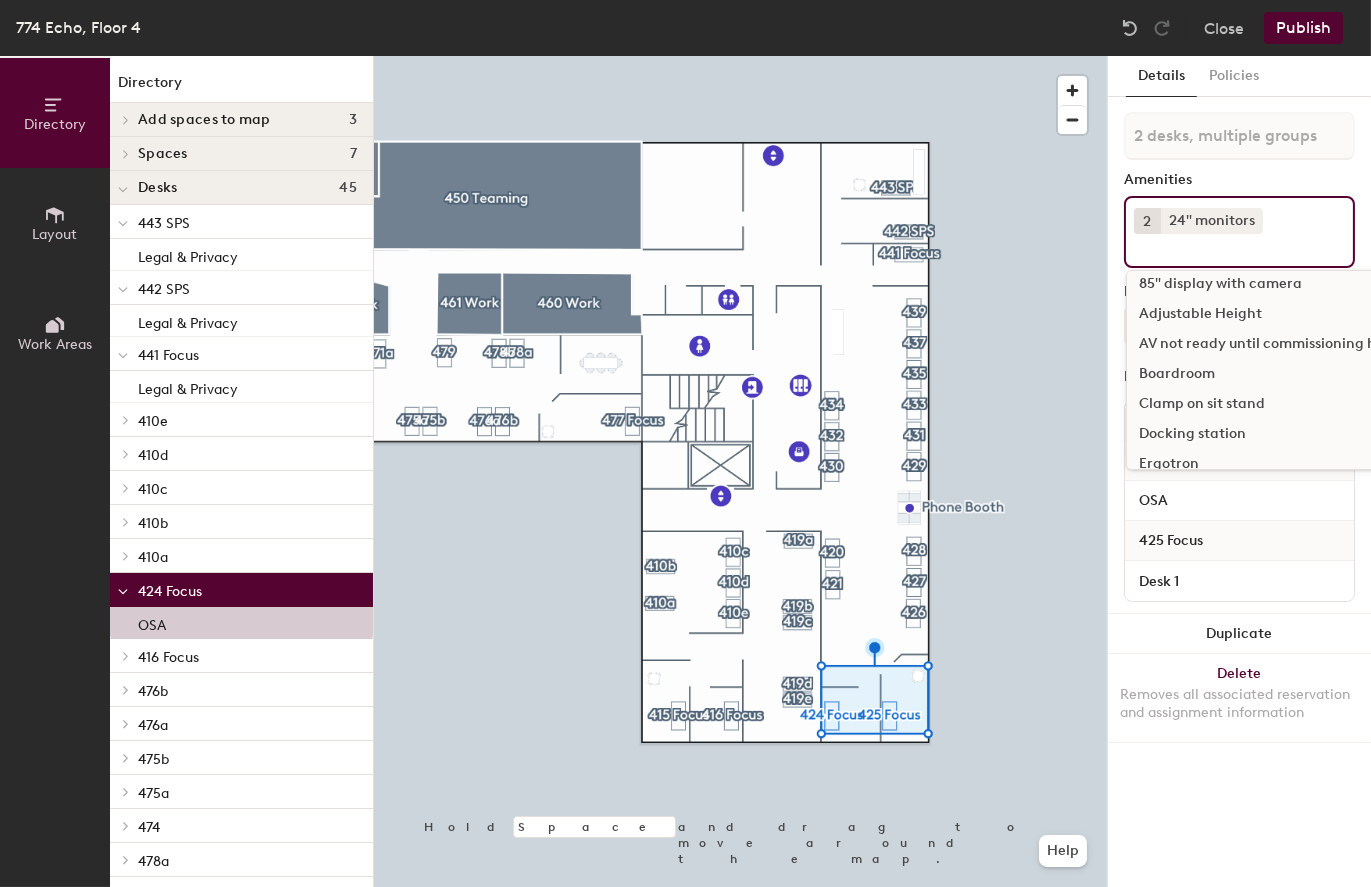 click on "Docking station" 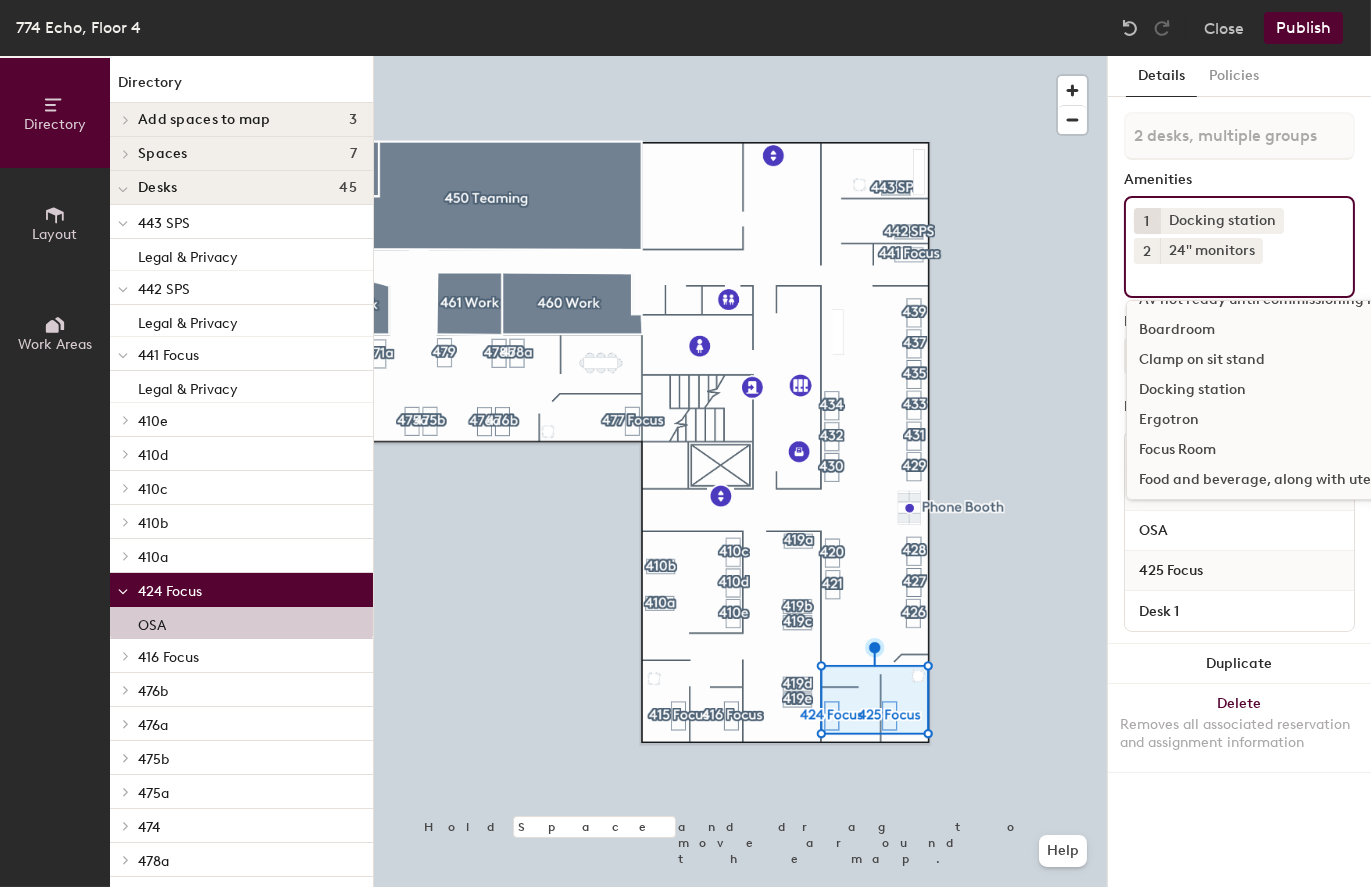 scroll, scrollTop: 200, scrollLeft: 0, axis: vertical 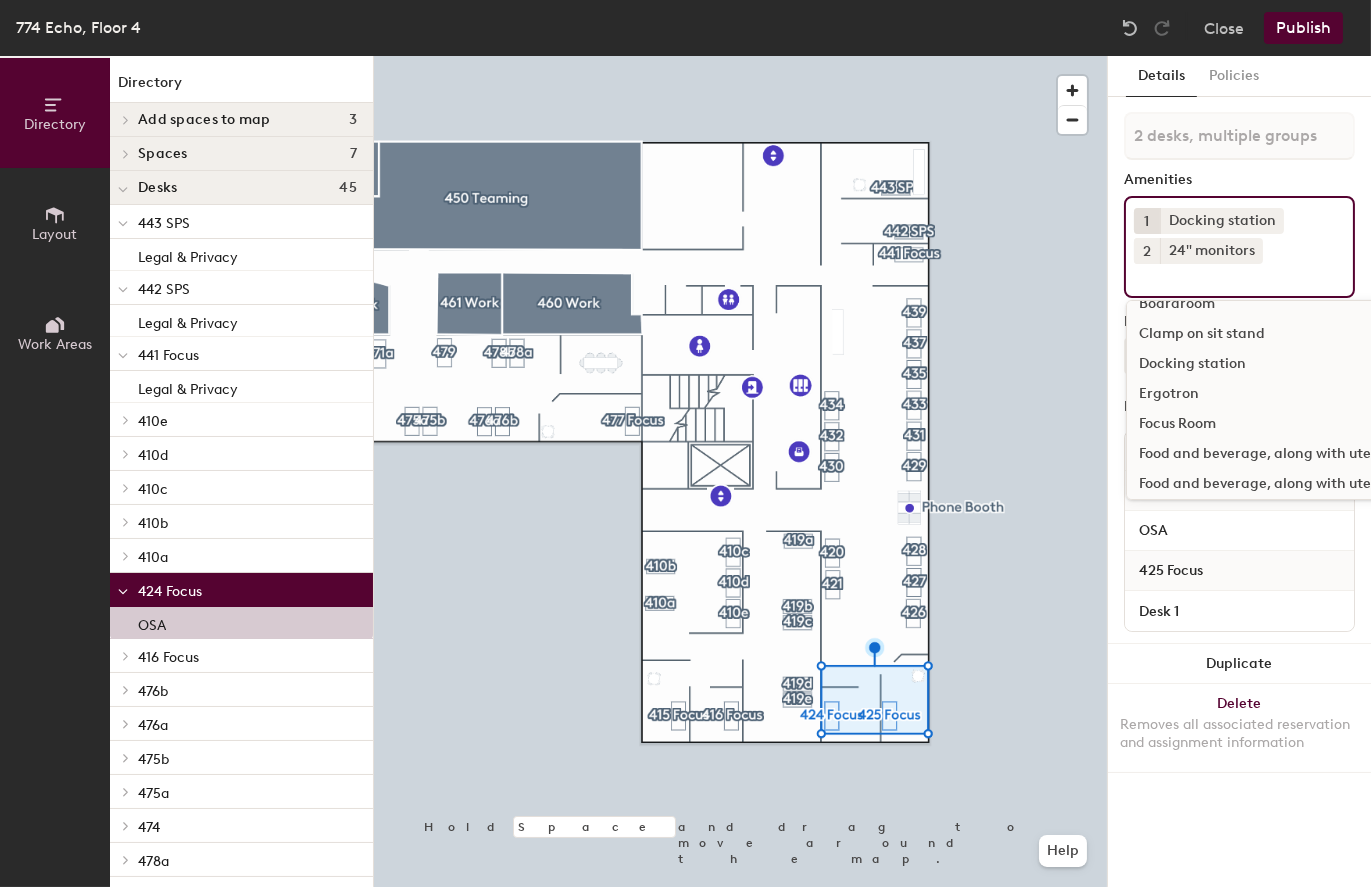 click on "Focus Room" 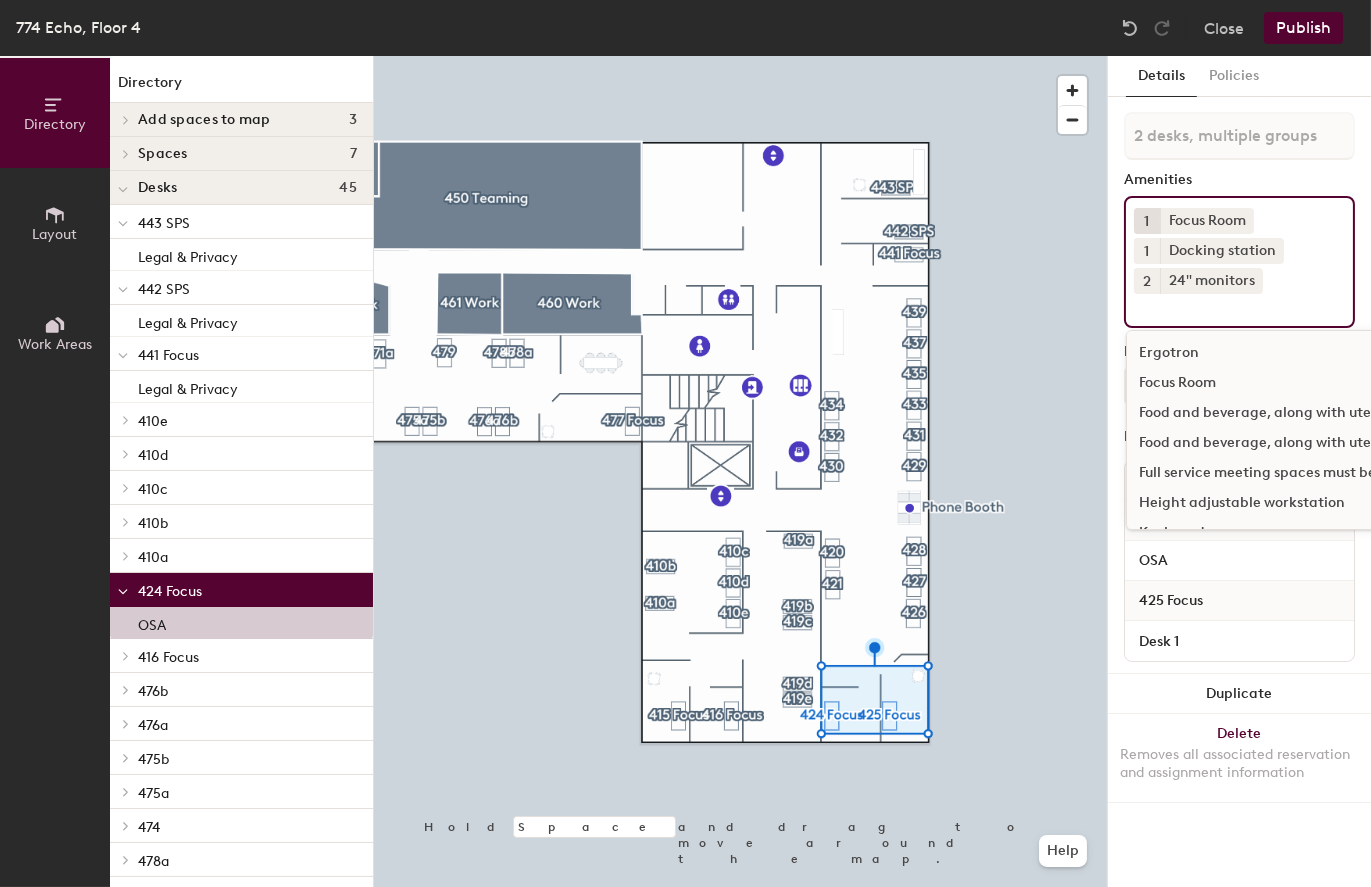 scroll, scrollTop: 300, scrollLeft: 0, axis: vertical 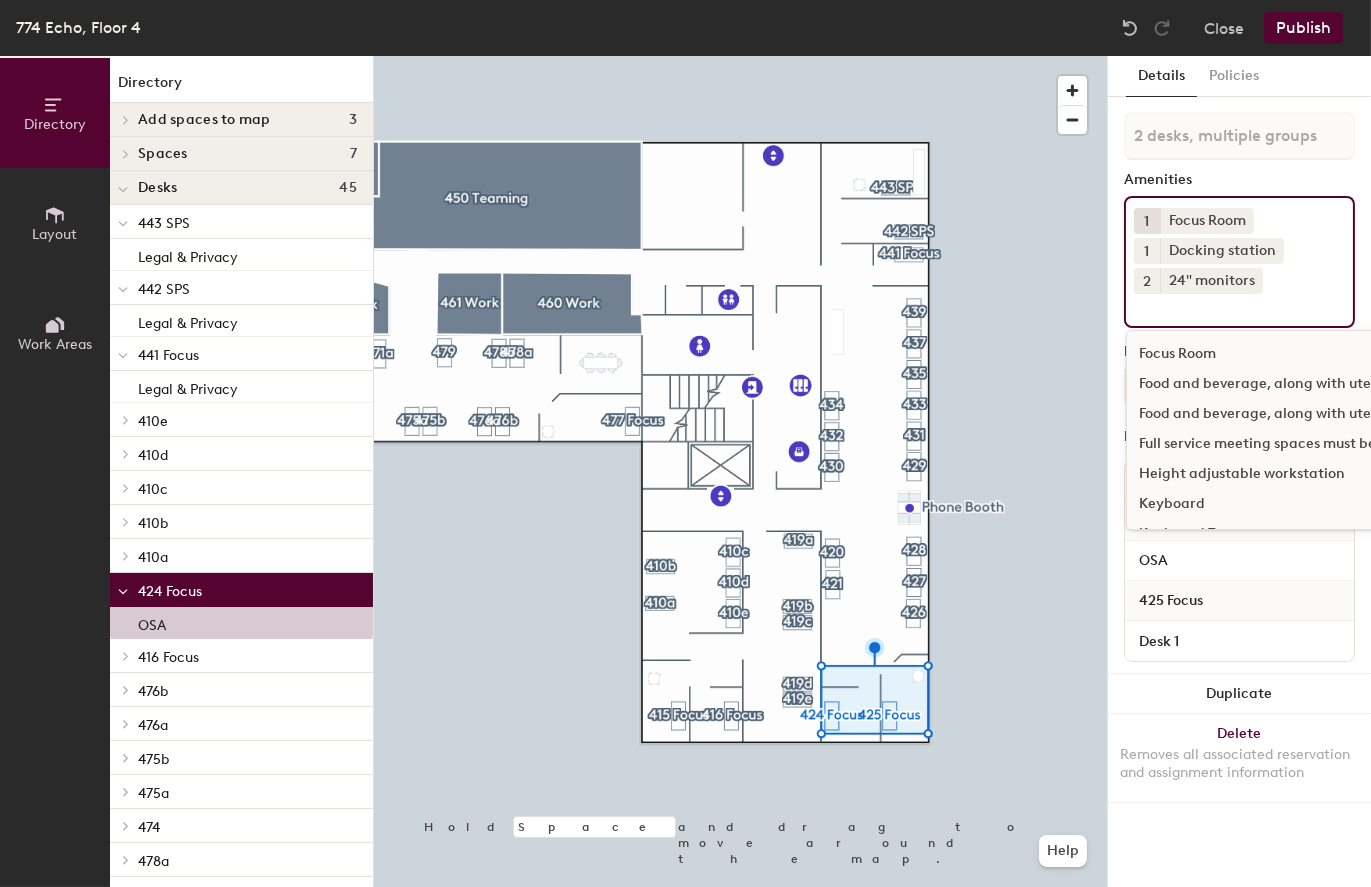 click on "Height adjustable workstation" 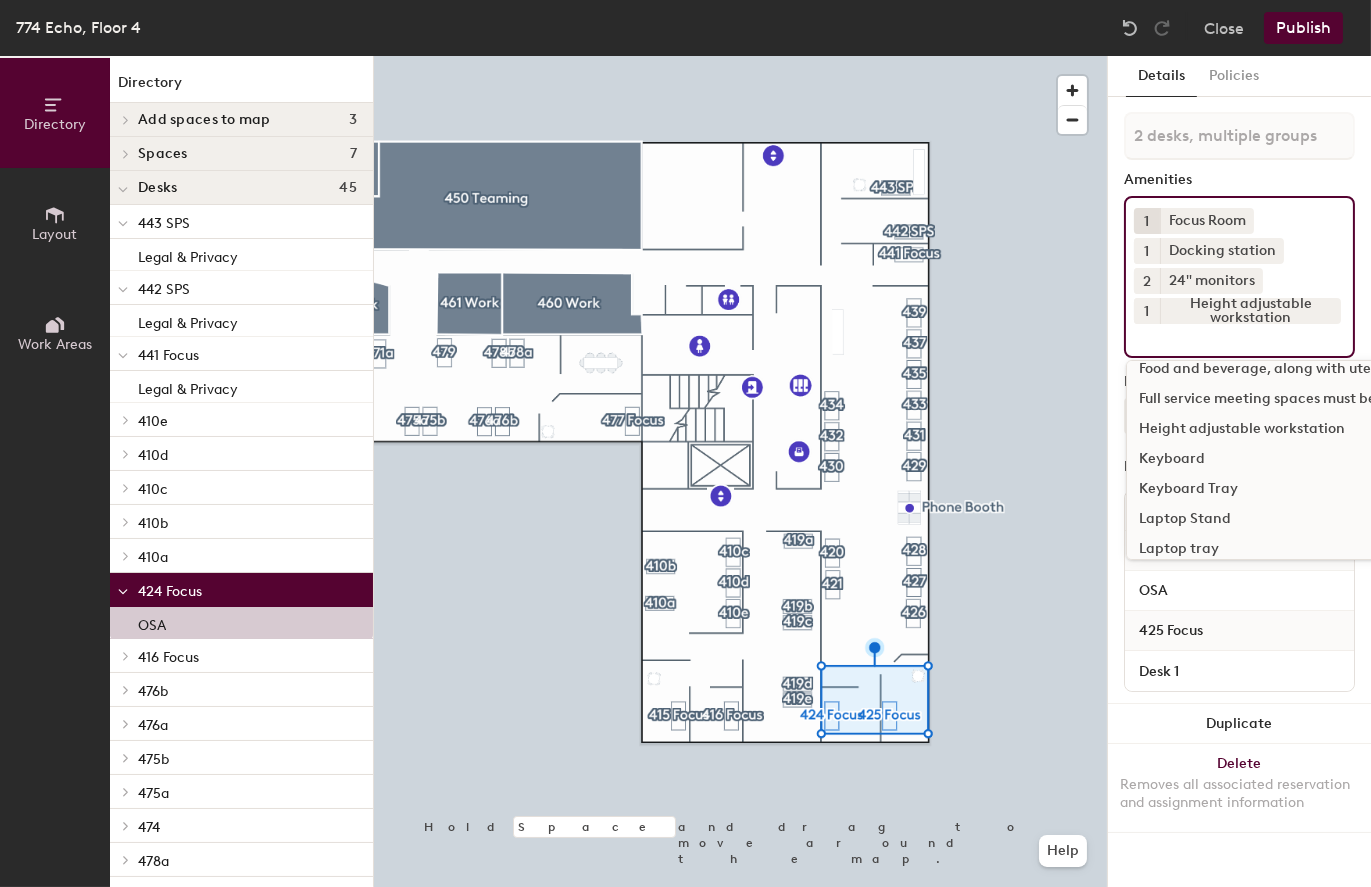scroll, scrollTop: 400, scrollLeft: 0, axis: vertical 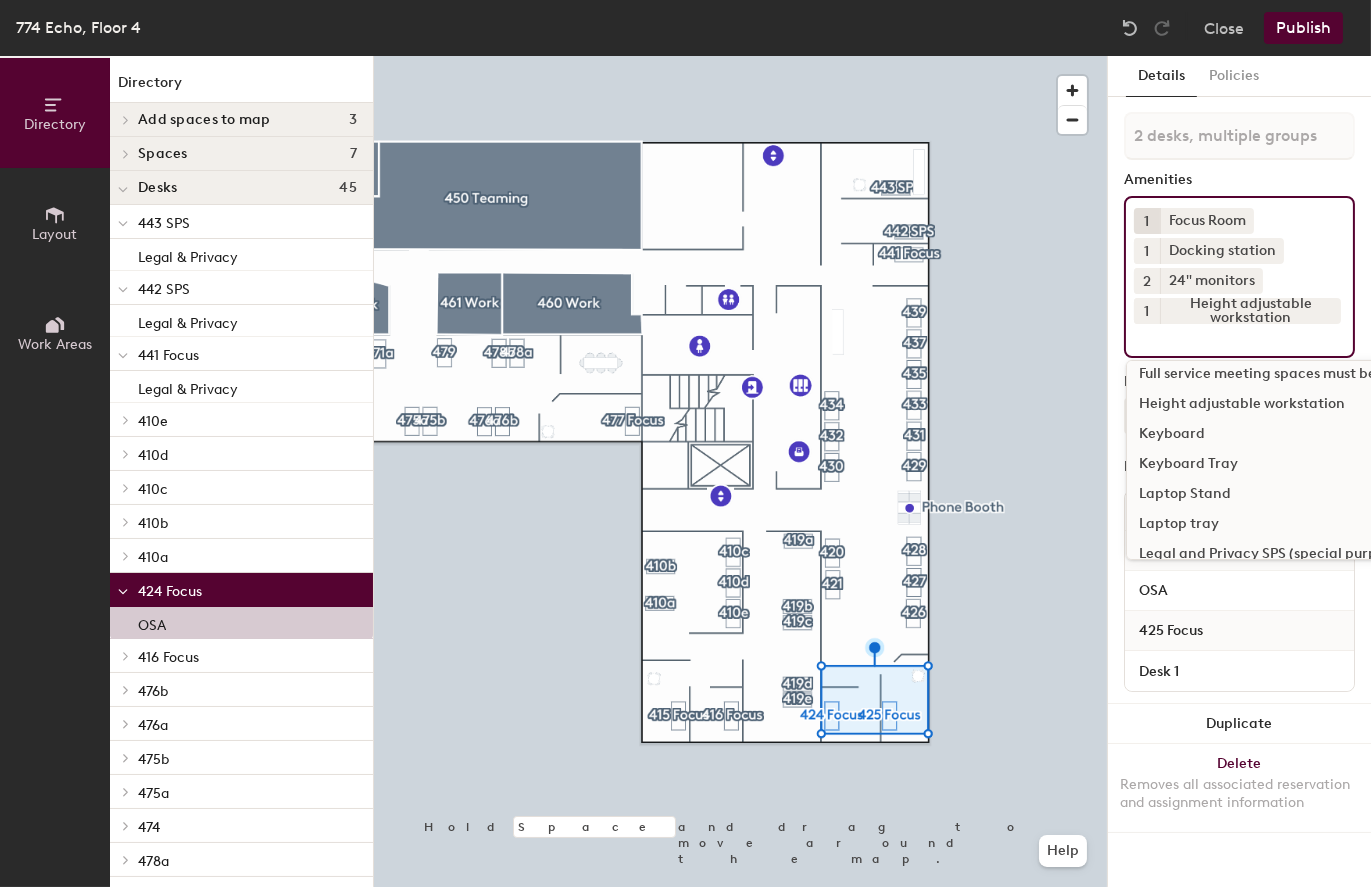 click on "Keyboard" 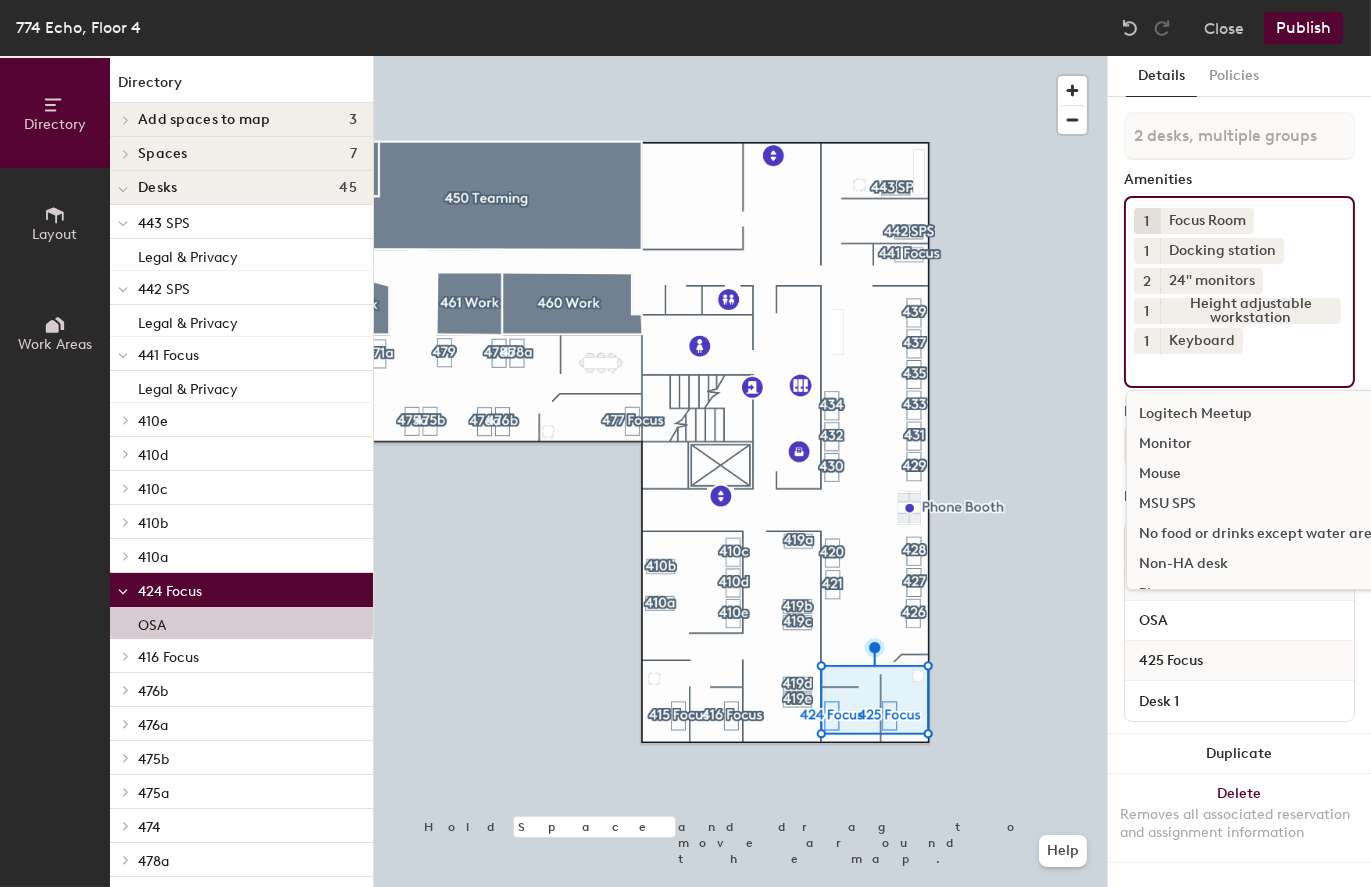 click on "Mouse" 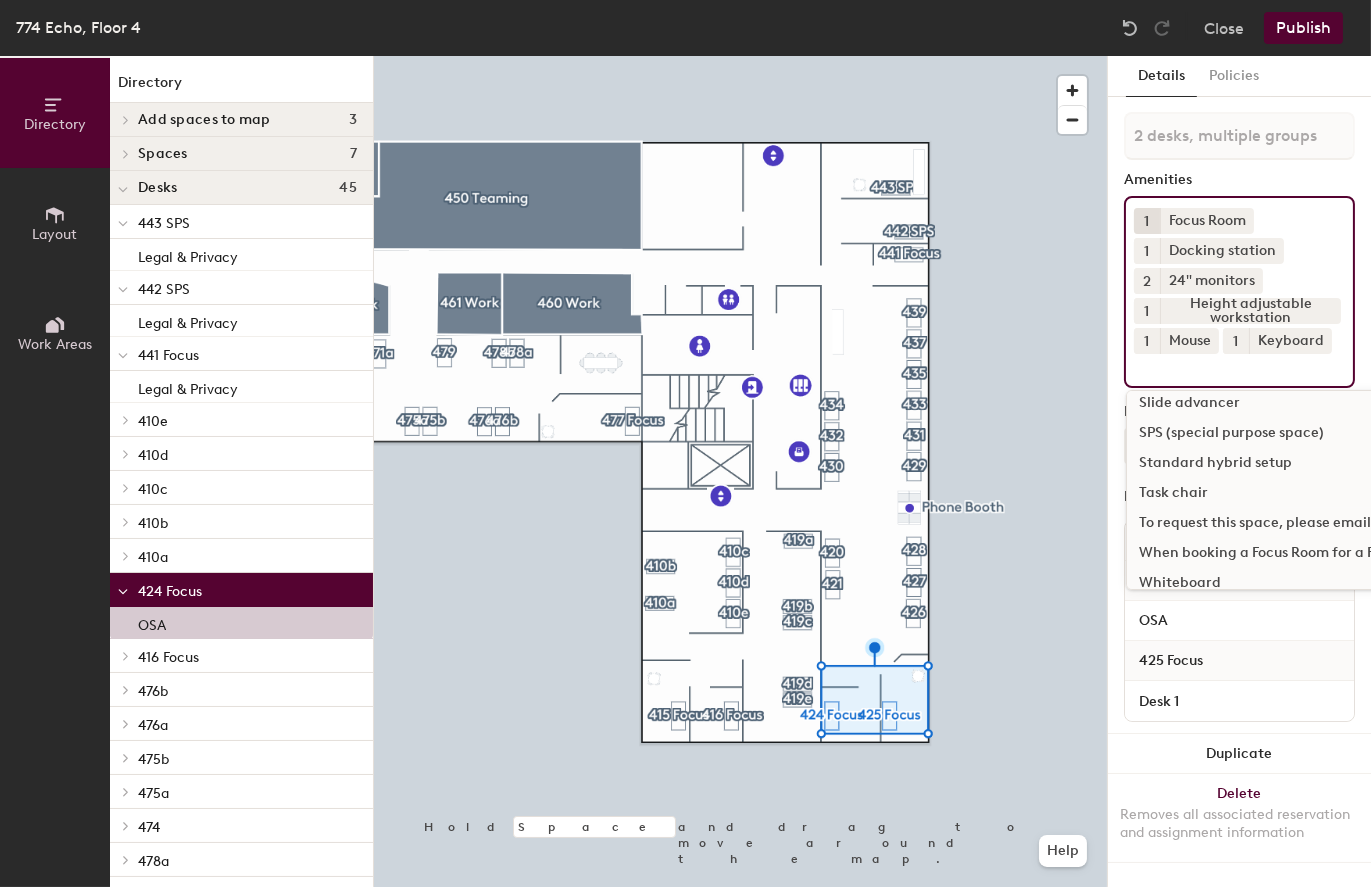 scroll, scrollTop: 1000, scrollLeft: 0, axis: vertical 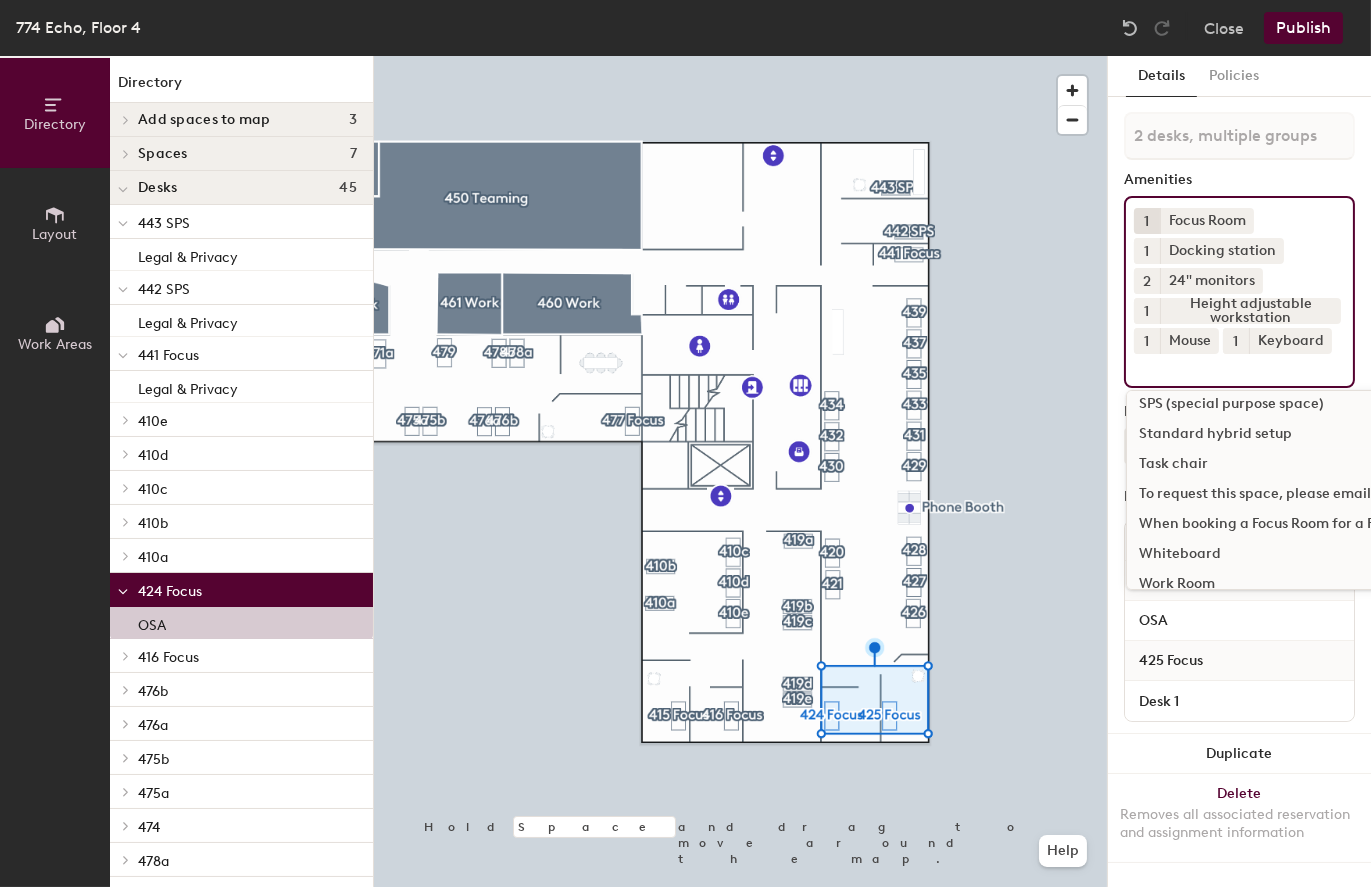 click on "Task chair" 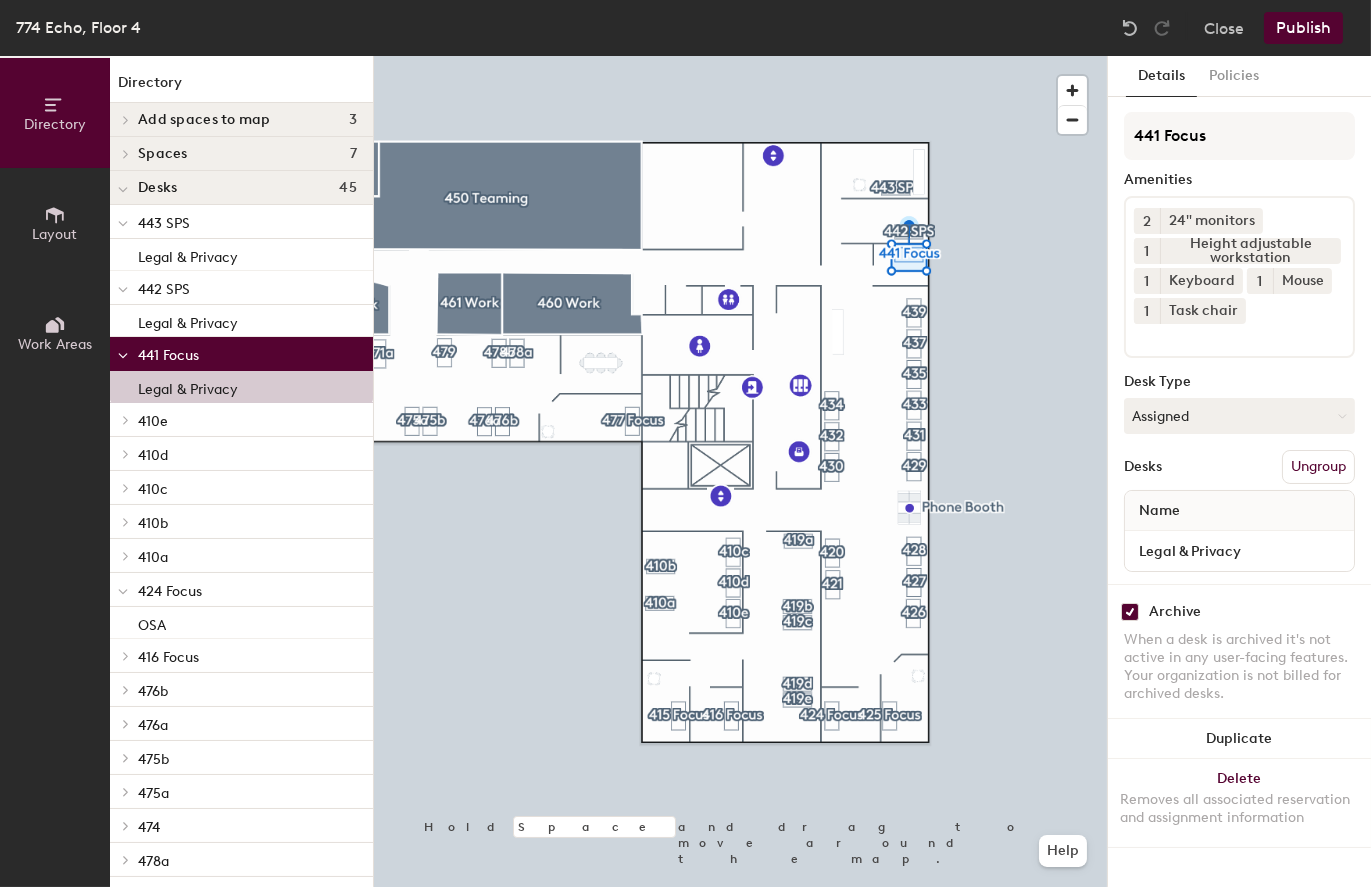 click 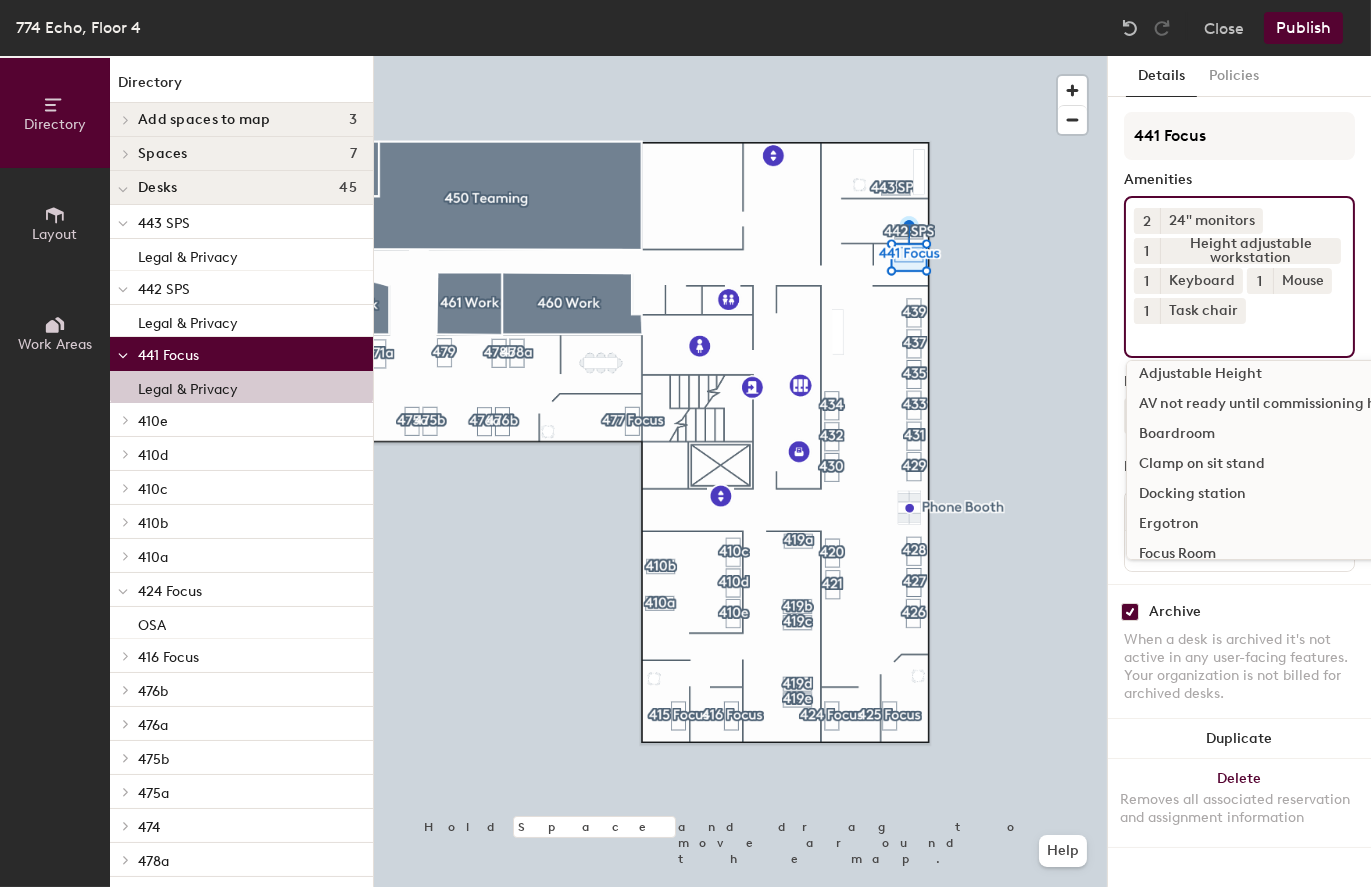 scroll, scrollTop: 200, scrollLeft: 0, axis: vertical 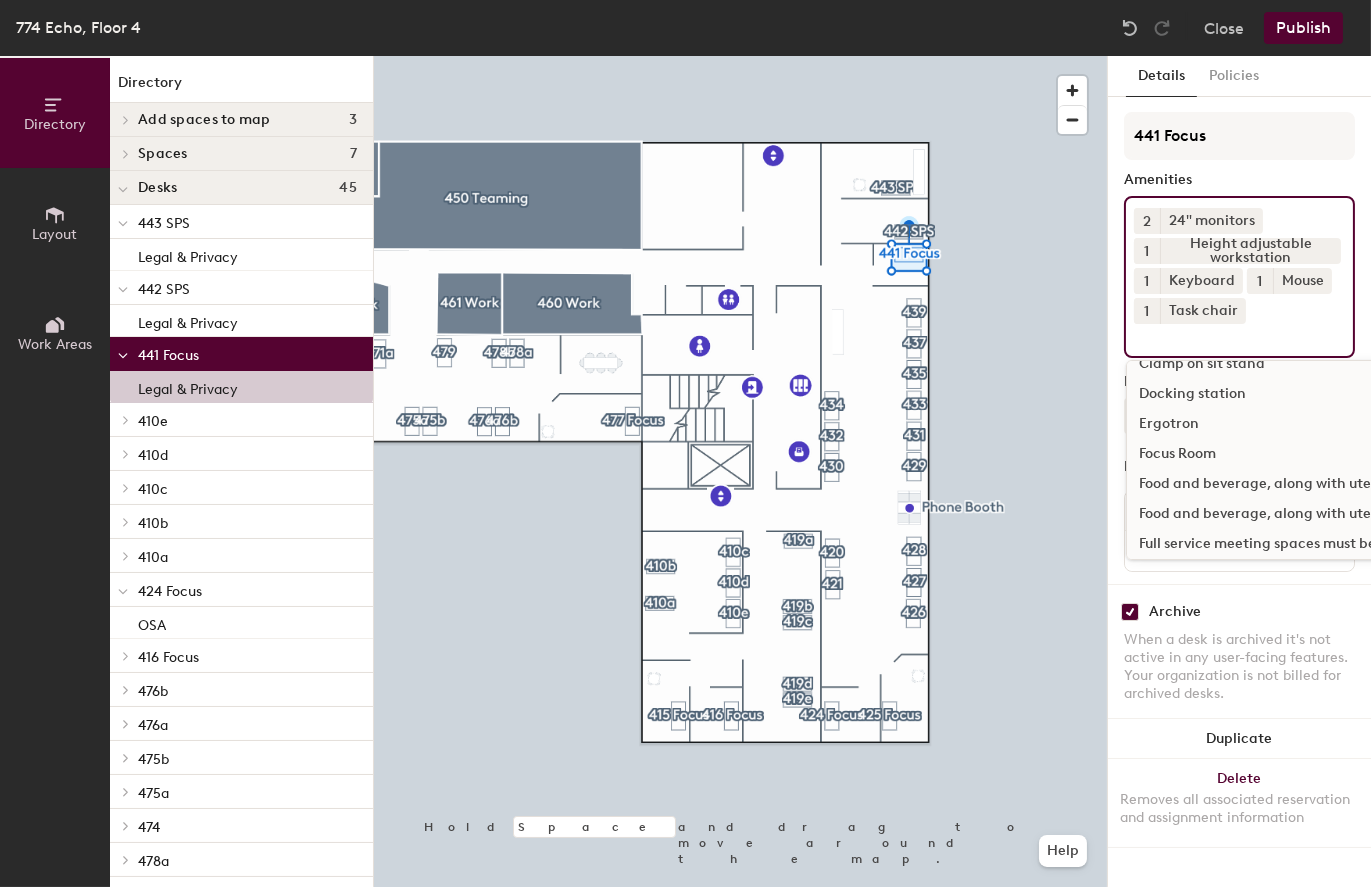 click on "Focus Room" 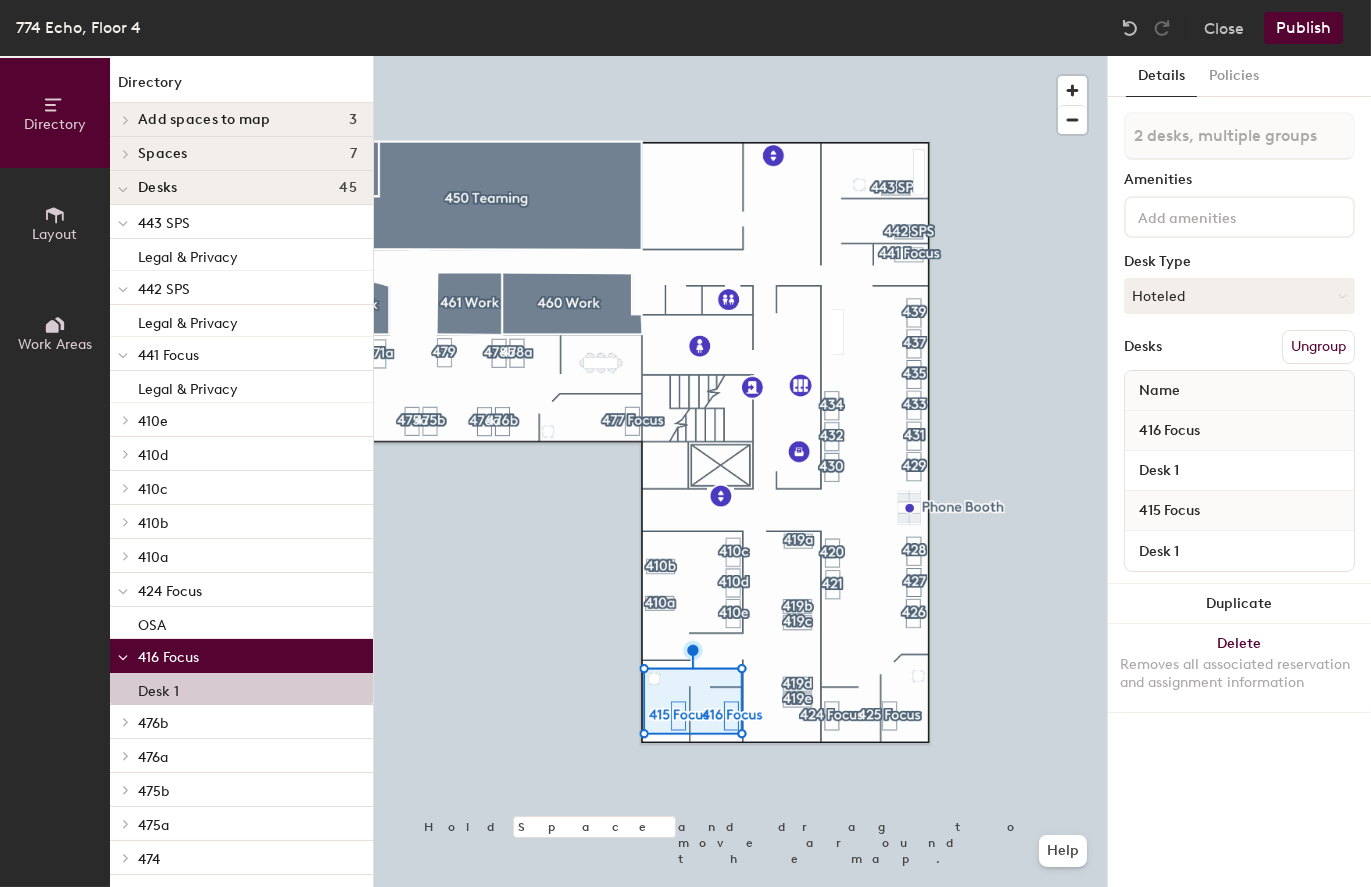 click 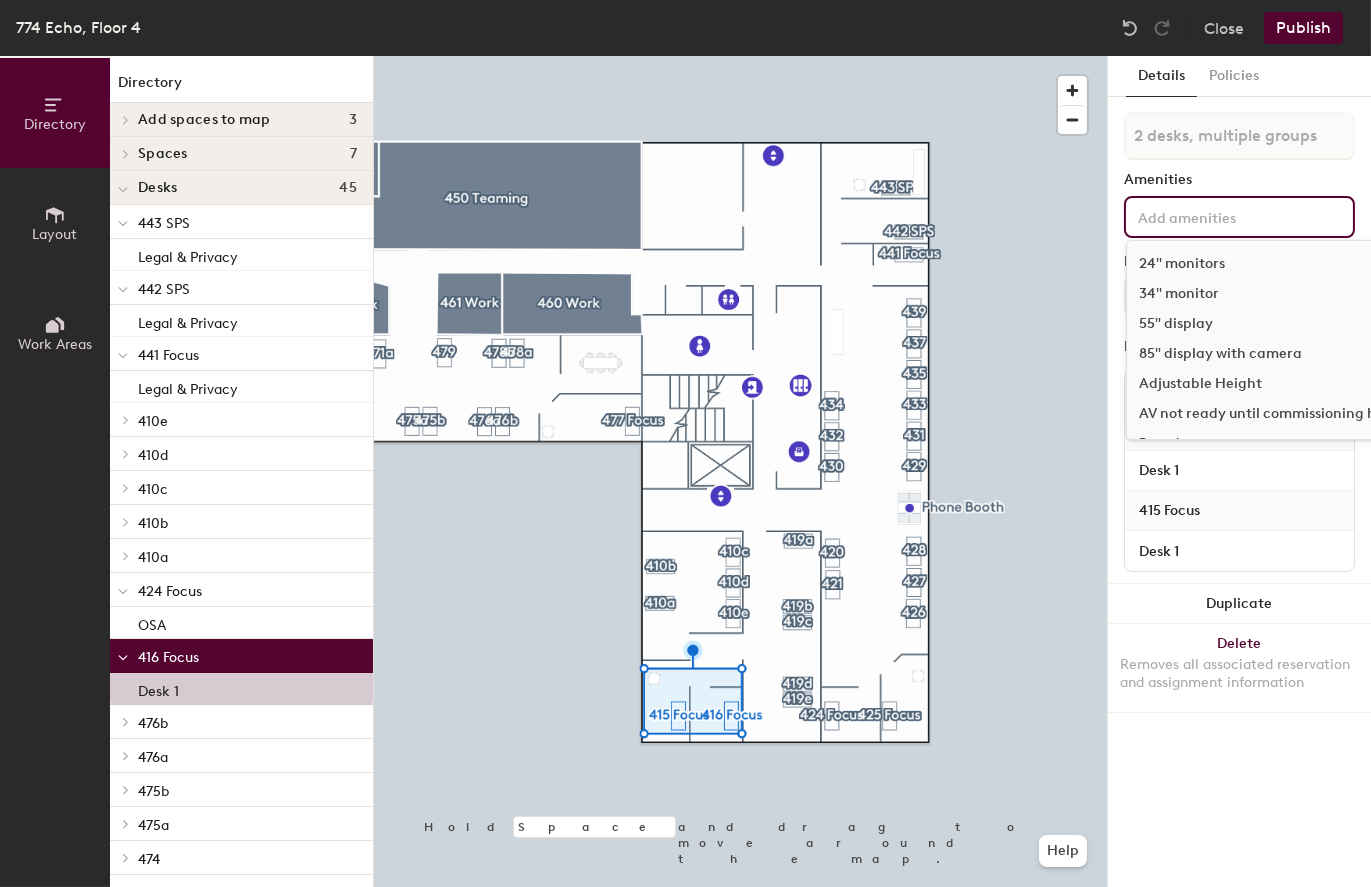 click on "34" monitor" 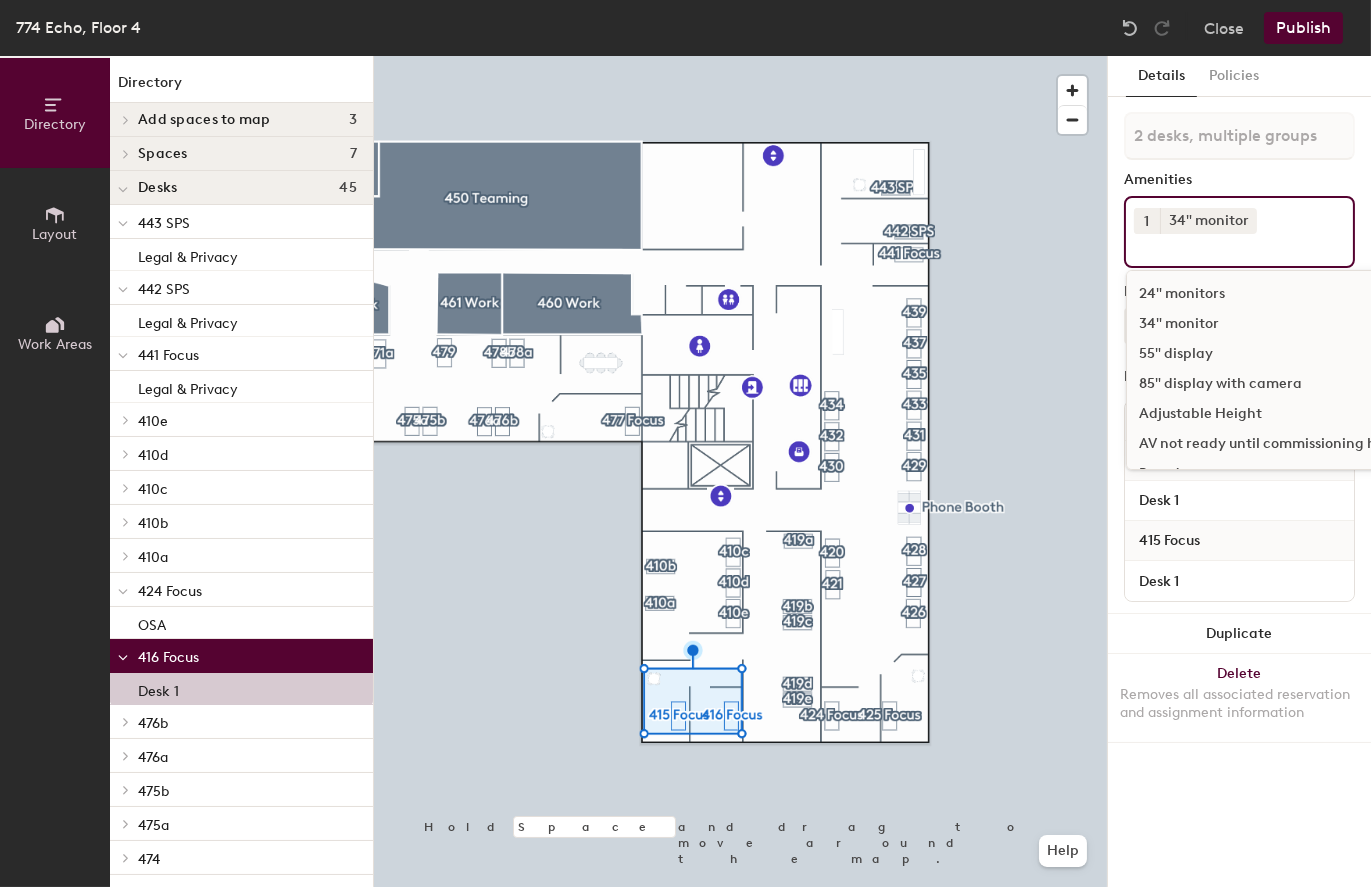 scroll, scrollTop: 100, scrollLeft: 0, axis: vertical 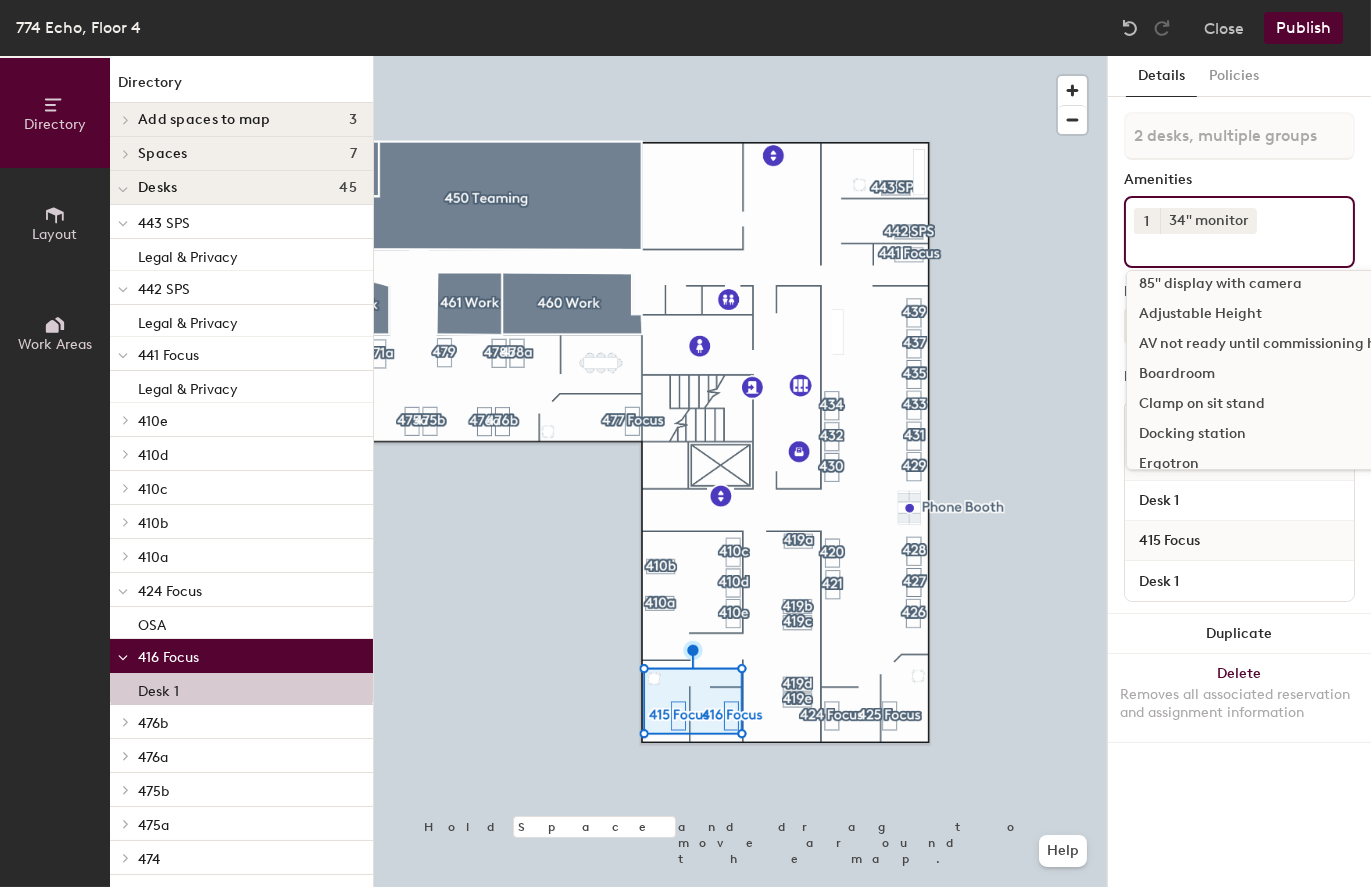 click on "Docking station" 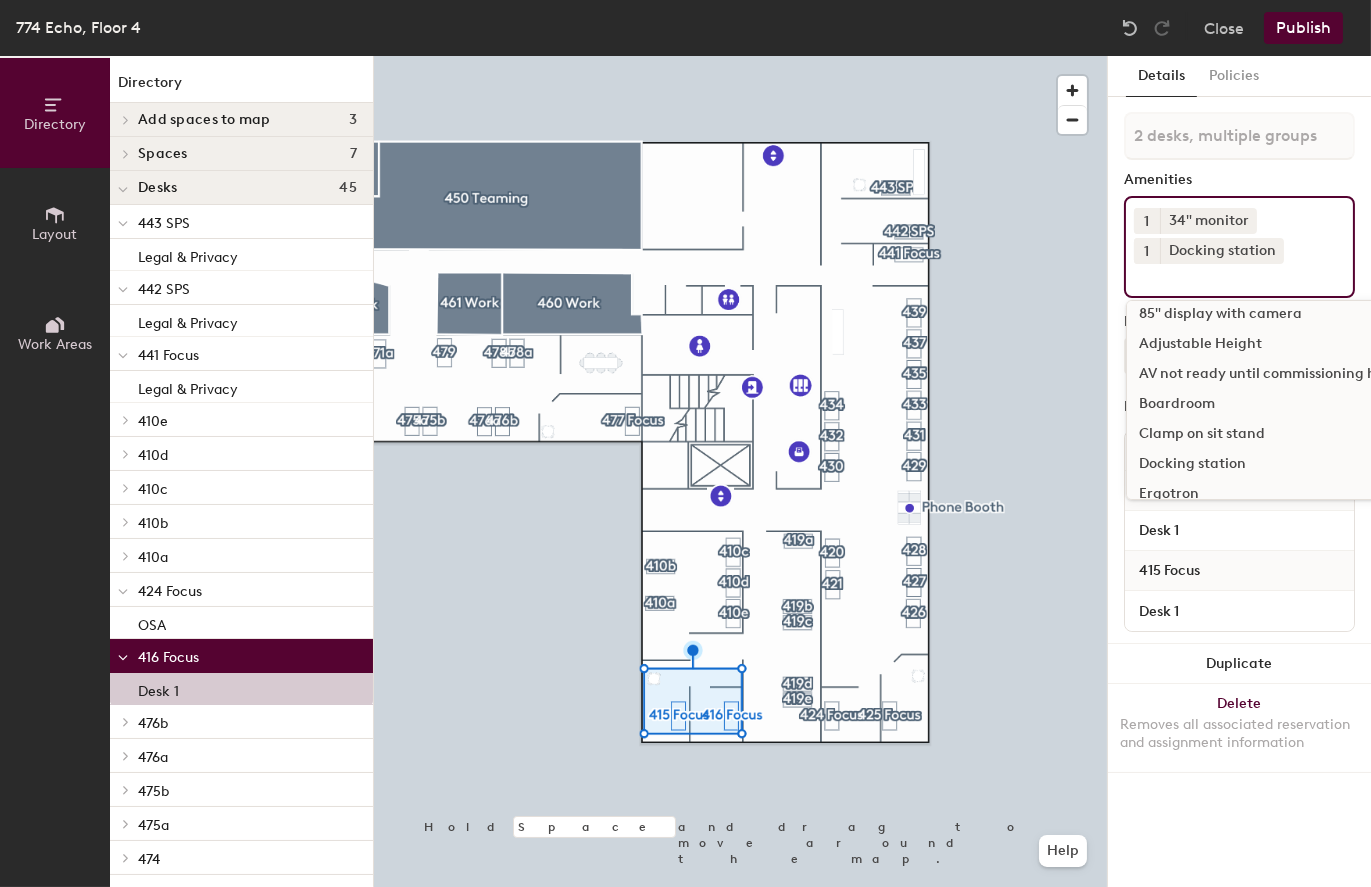 scroll, scrollTop: 200, scrollLeft: 0, axis: vertical 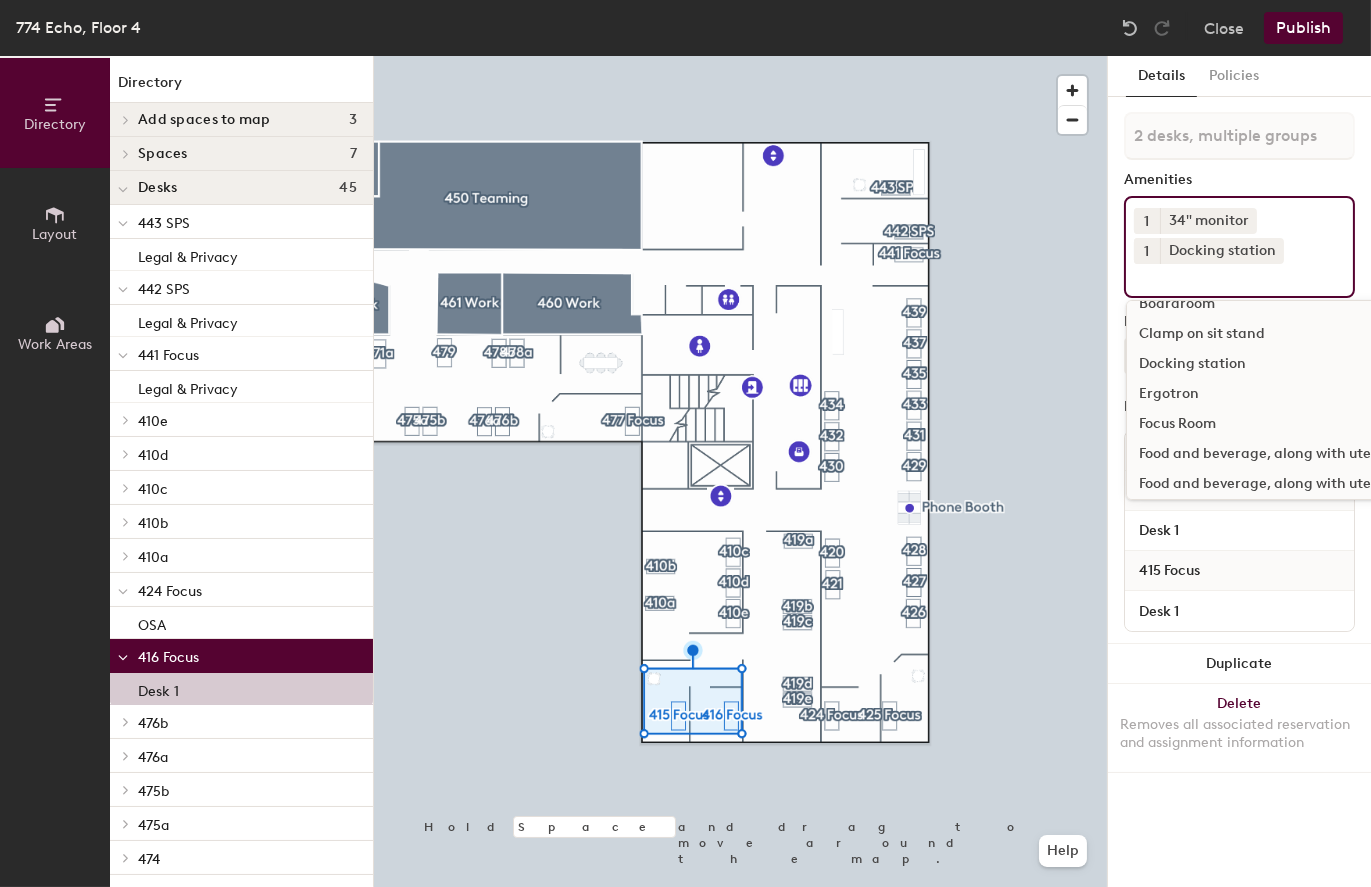 click on "Focus Room" 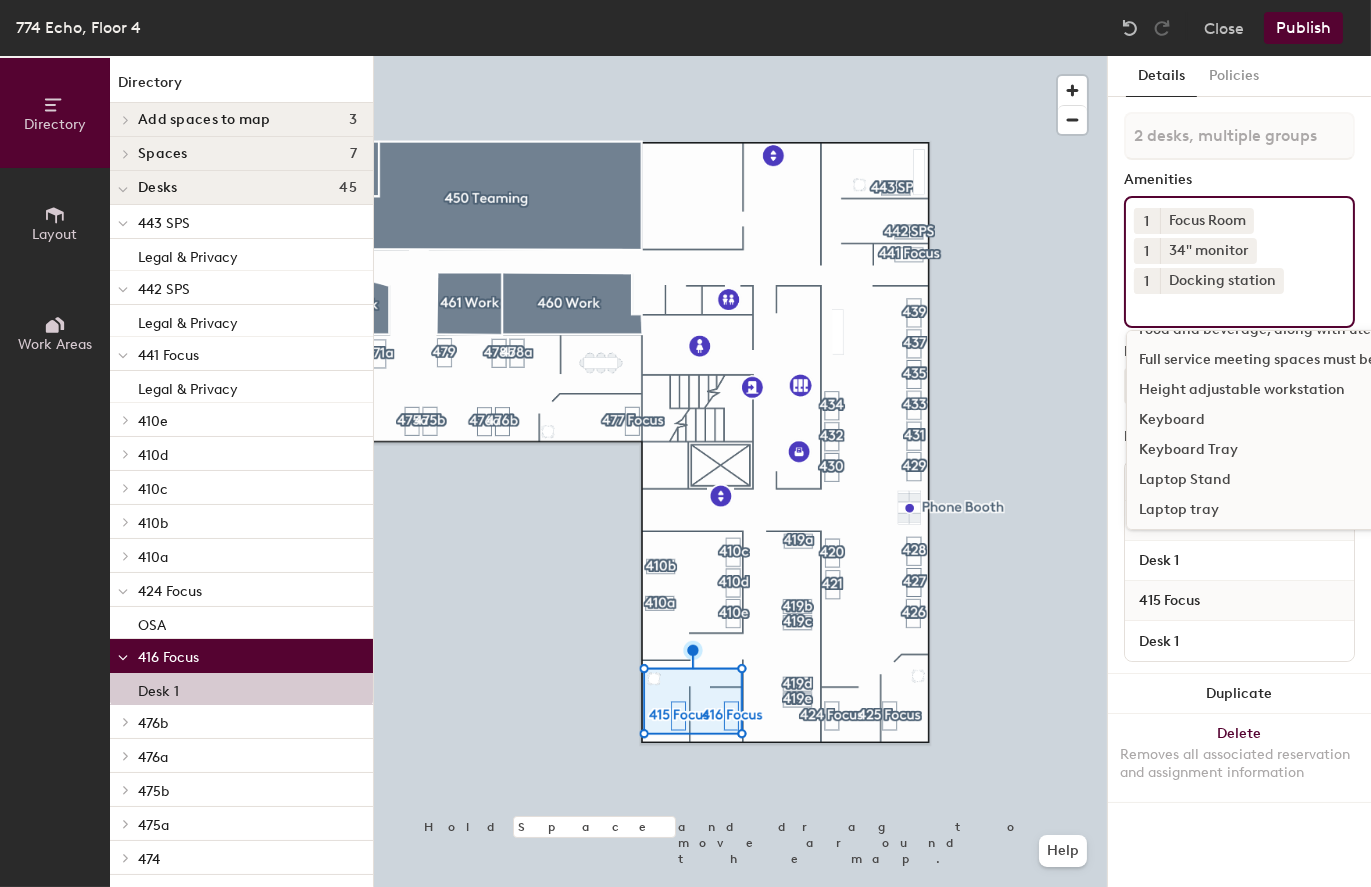 scroll, scrollTop: 400, scrollLeft: 0, axis: vertical 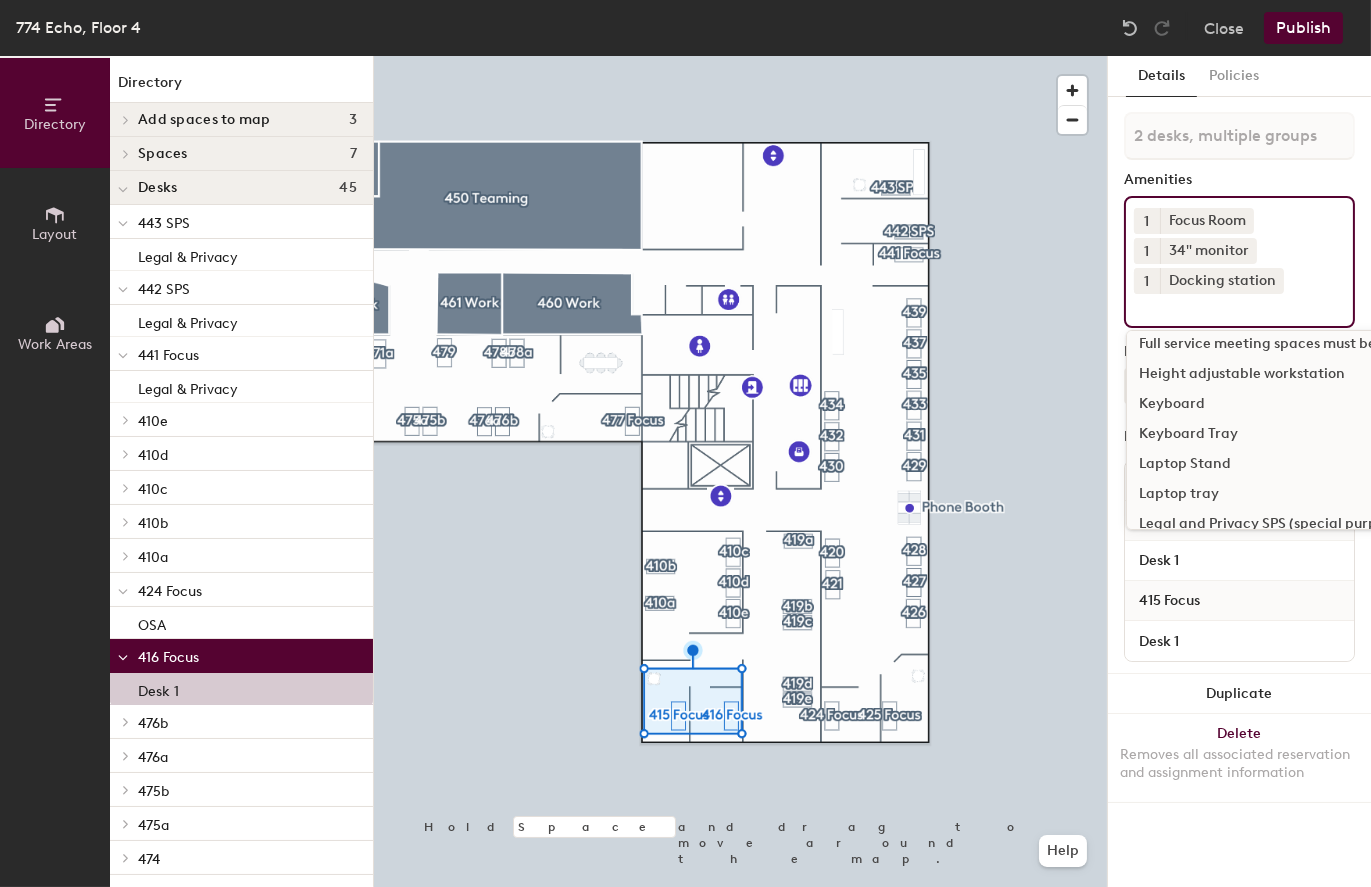 click on "Keyboard" 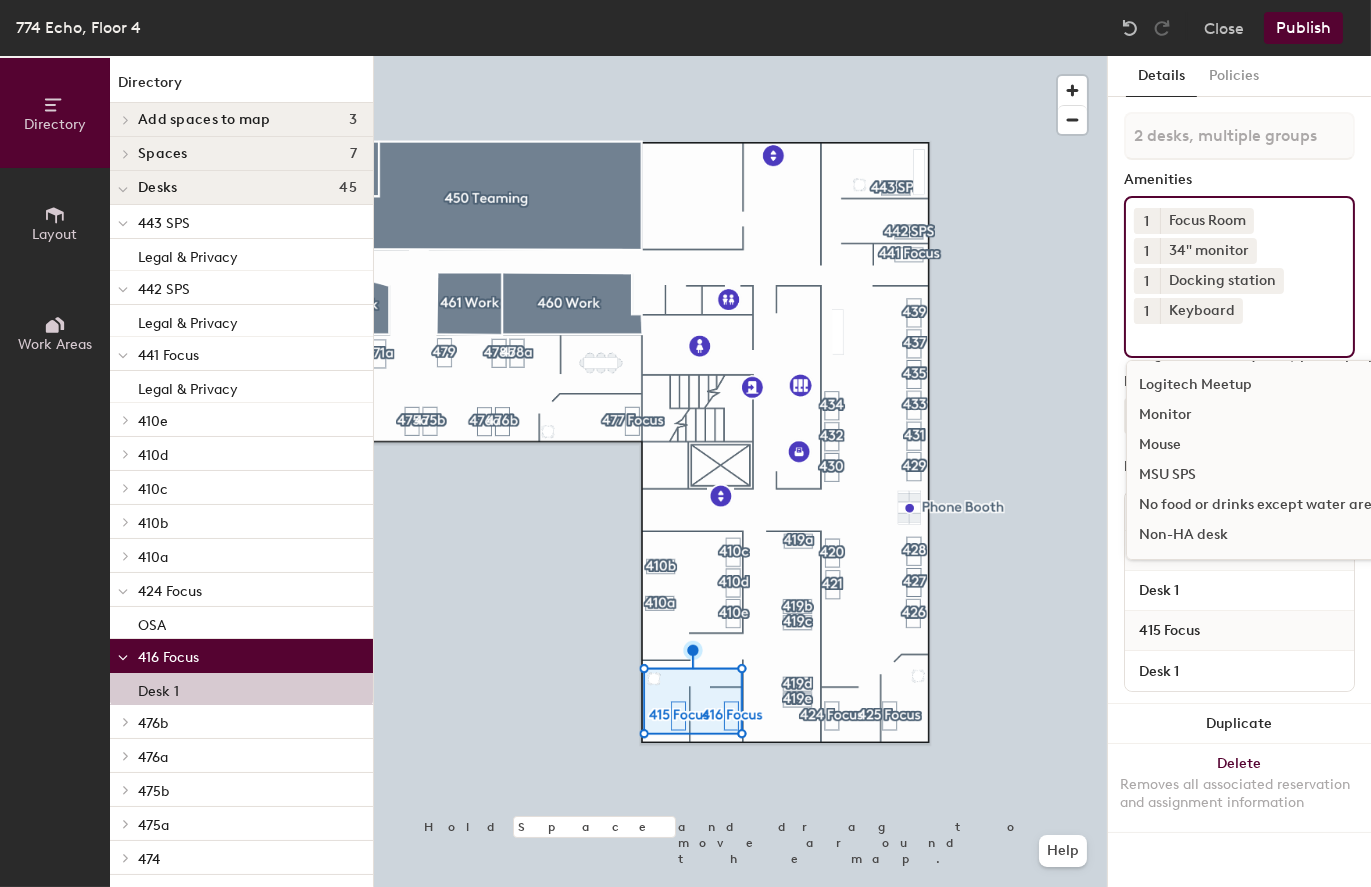 scroll, scrollTop: 600, scrollLeft: 0, axis: vertical 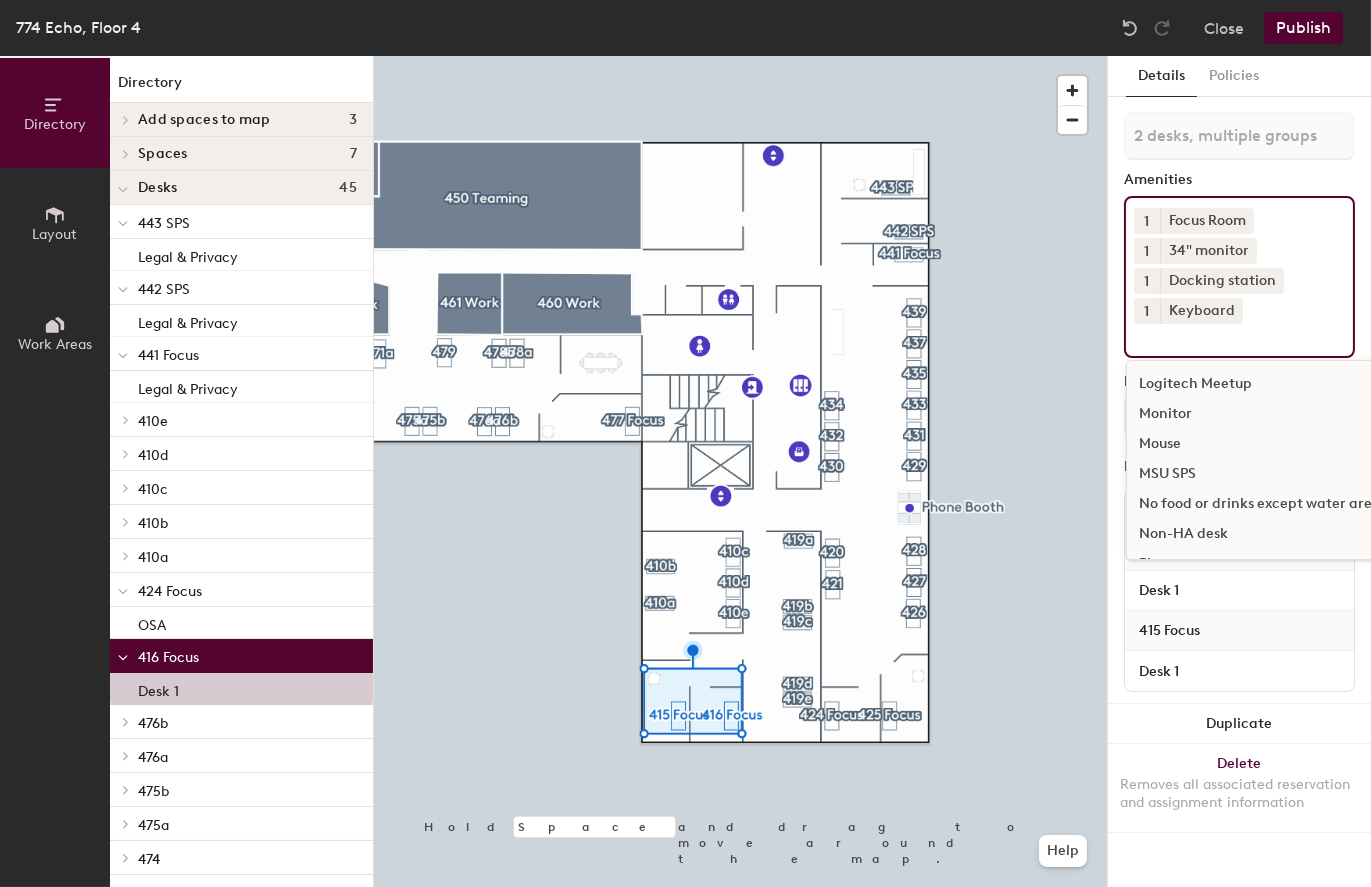 click on "Mouse" 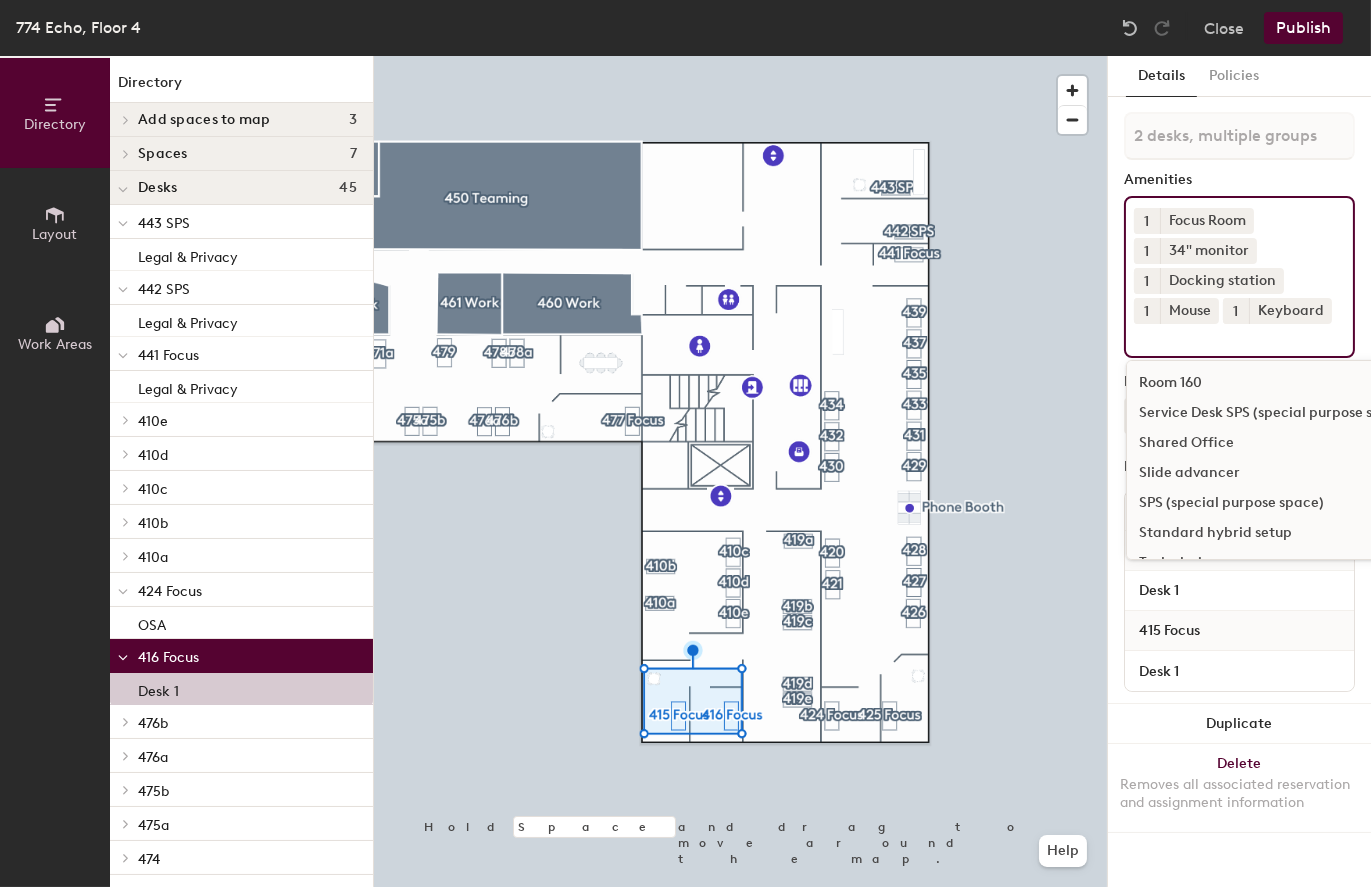 scroll, scrollTop: 900, scrollLeft: 0, axis: vertical 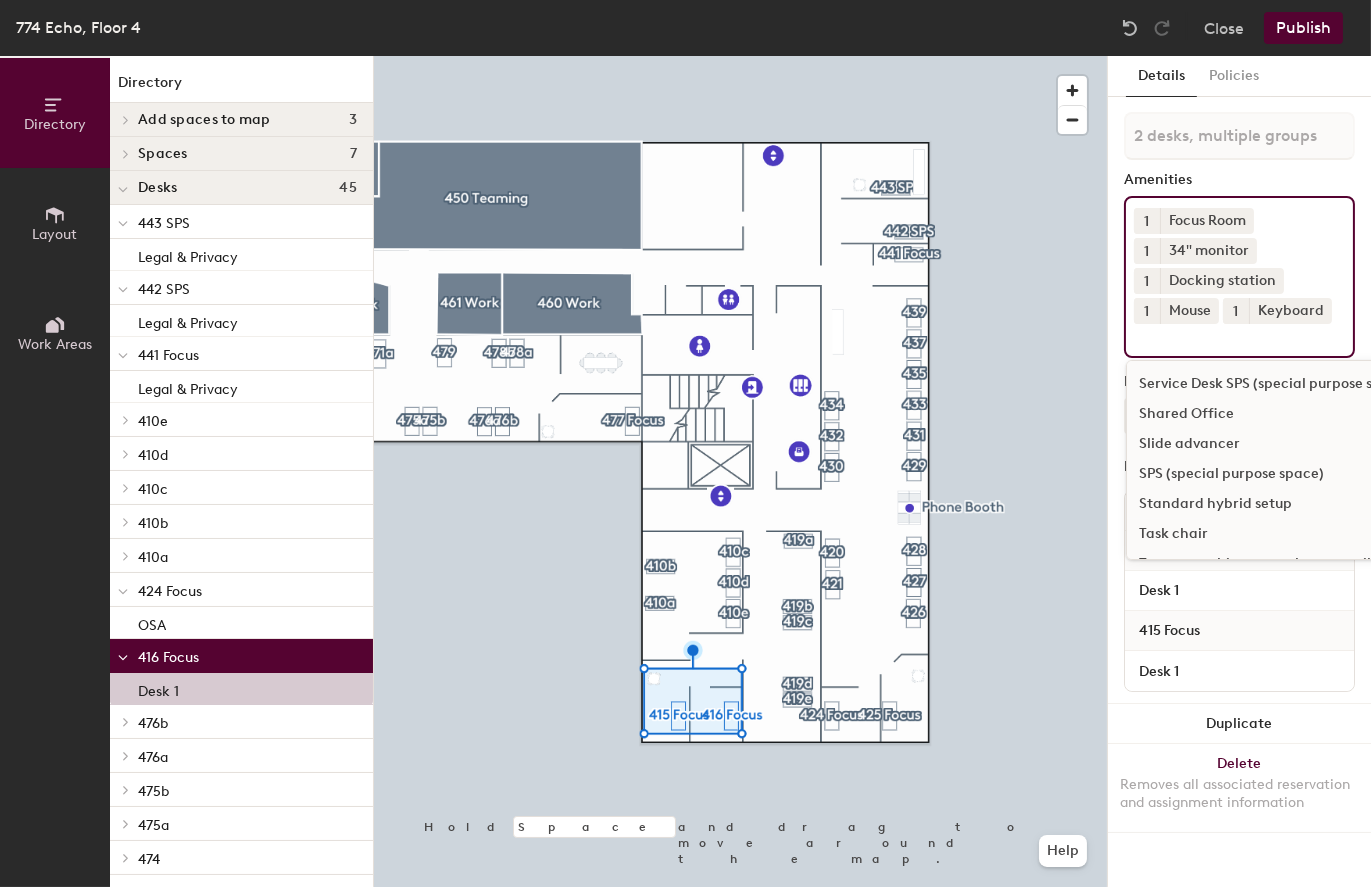 click on "Task chair" 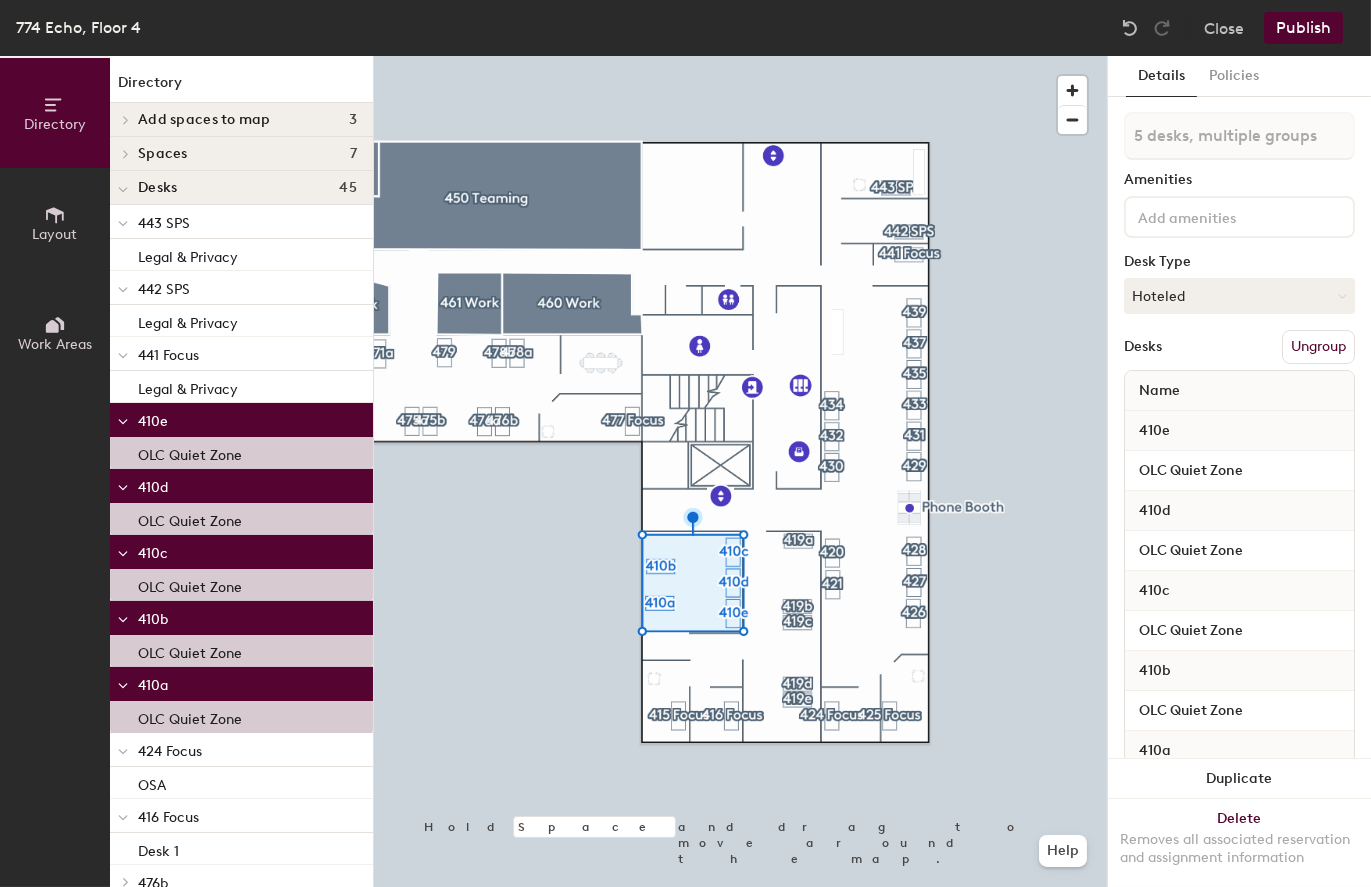 click 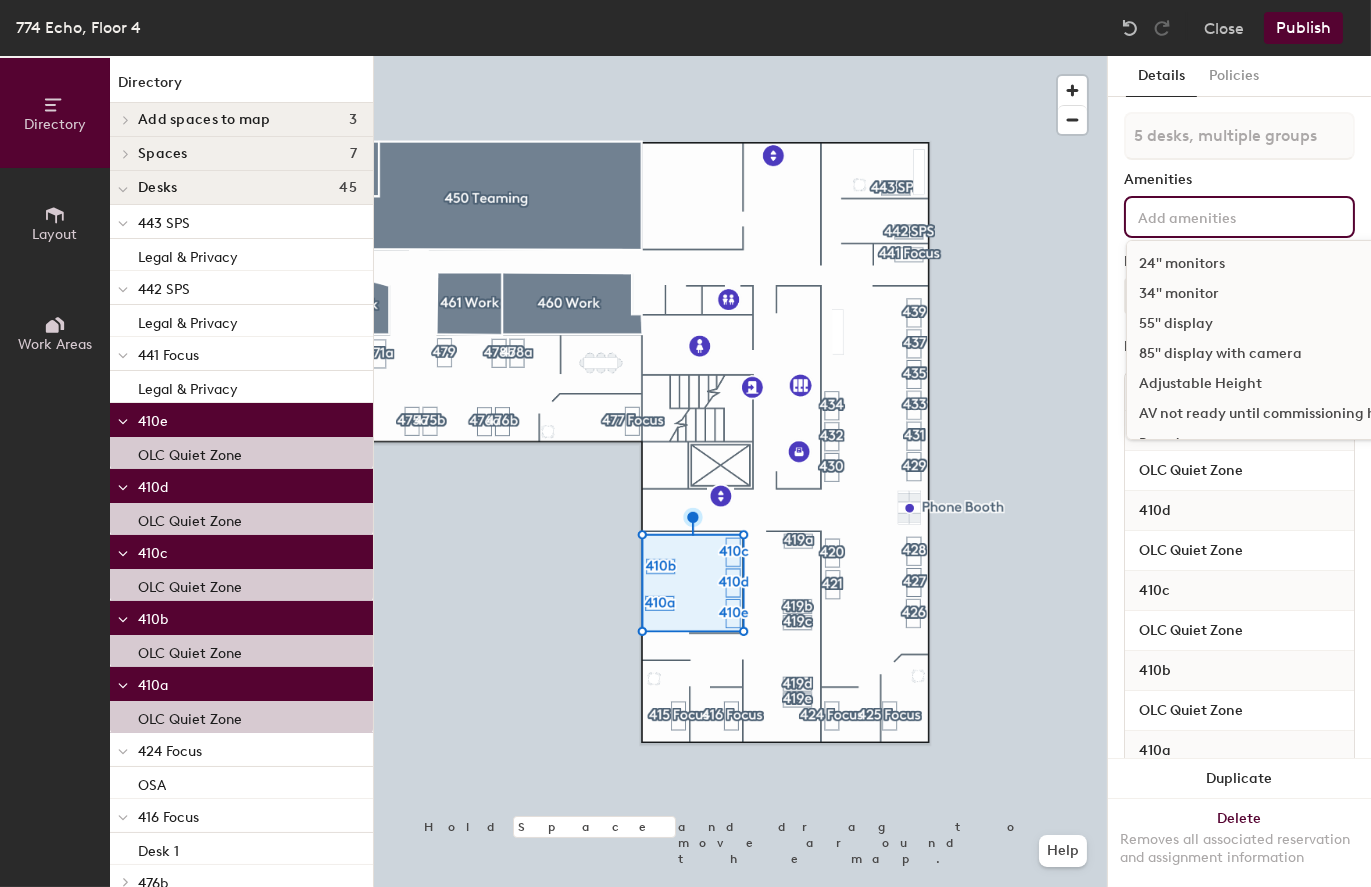 click on "34" monitor" 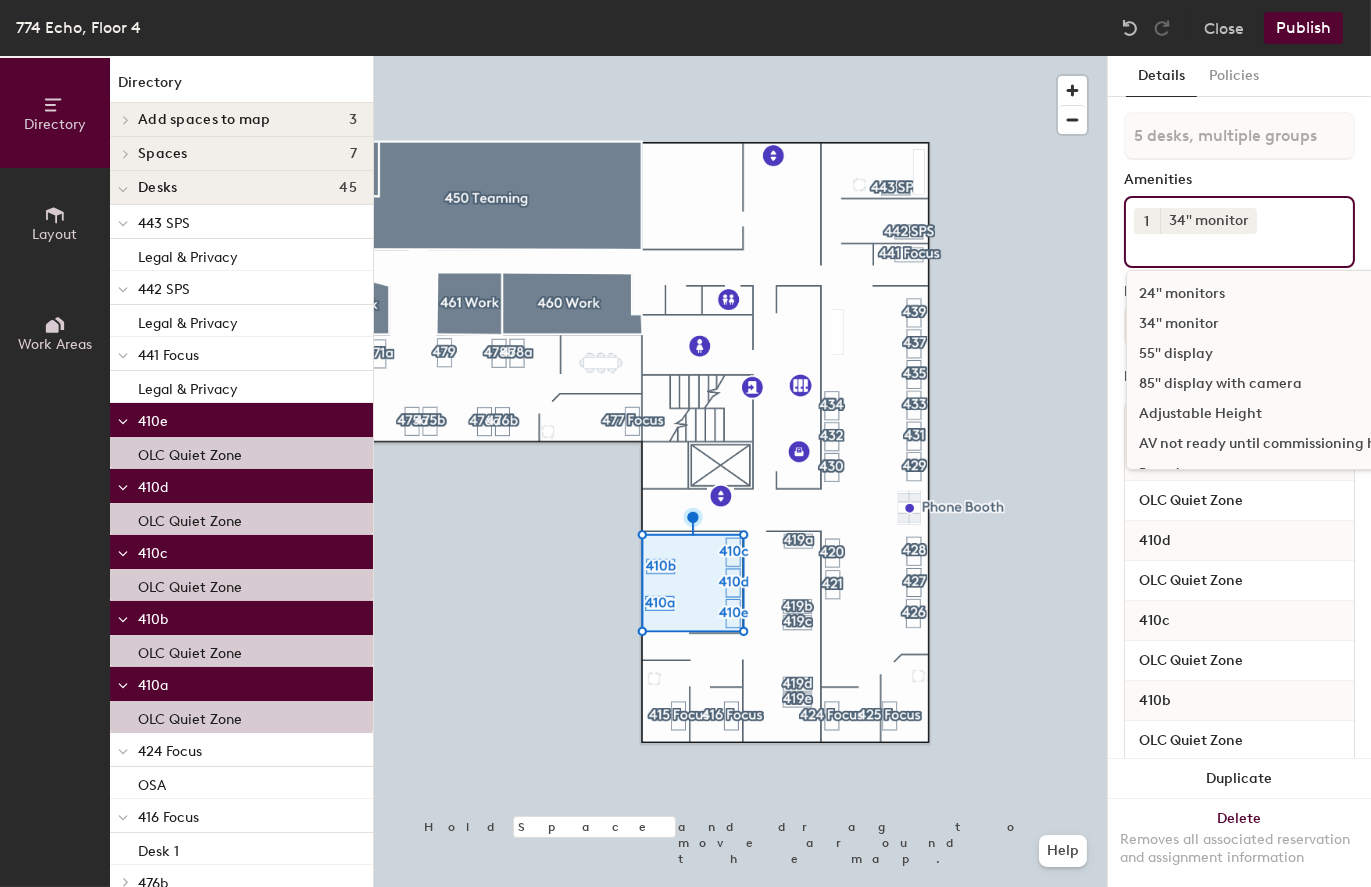 scroll, scrollTop: 100, scrollLeft: 0, axis: vertical 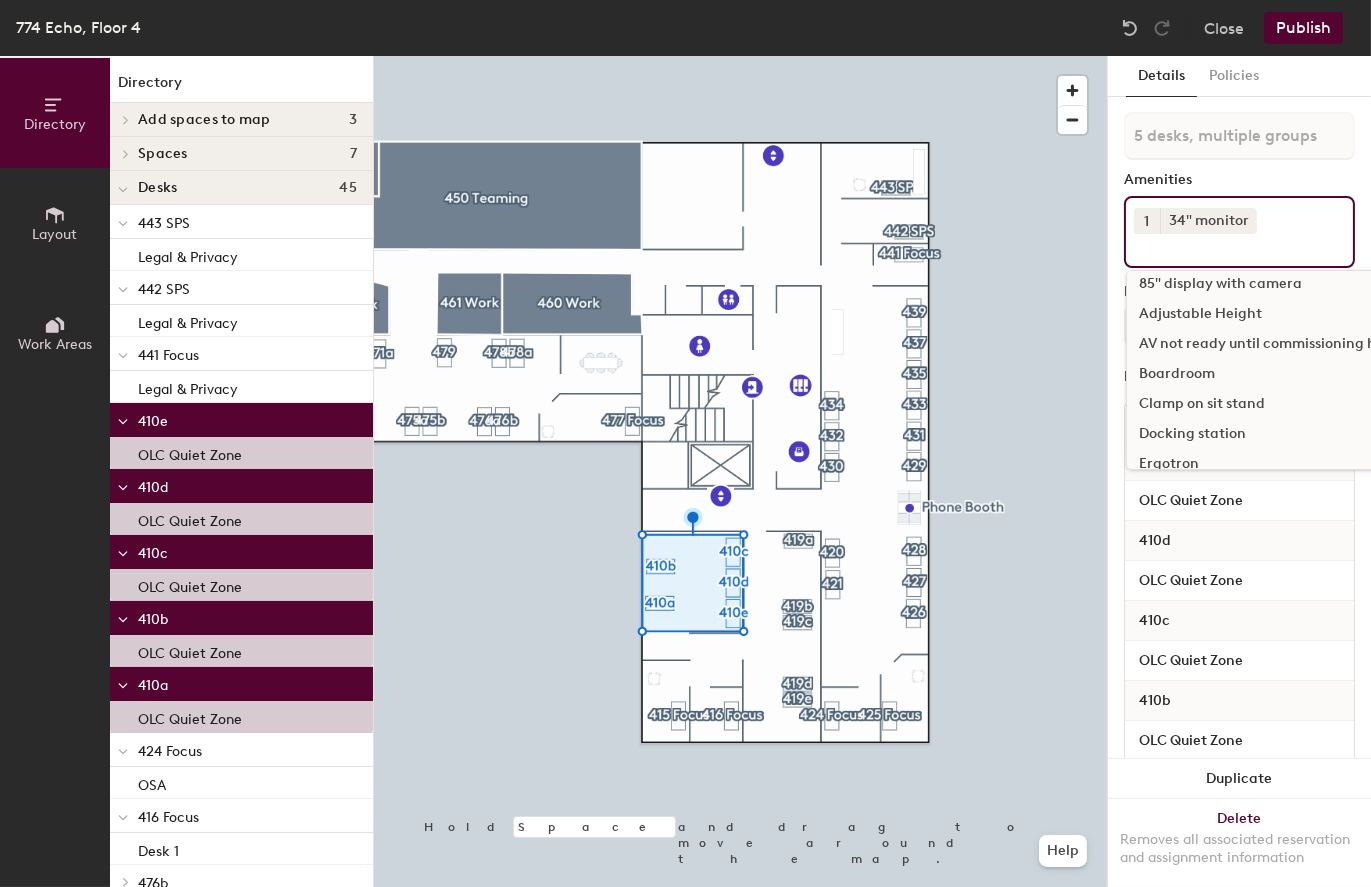 click on "Docking station" 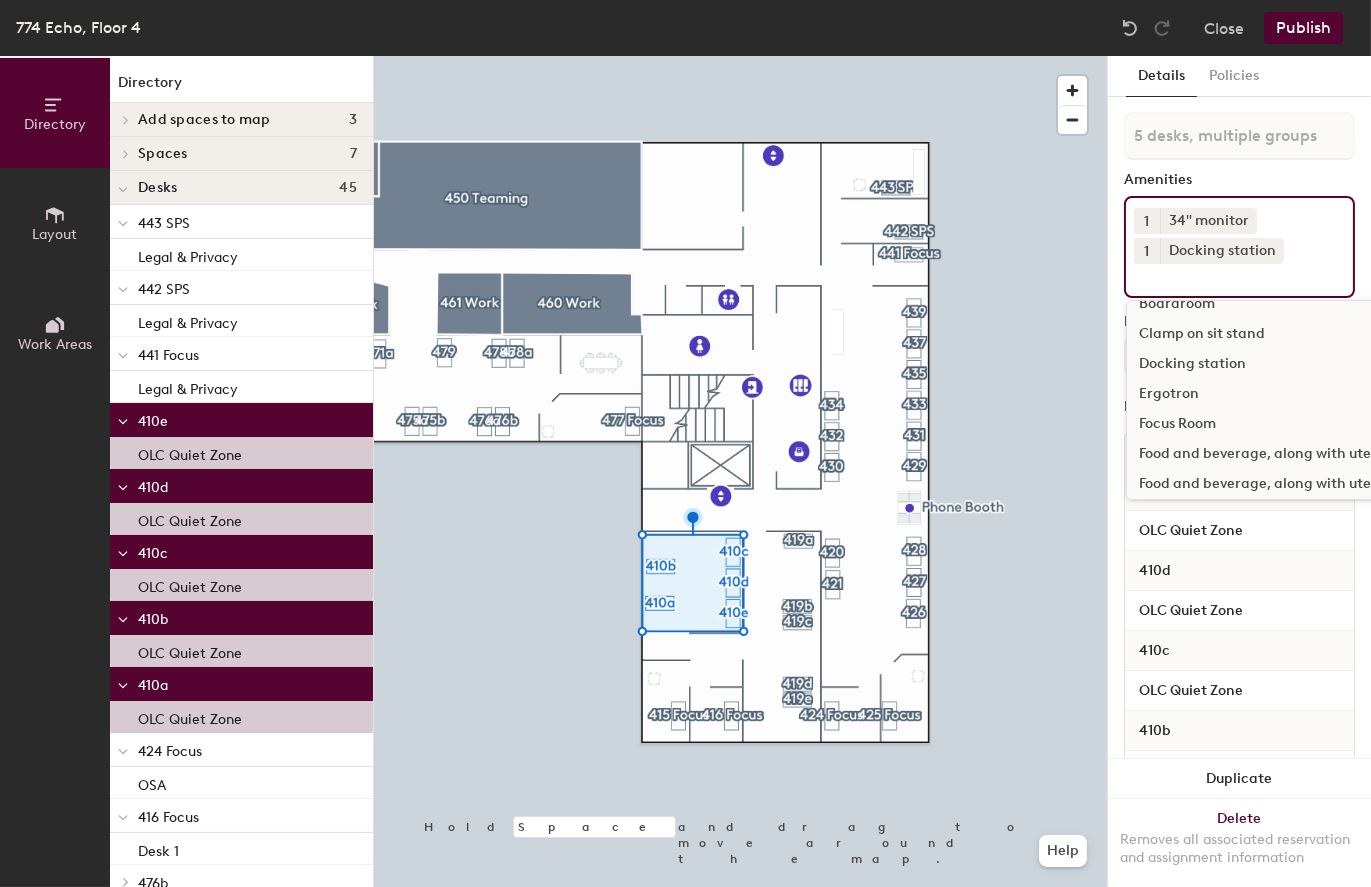 scroll, scrollTop: 300, scrollLeft: 0, axis: vertical 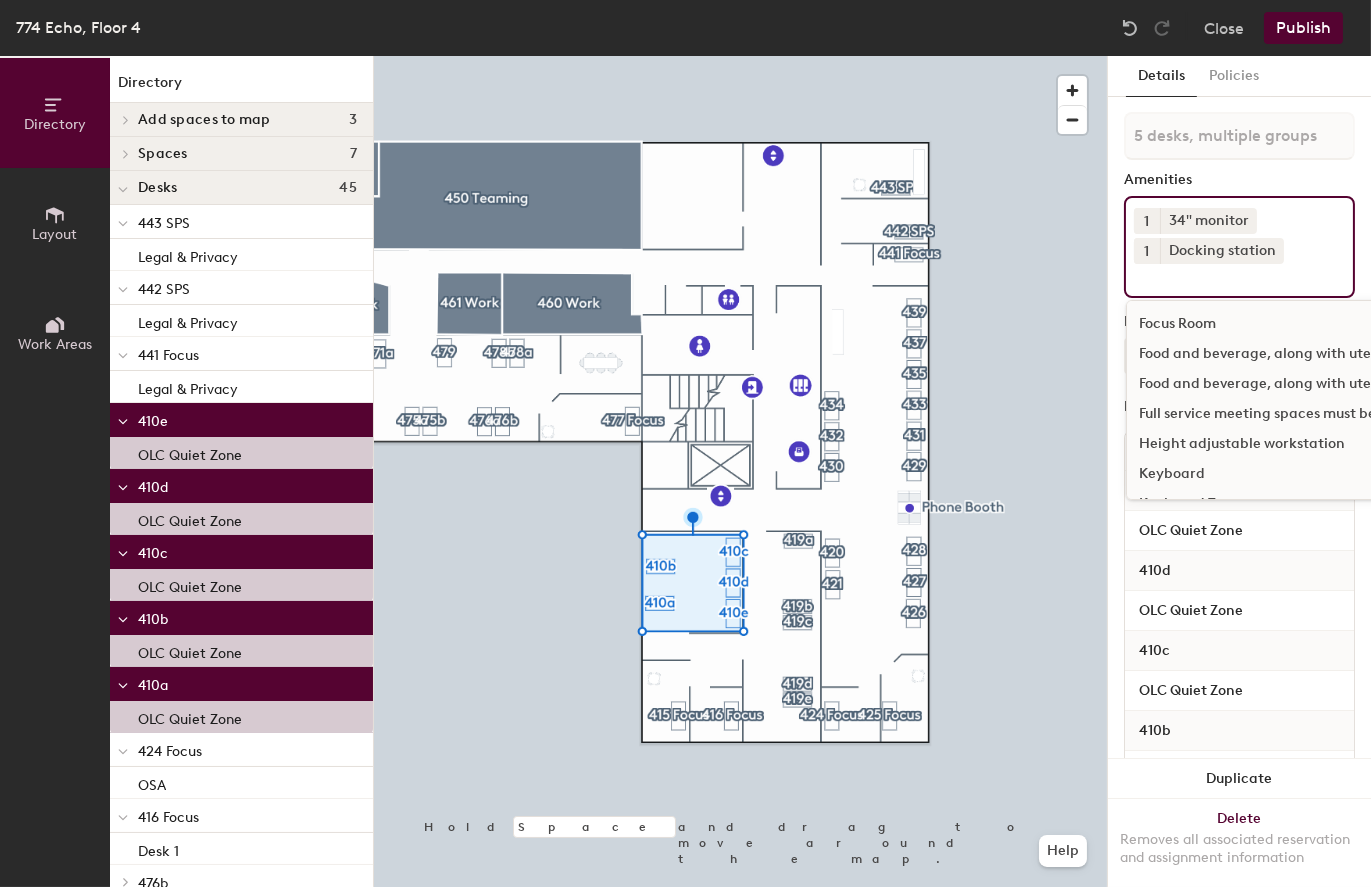 click on "Height adjustable workstation" 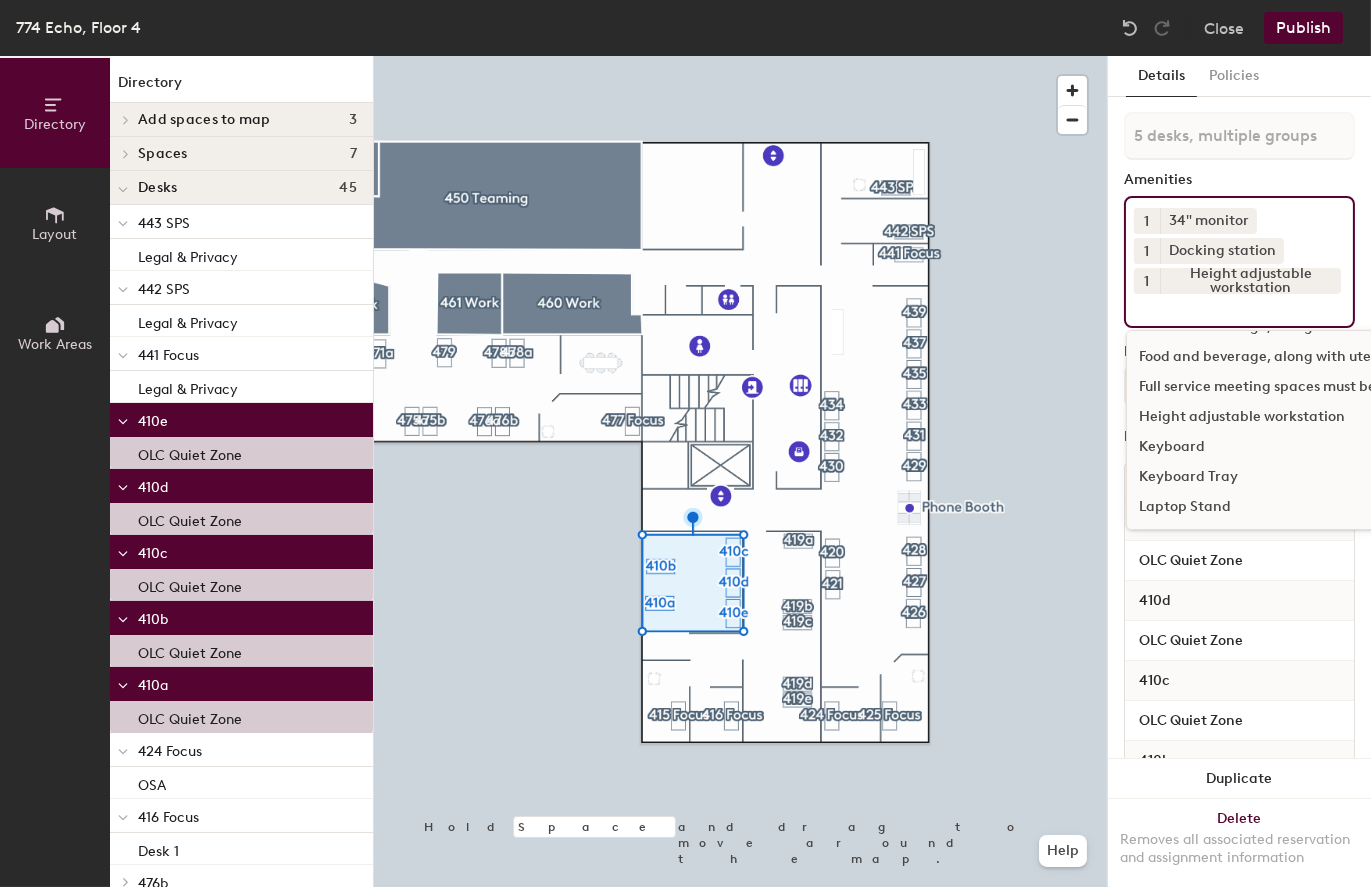 scroll, scrollTop: 400, scrollLeft: 0, axis: vertical 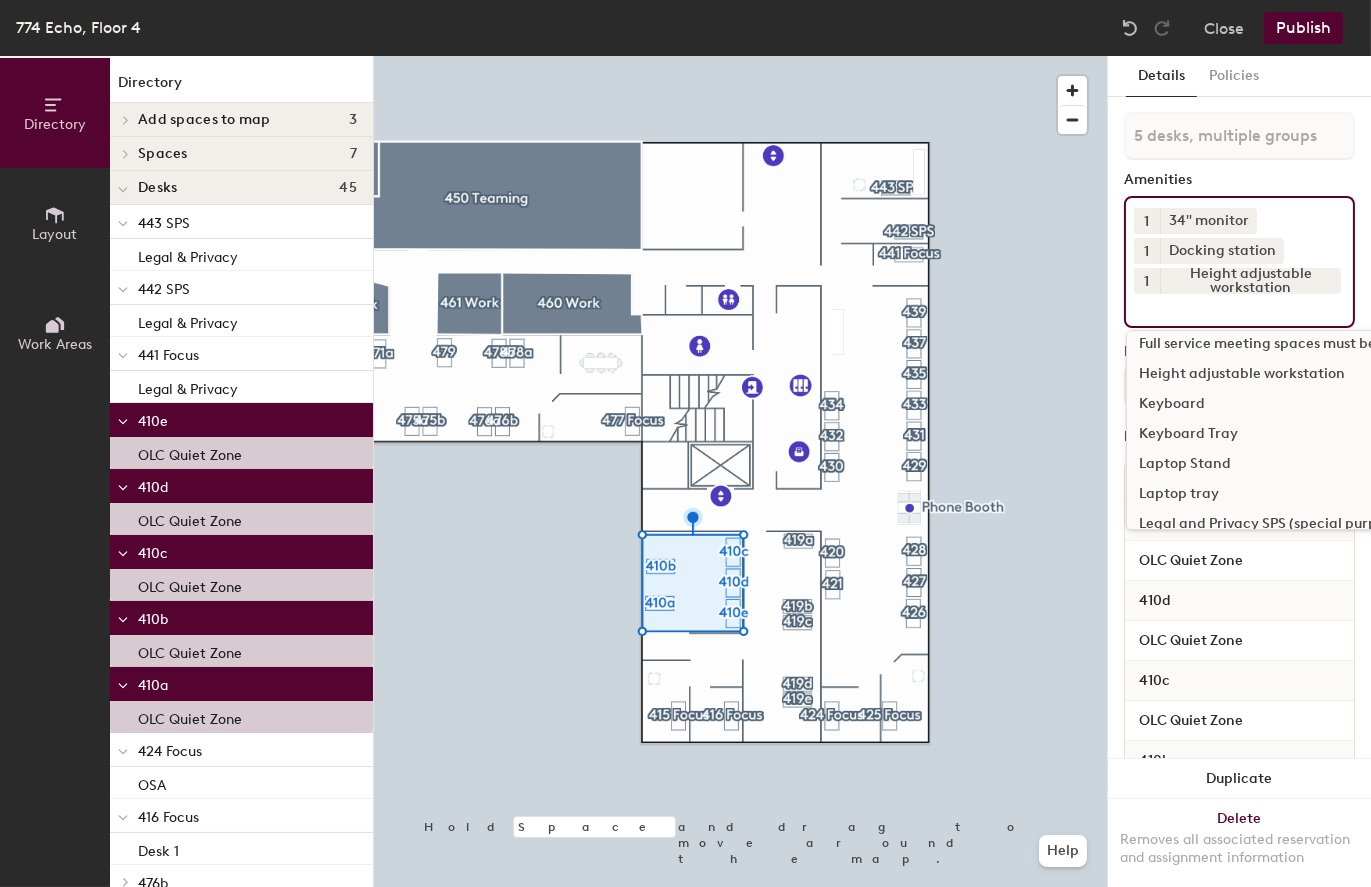 click on "Keyboard" 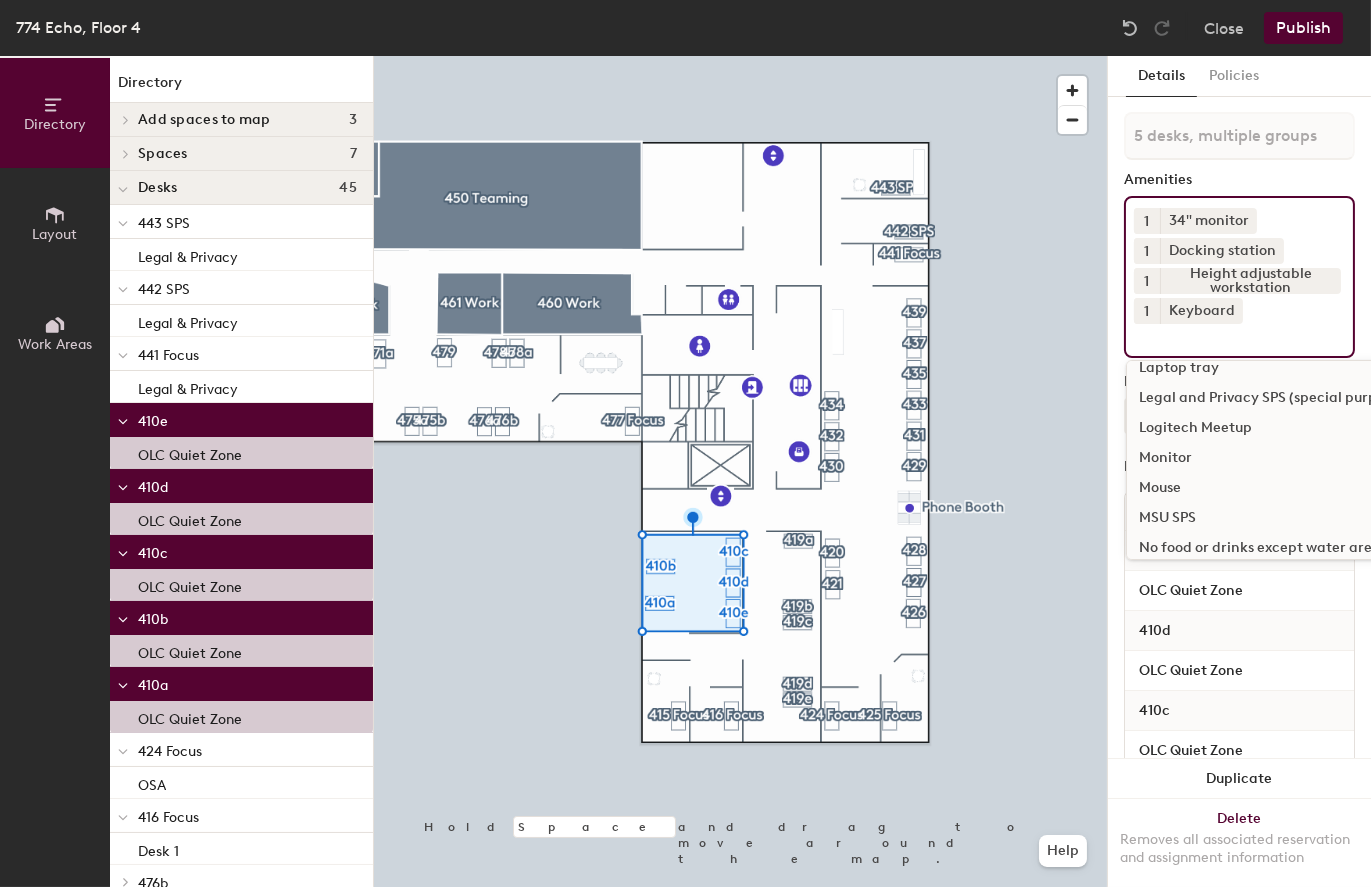 scroll, scrollTop: 600, scrollLeft: 0, axis: vertical 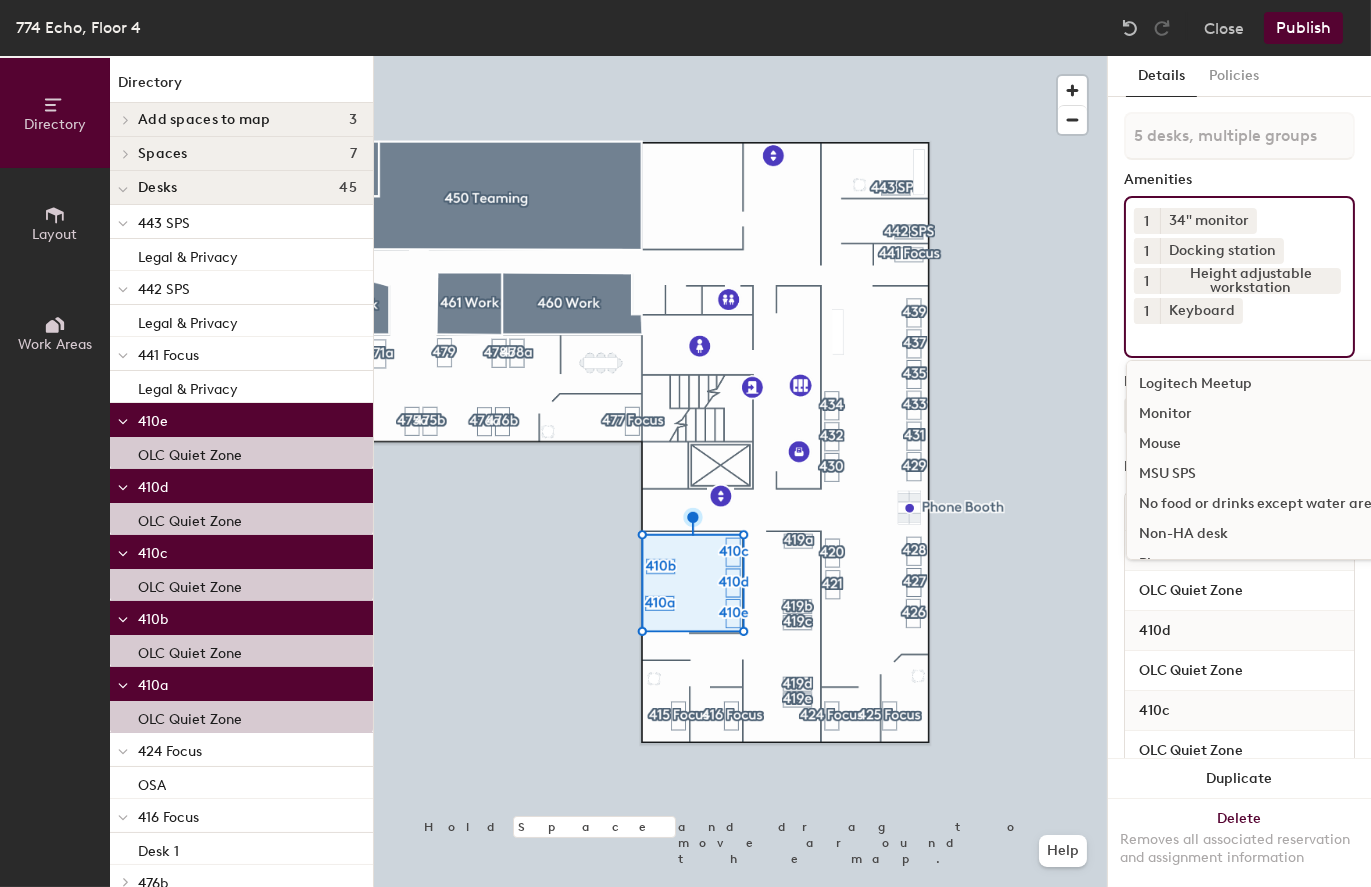 click on "Mouse" 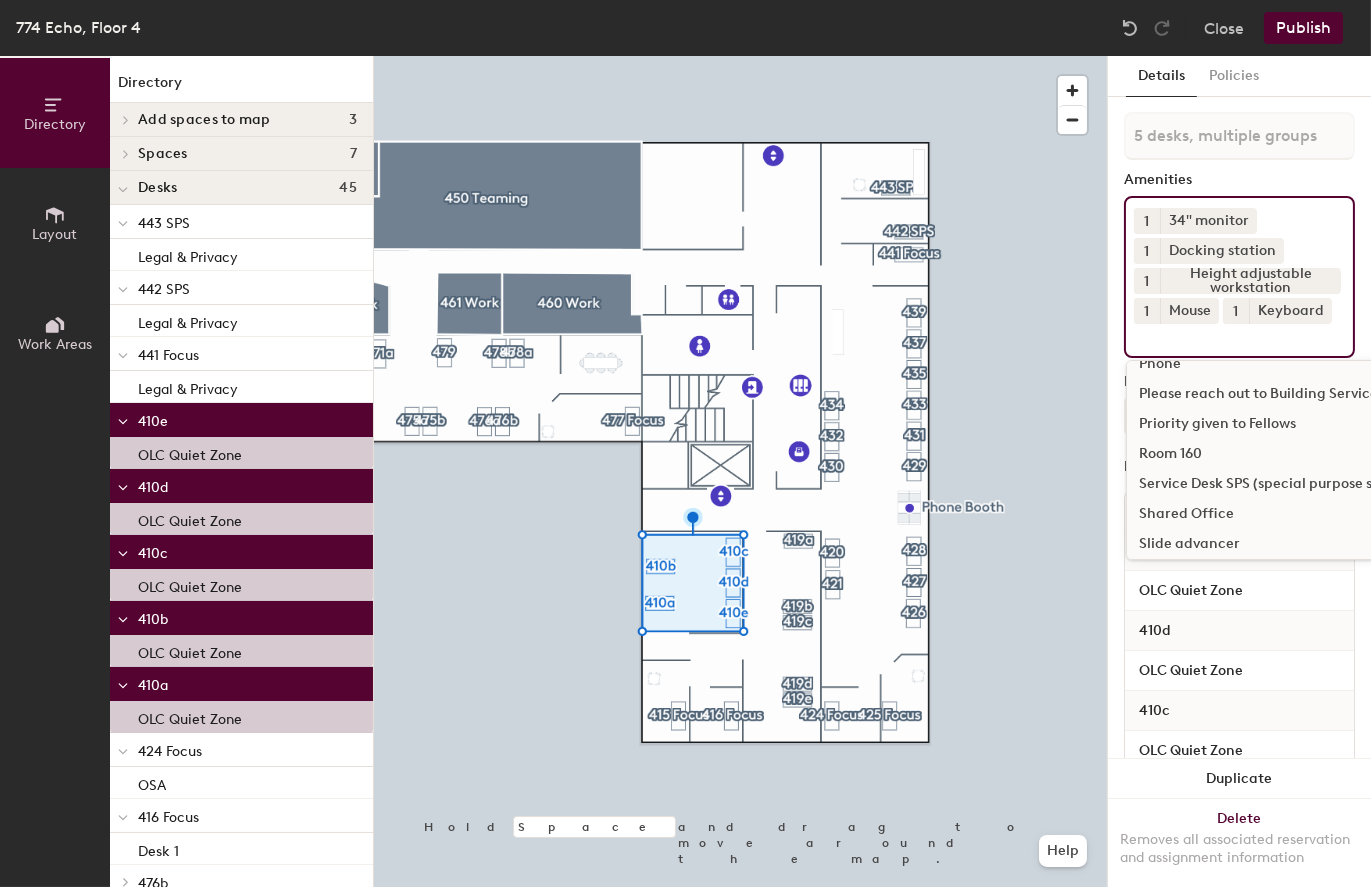 scroll, scrollTop: 900, scrollLeft: 0, axis: vertical 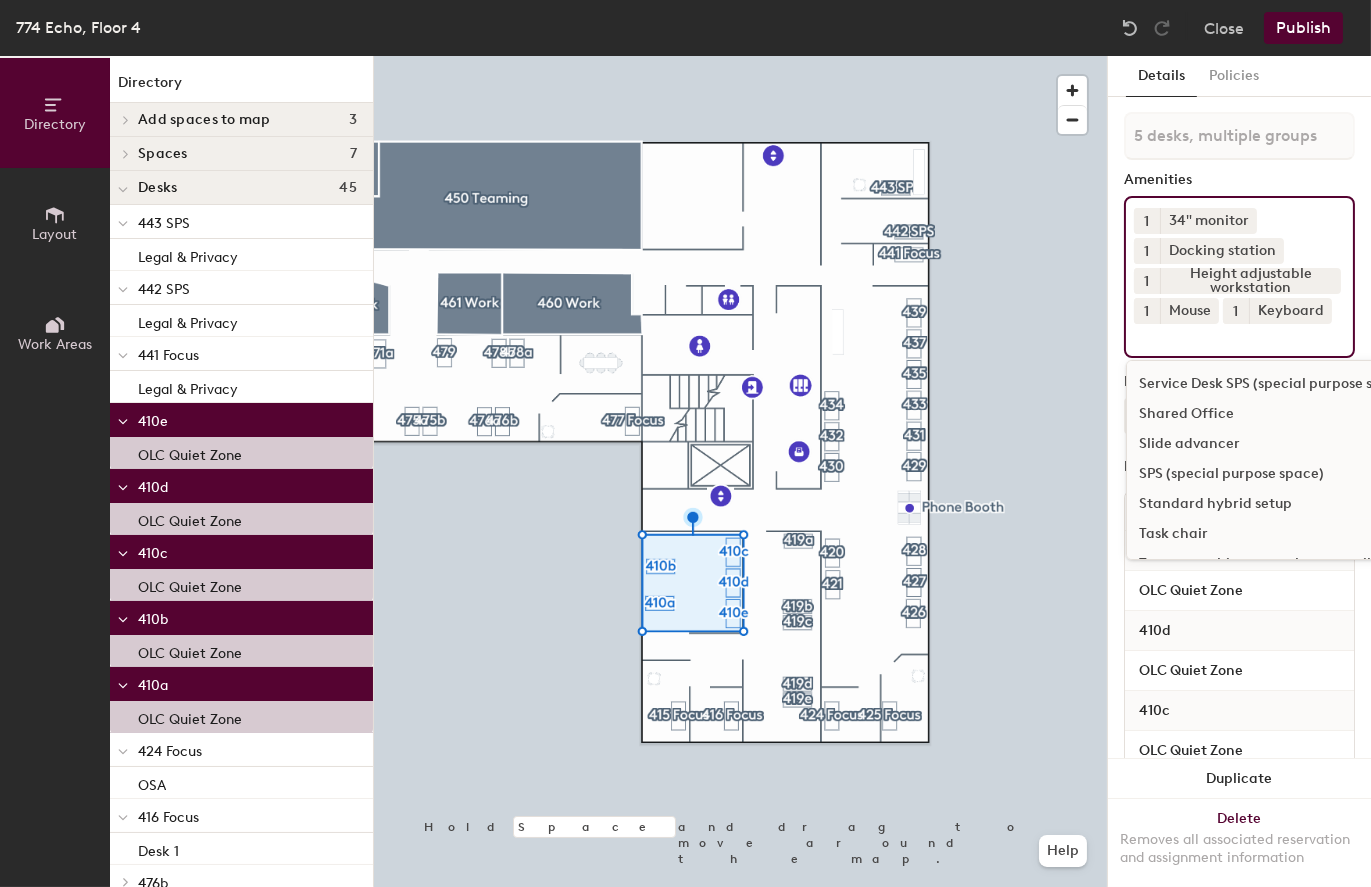 click on "Task chair" 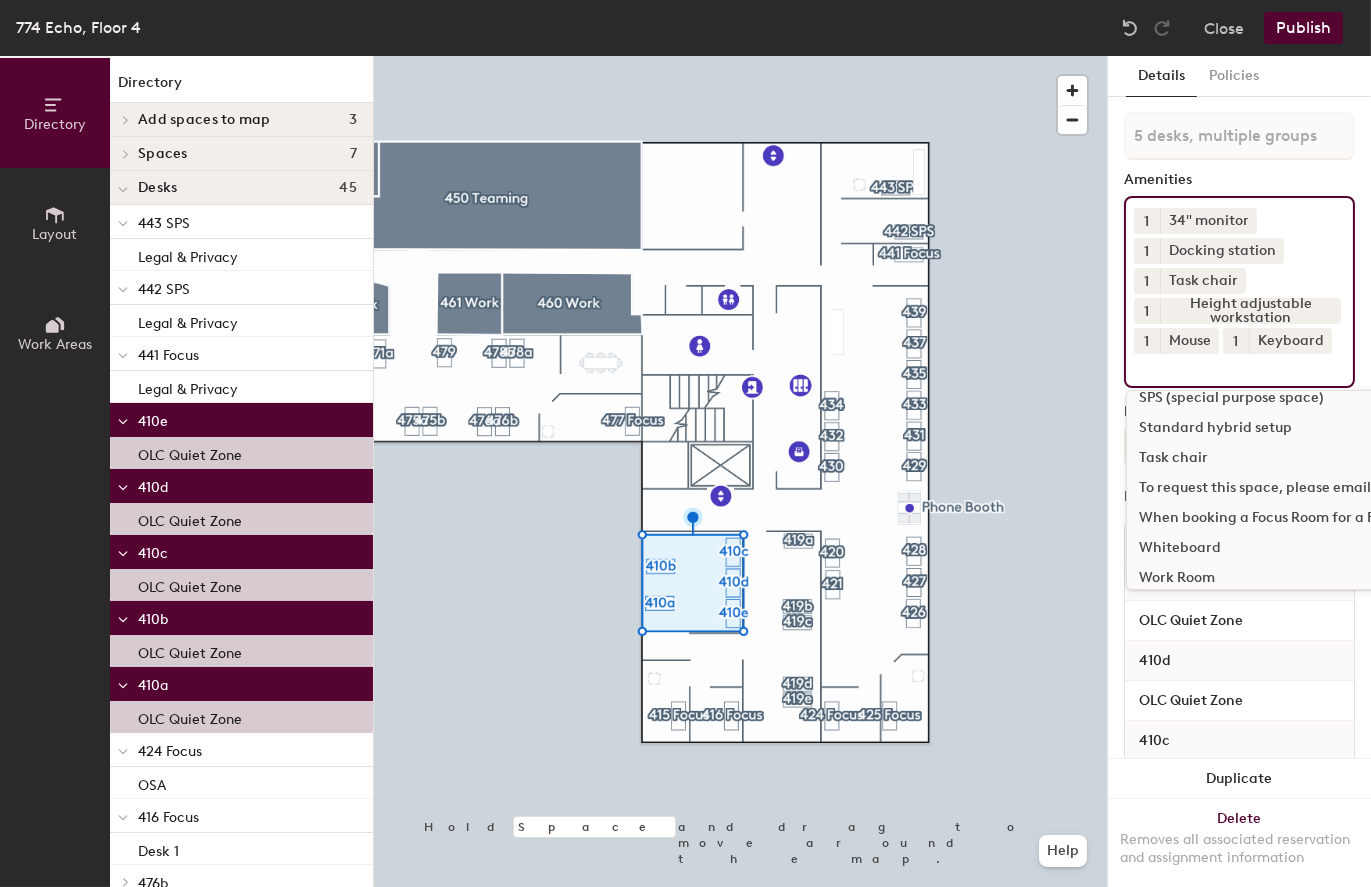 scroll, scrollTop: 1016, scrollLeft: 0, axis: vertical 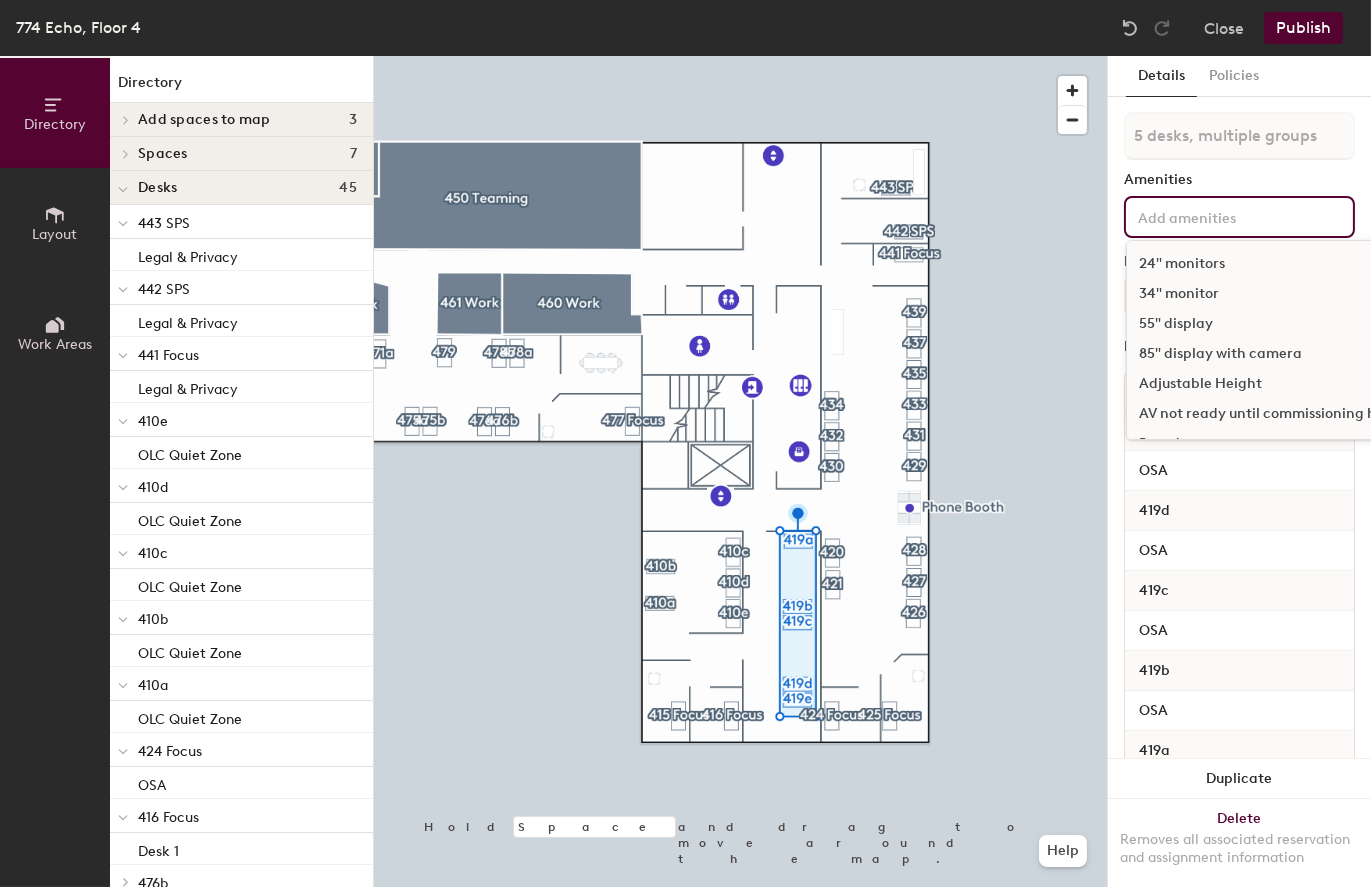 click 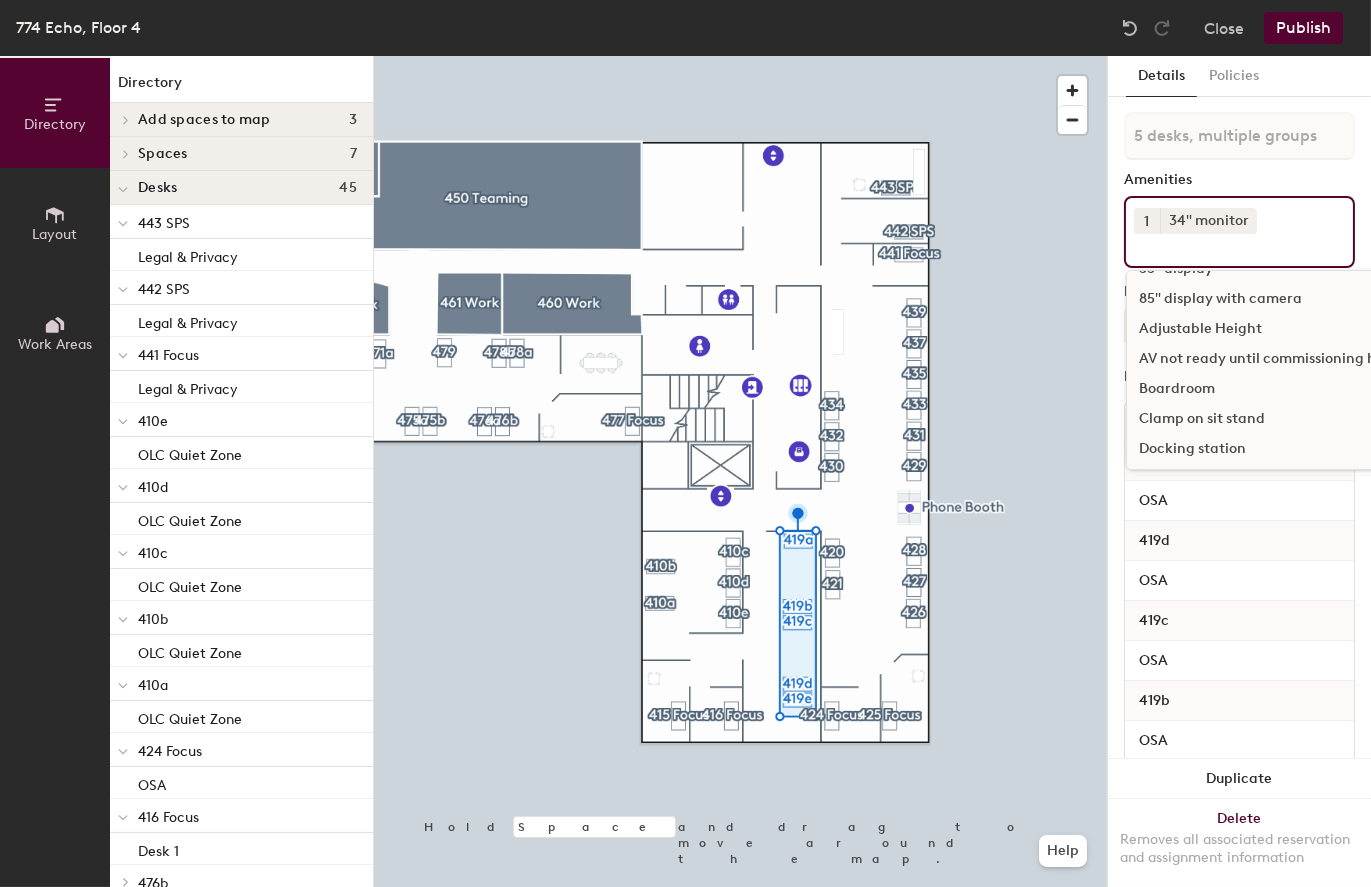 scroll, scrollTop: 100, scrollLeft: 0, axis: vertical 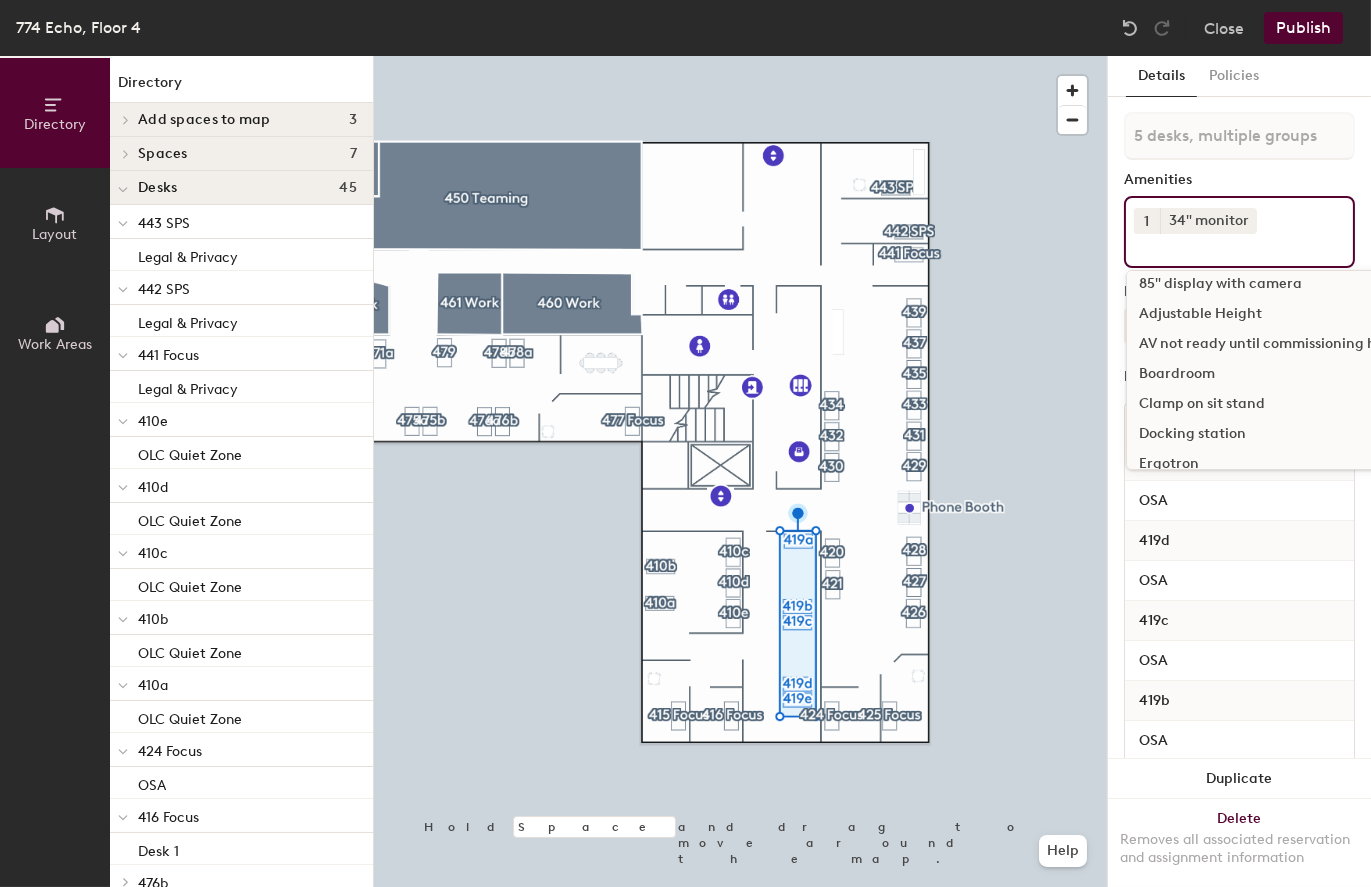click on "Docking station" 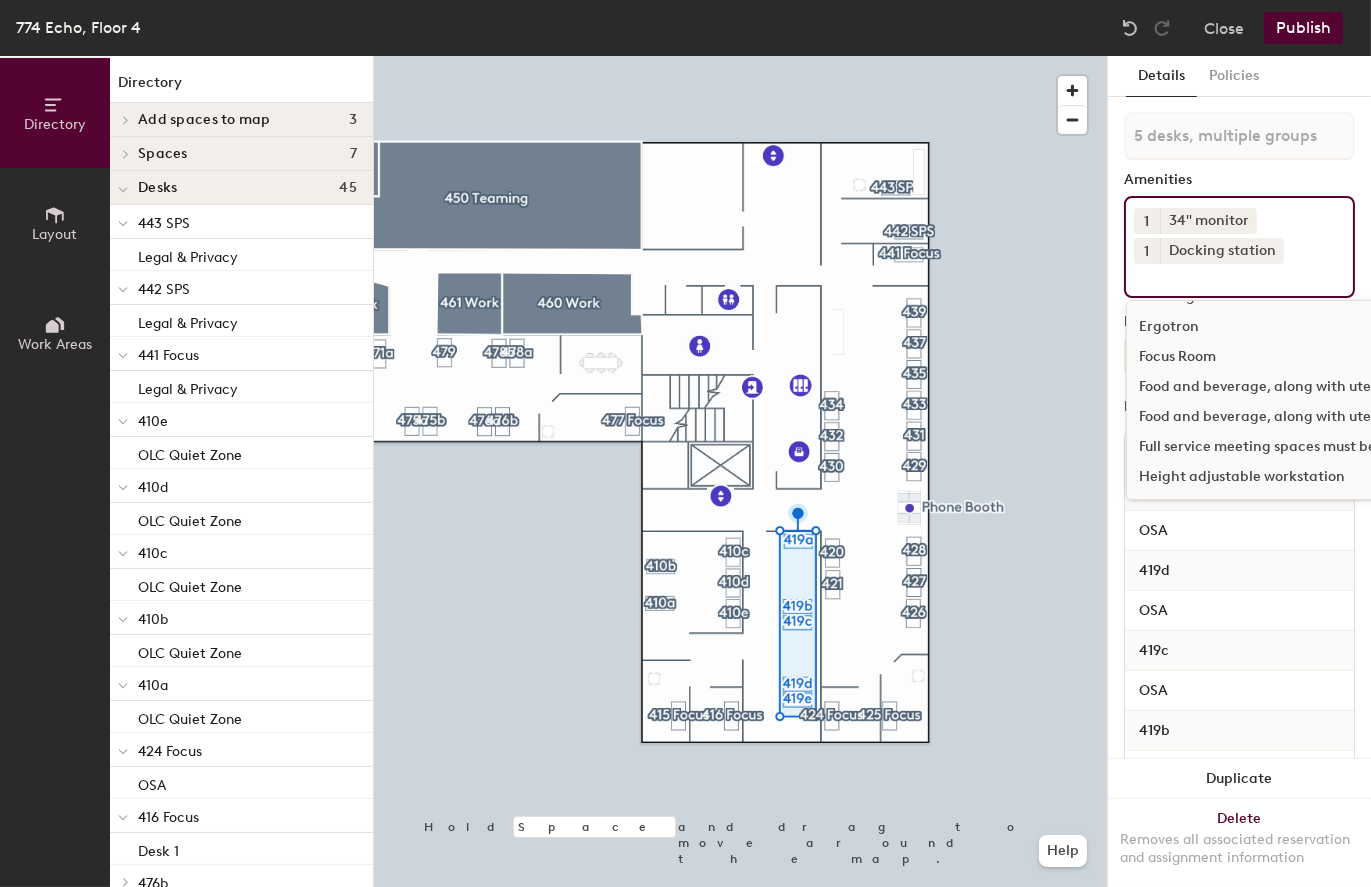 scroll, scrollTop: 300, scrollLeft: 0, axis: vertical 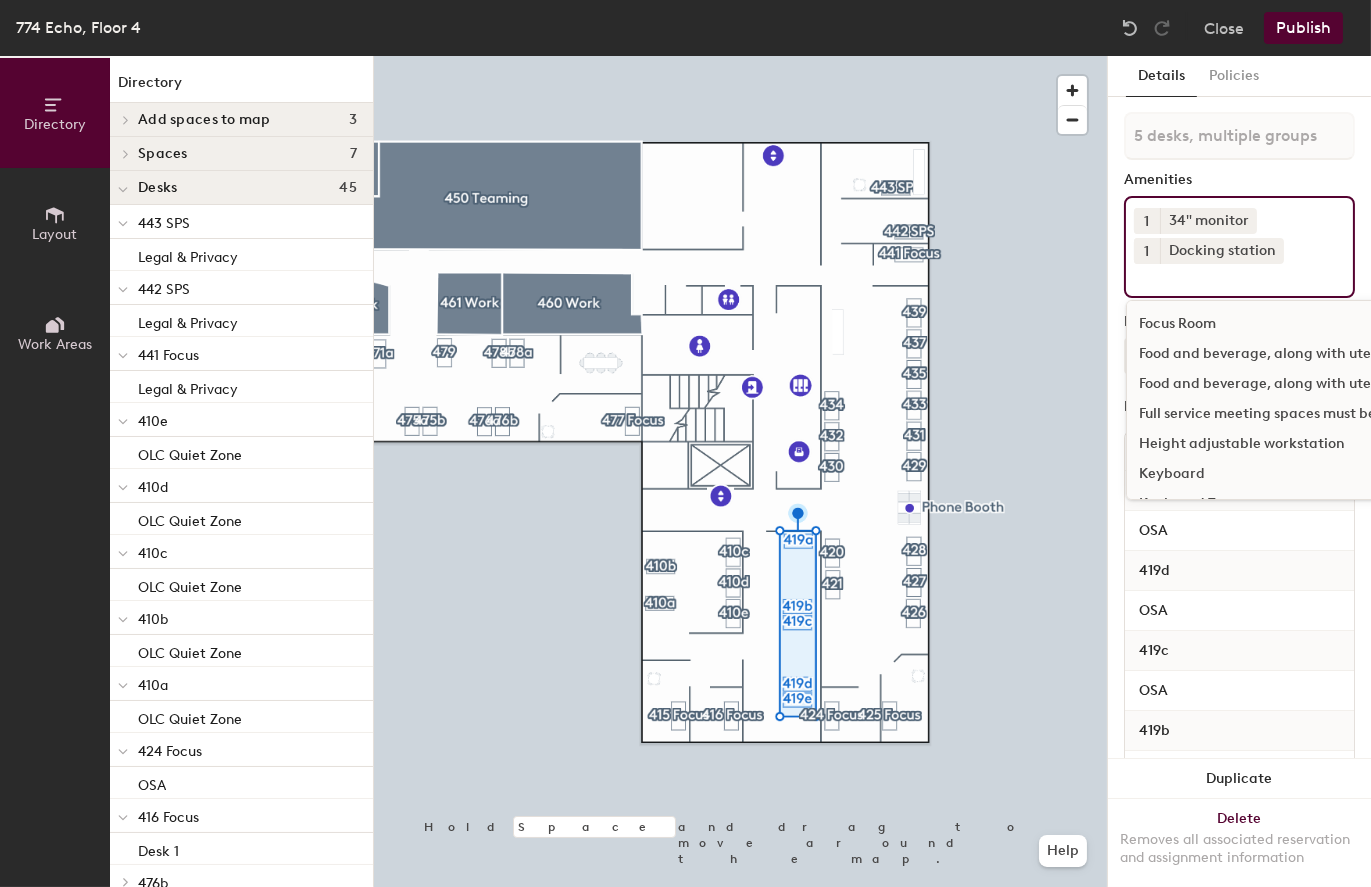 click on "Height adjustable workstation" 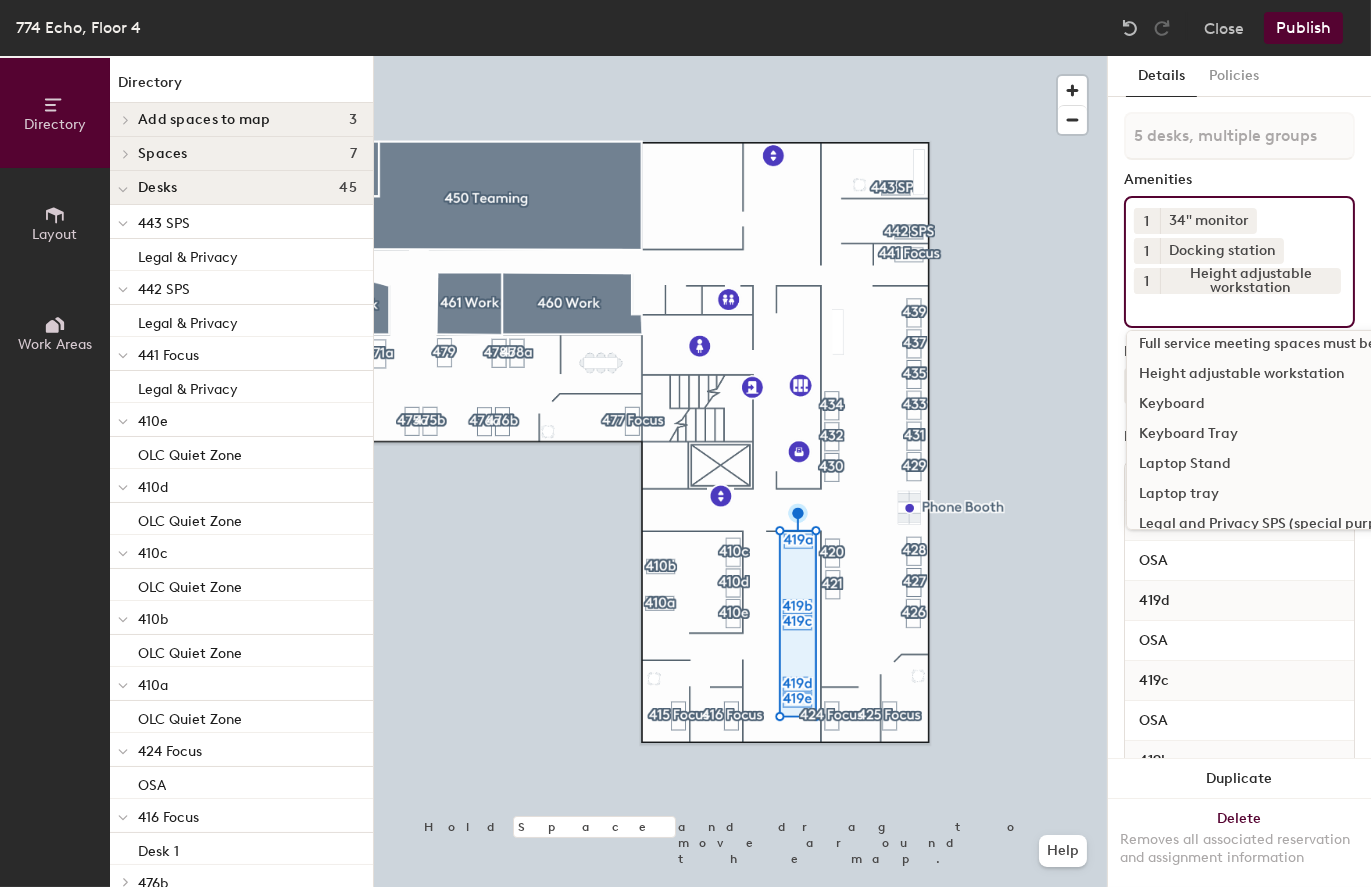 scroll, scrollTop: 500, scrollLeft: 0, axis: vertical 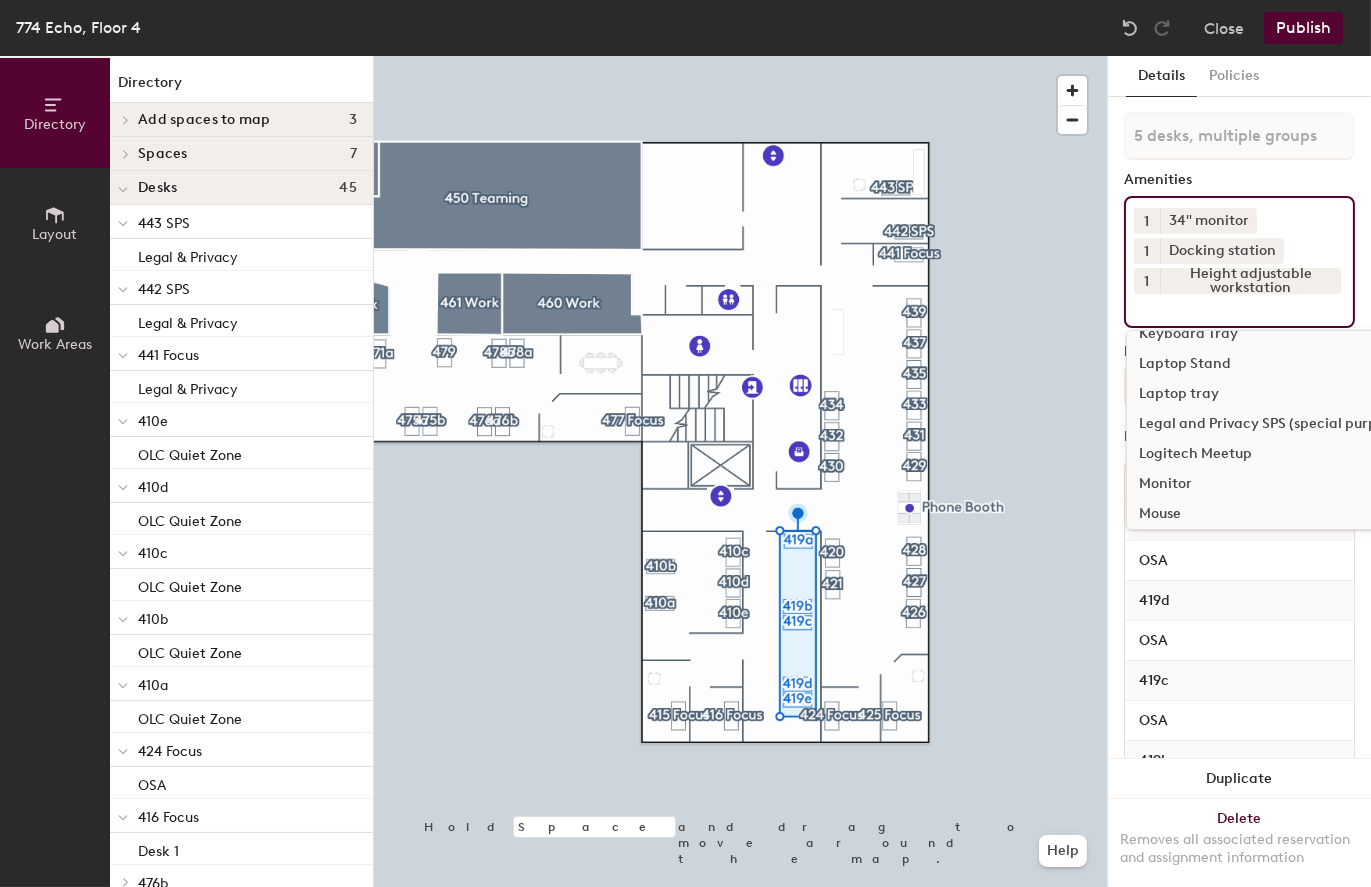 click on "Mouse" 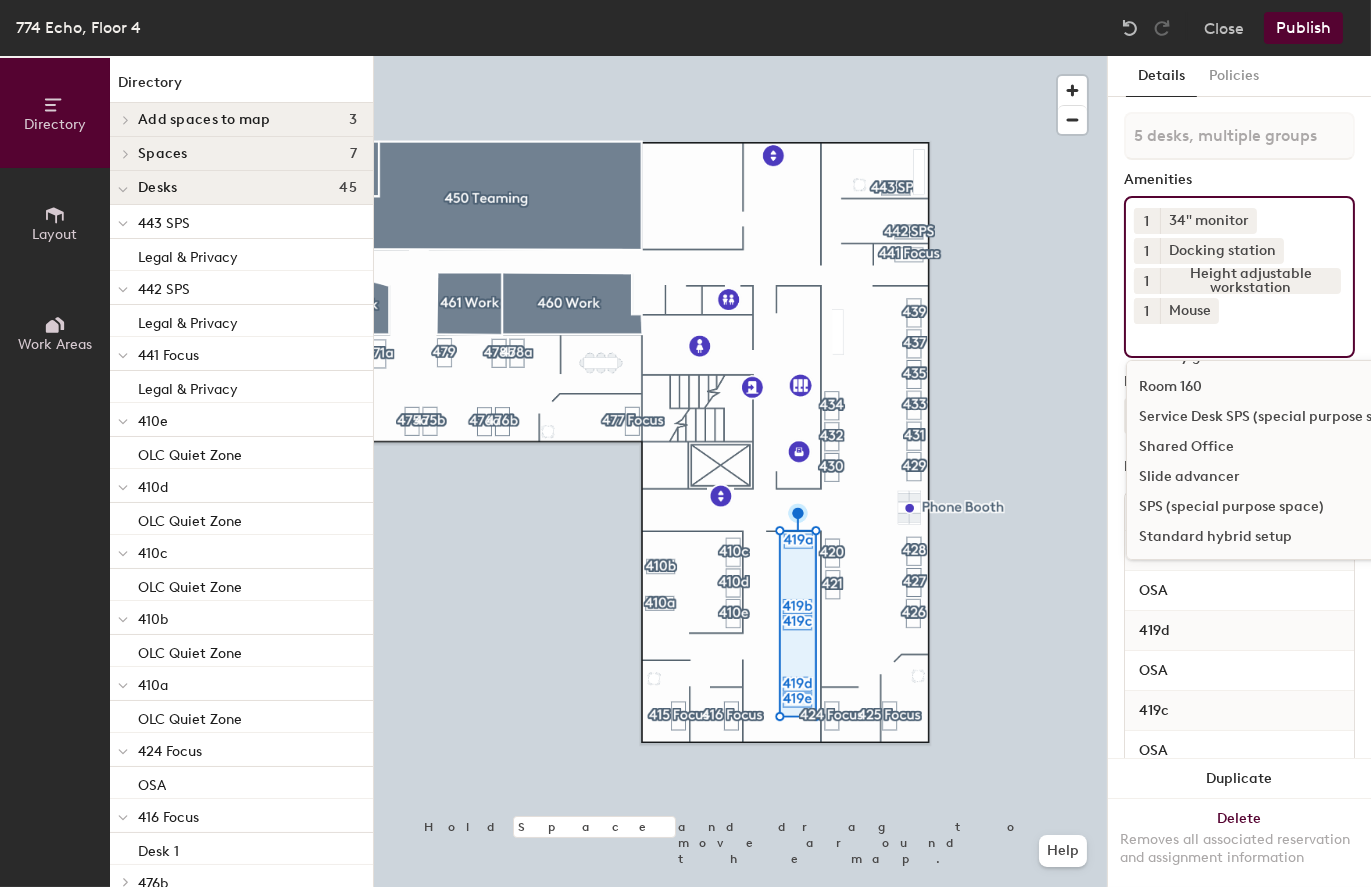 scroll, scrollTop: 900, scrollLeft: 0, axis: vertical 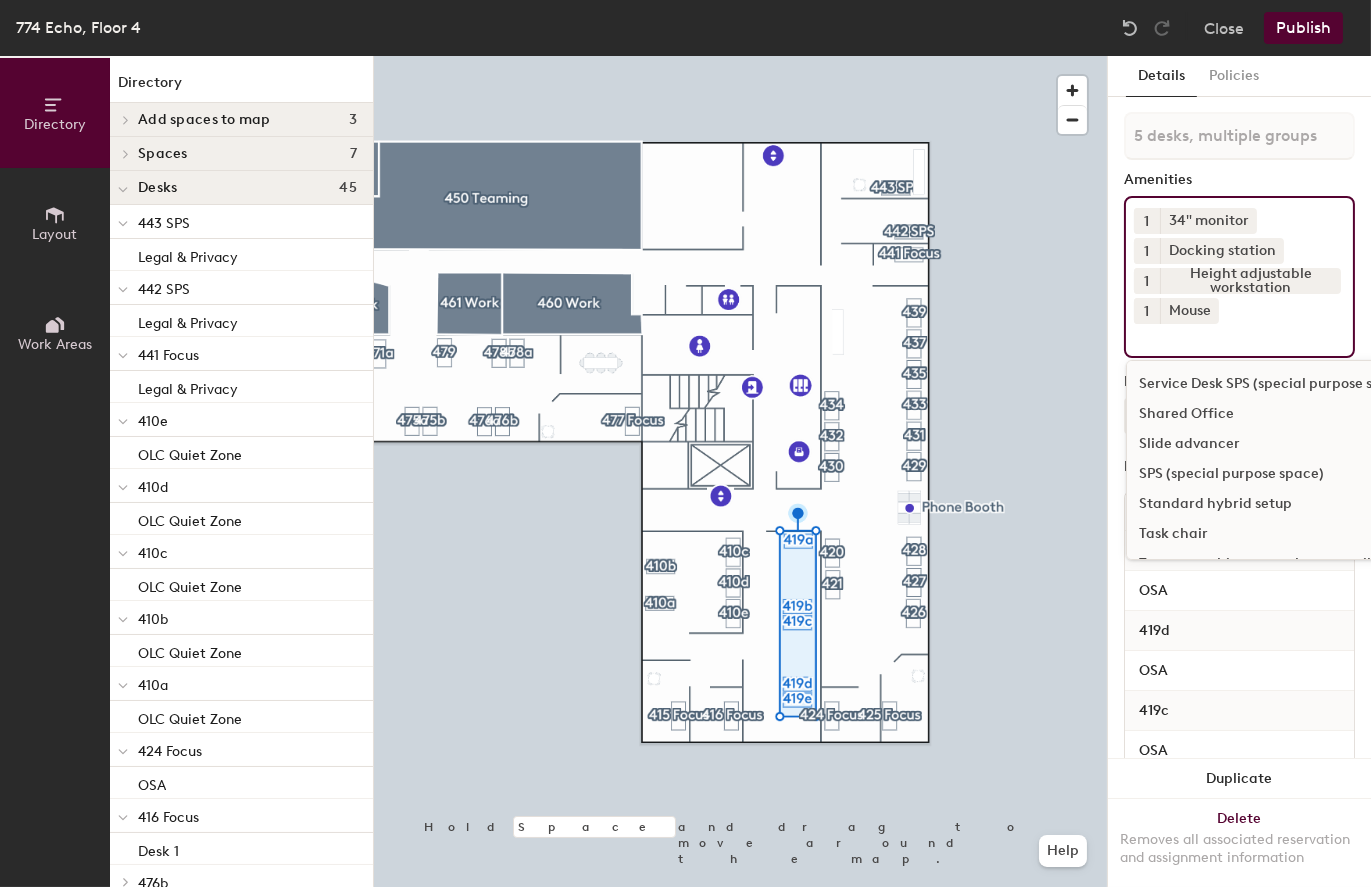 click on "Task chair" 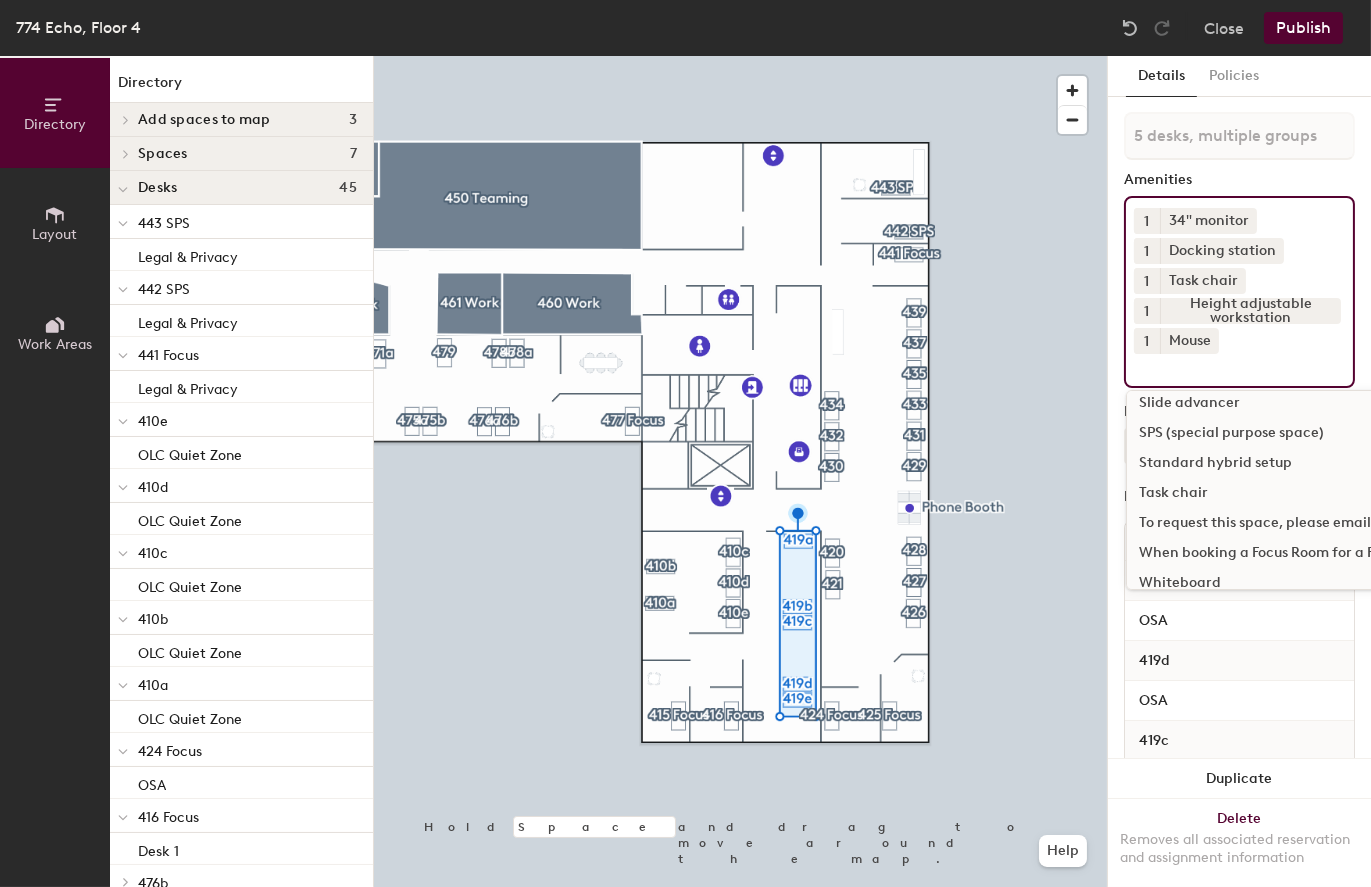 scroll, scrollTop: 1016, scrollLeft: 0, axis: vertical 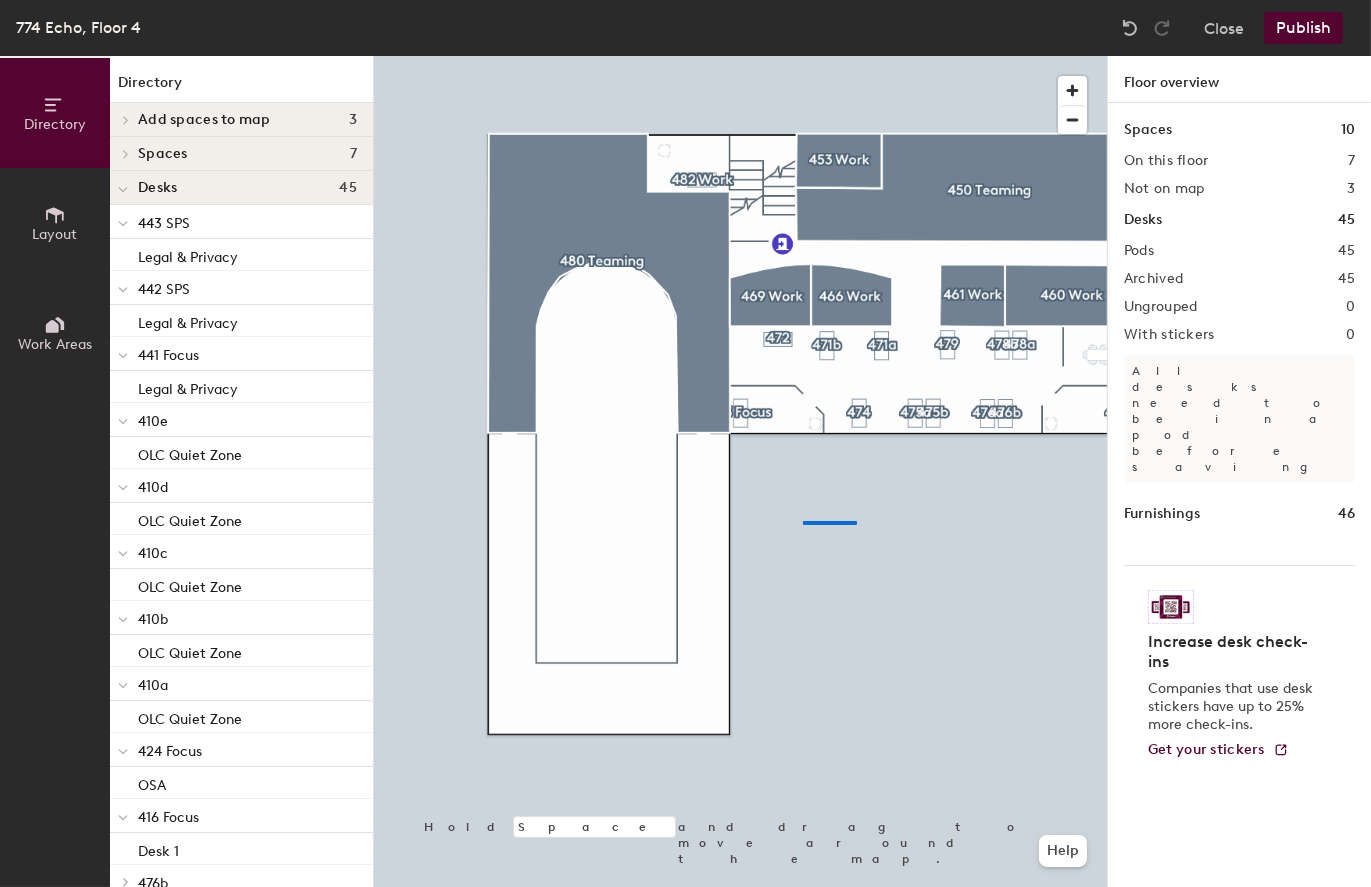 click 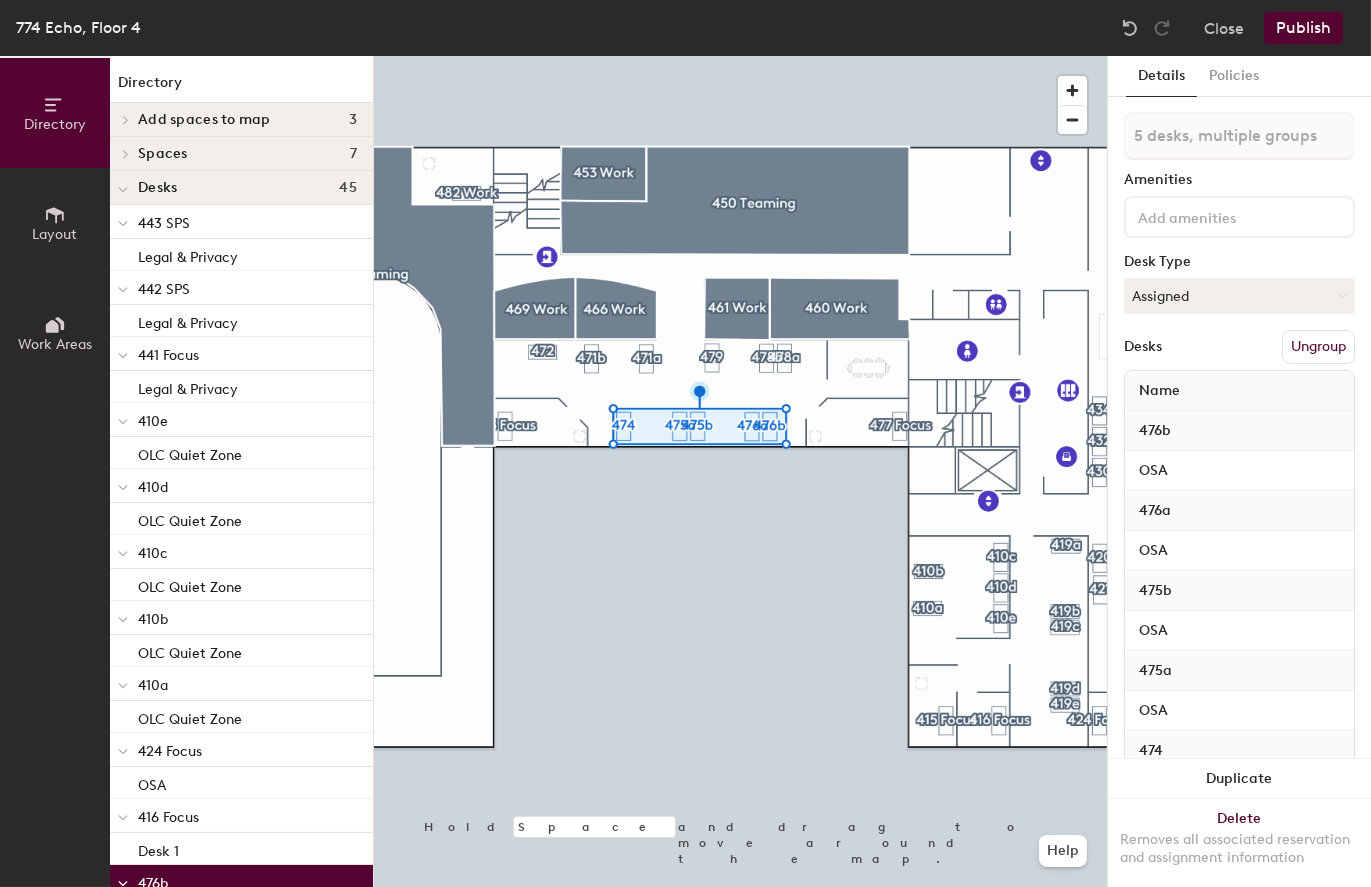 click 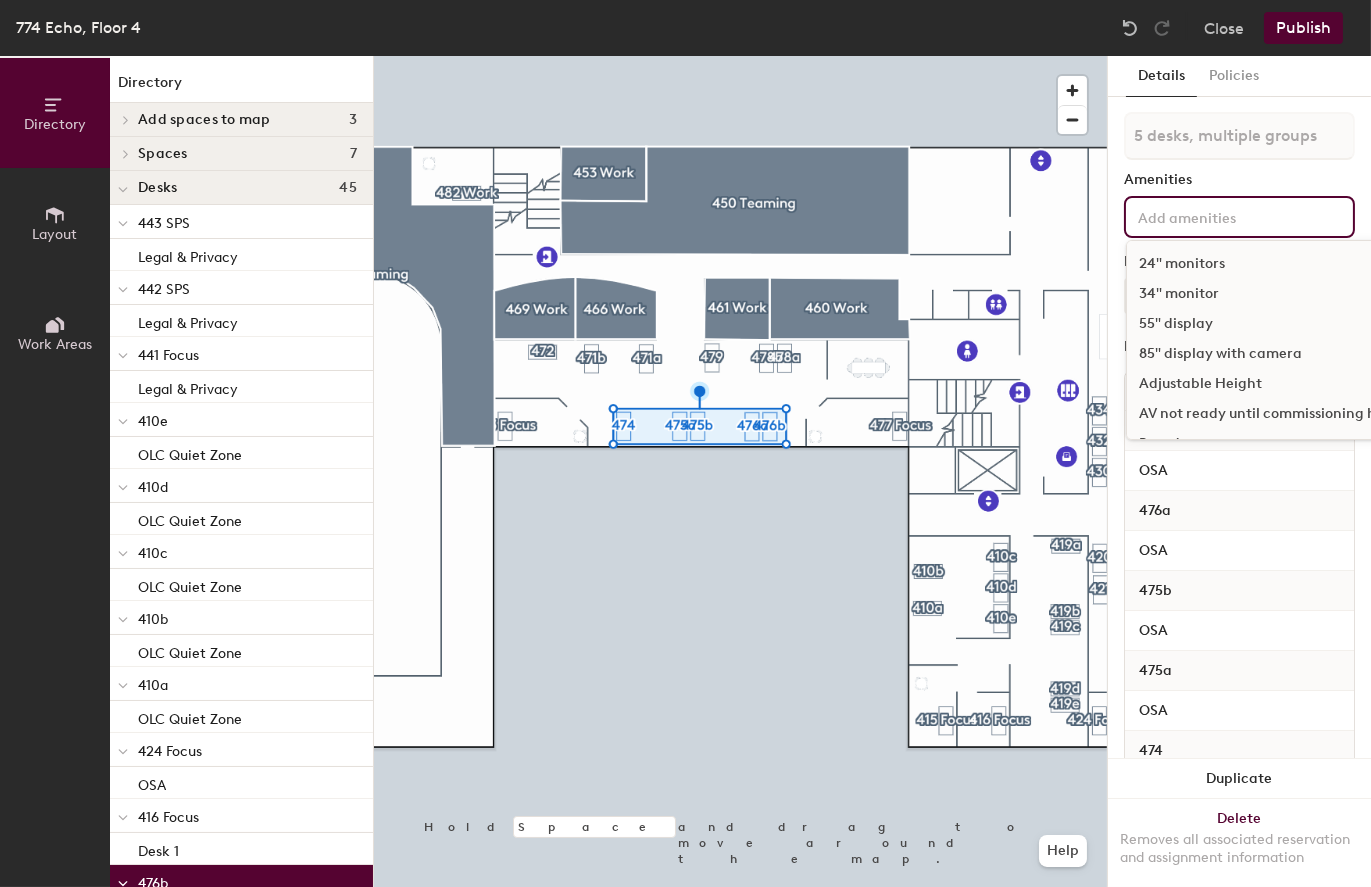 click on "34" monitor" 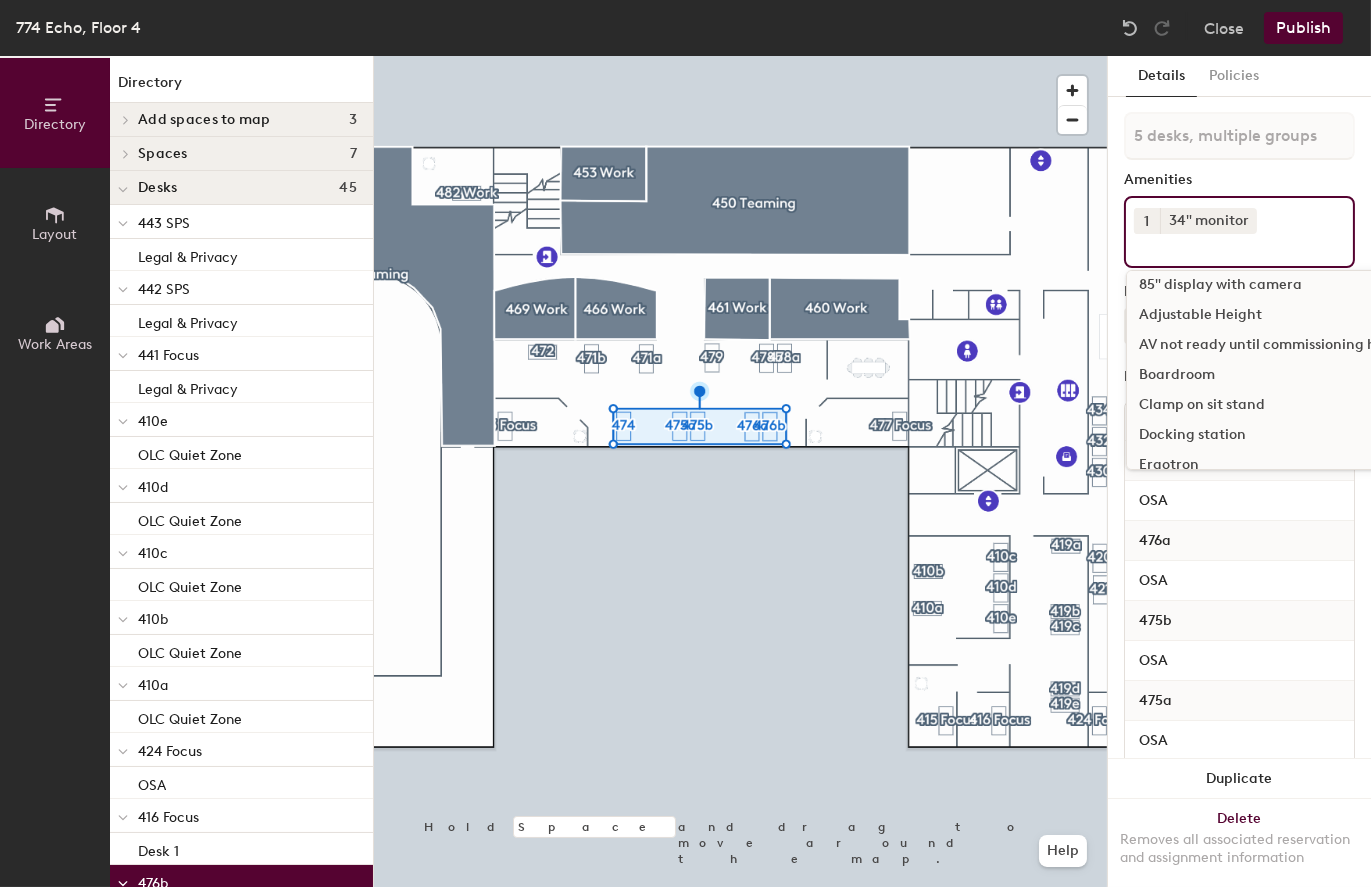 scroll, scrollTop: 100, scrollLeft: 0, axis: vertical 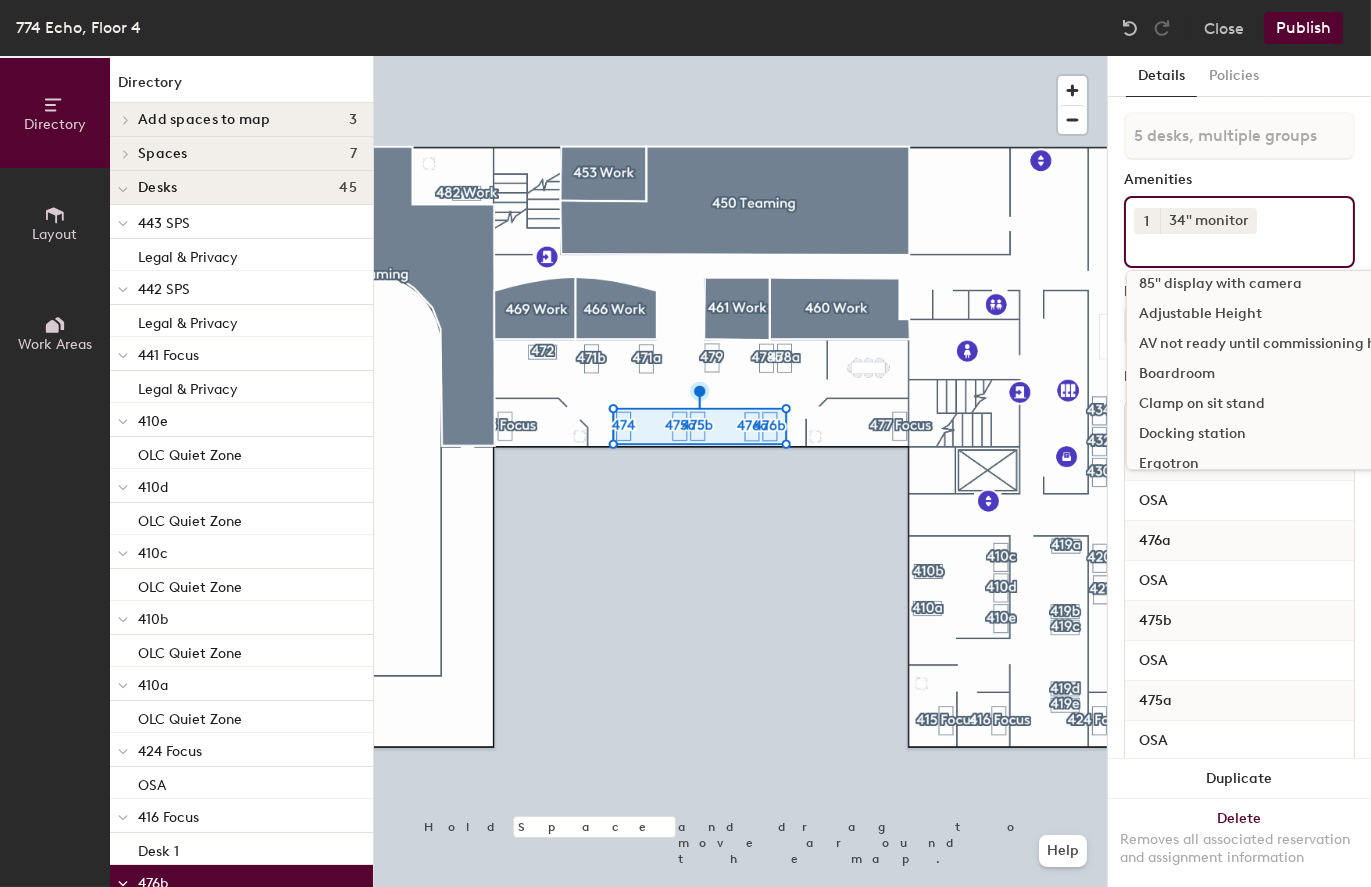 click on "Docking station" 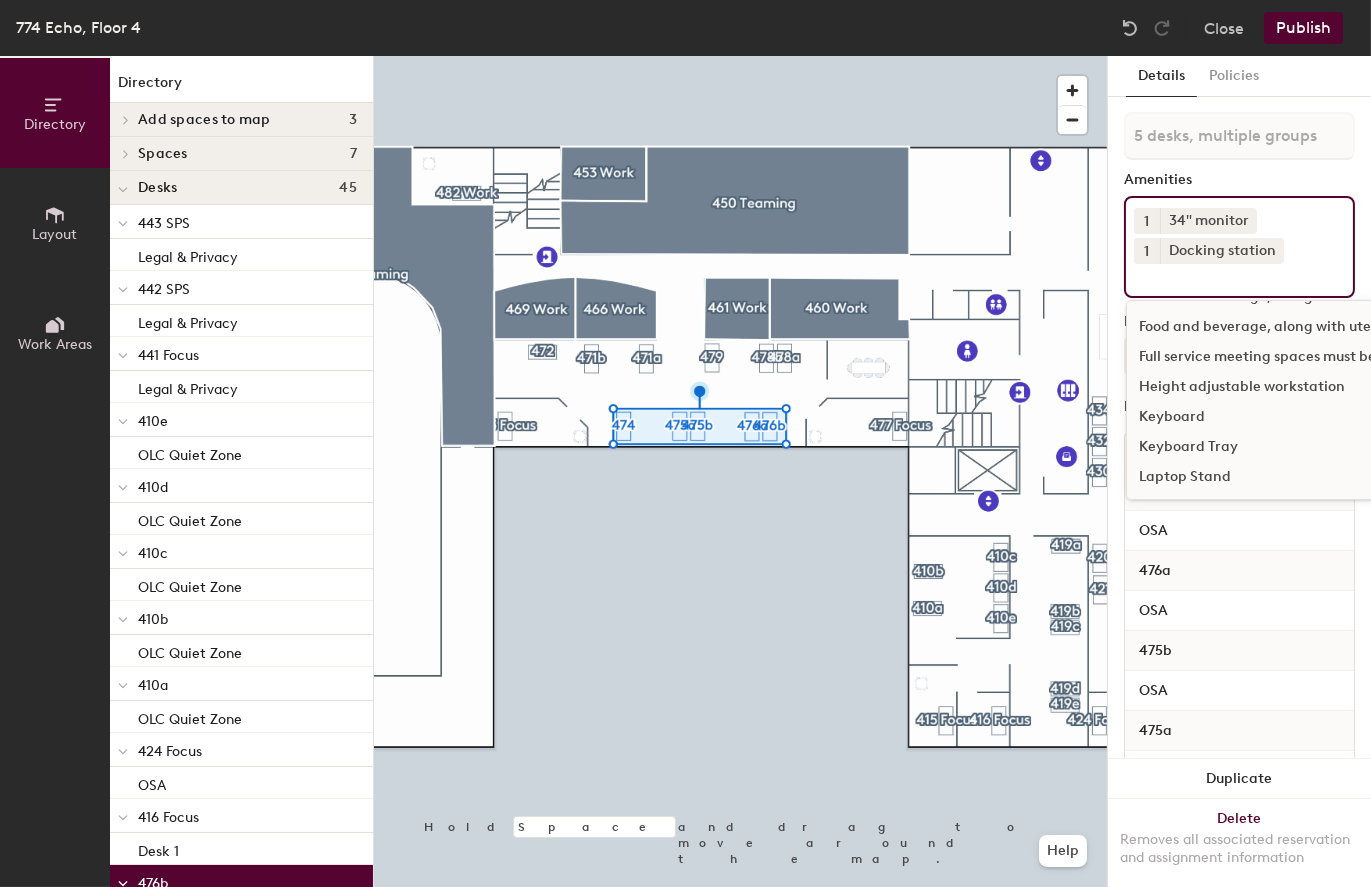 scroll, scrollTop: 400, scrollLeft: 0, axis: vertical 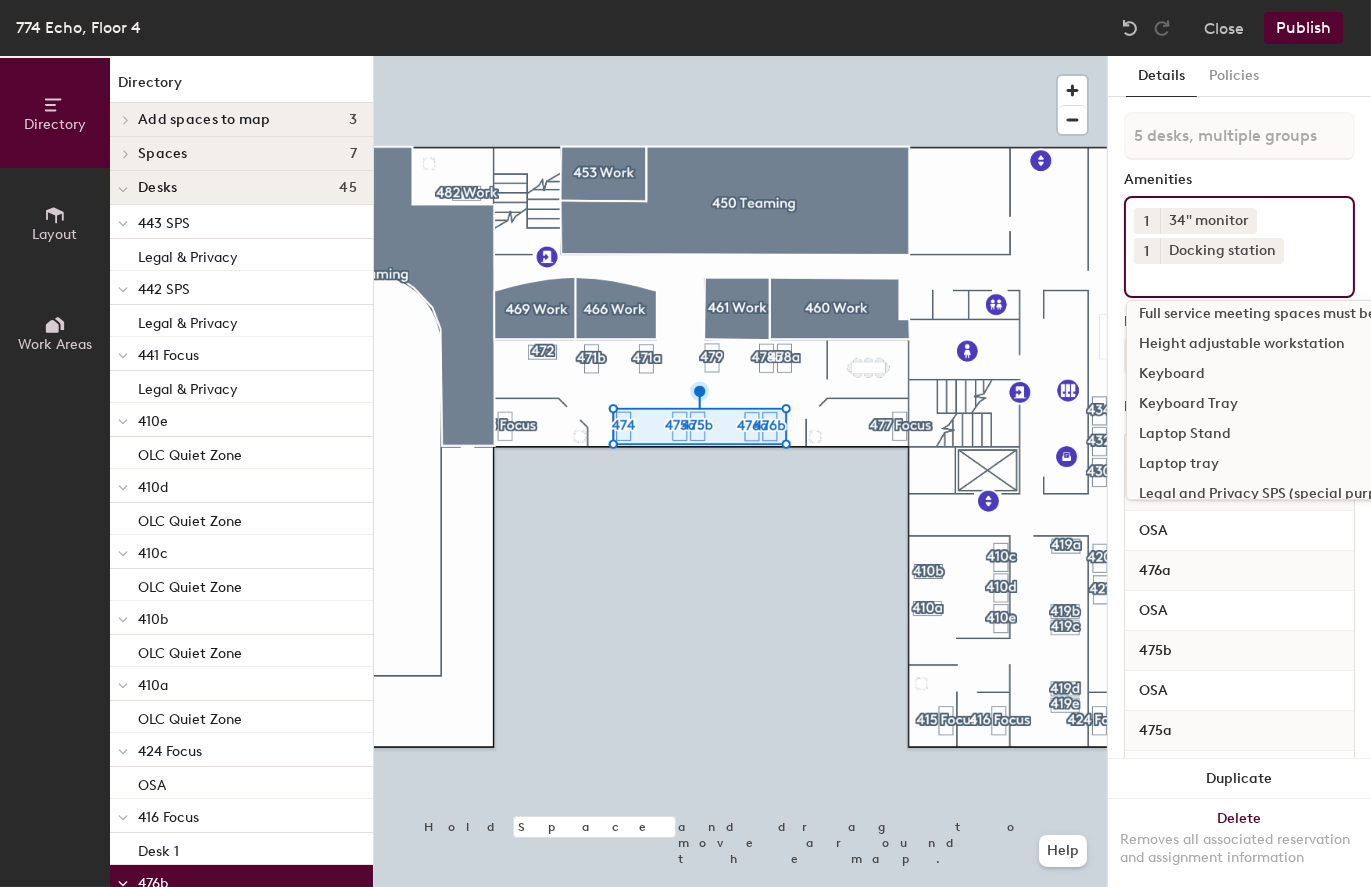 click on "Keyboard" 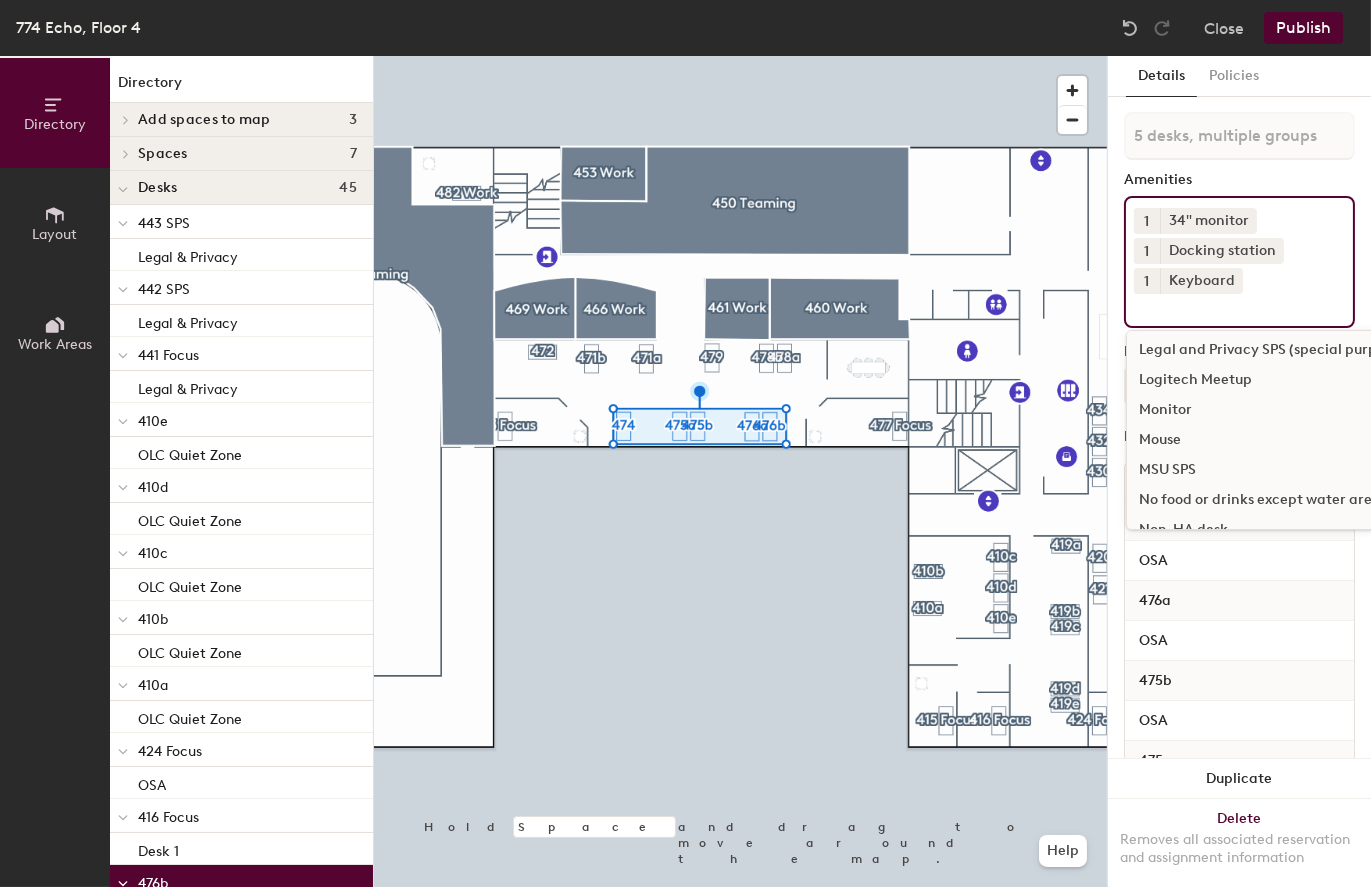scroll, scrollTop: 600, scrollLeft: 0, axis: vertical 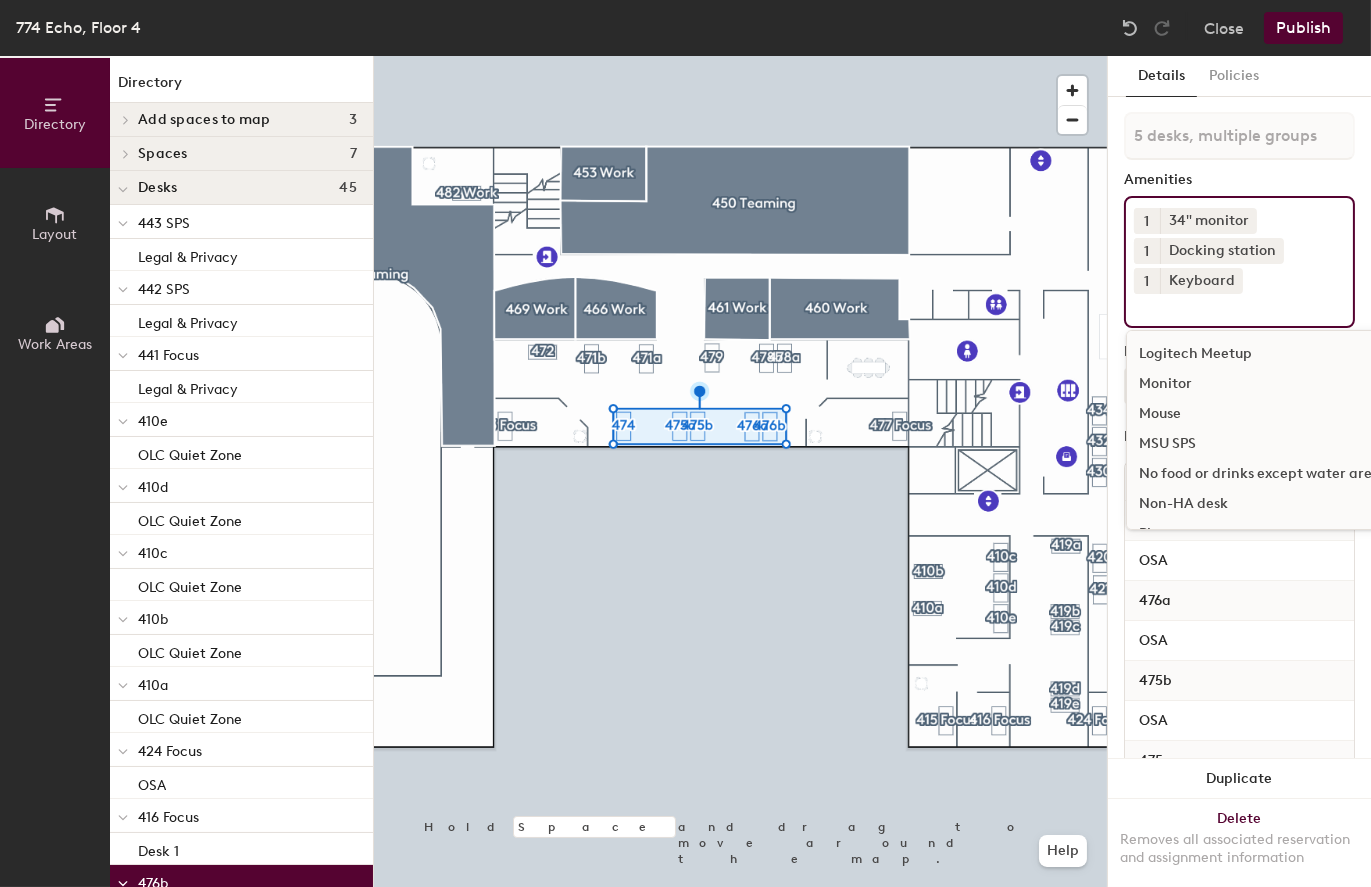 click on "Mouse" 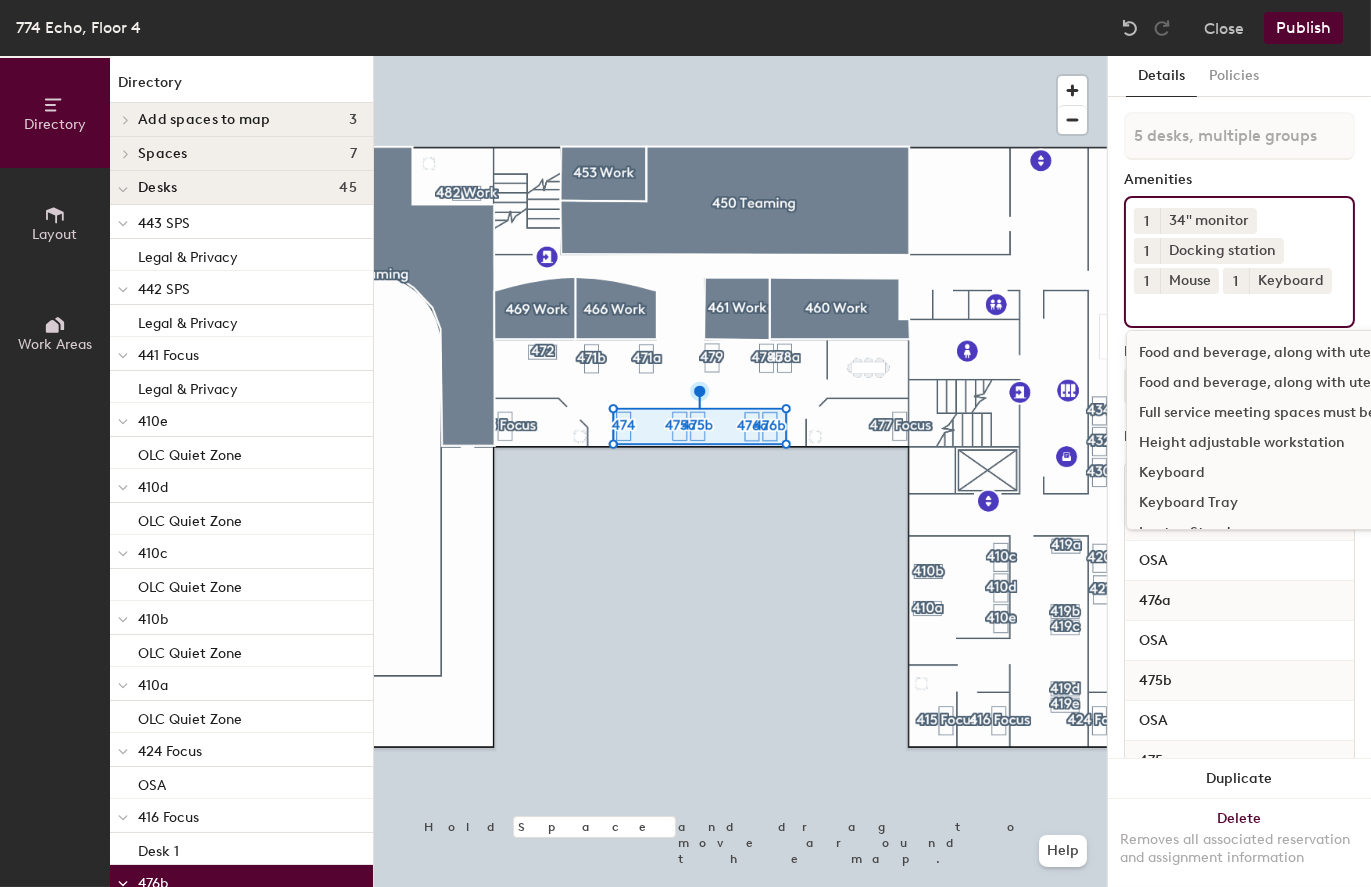 scroll, scrollTop: 300, scrollLeft: 0, axis: vertical 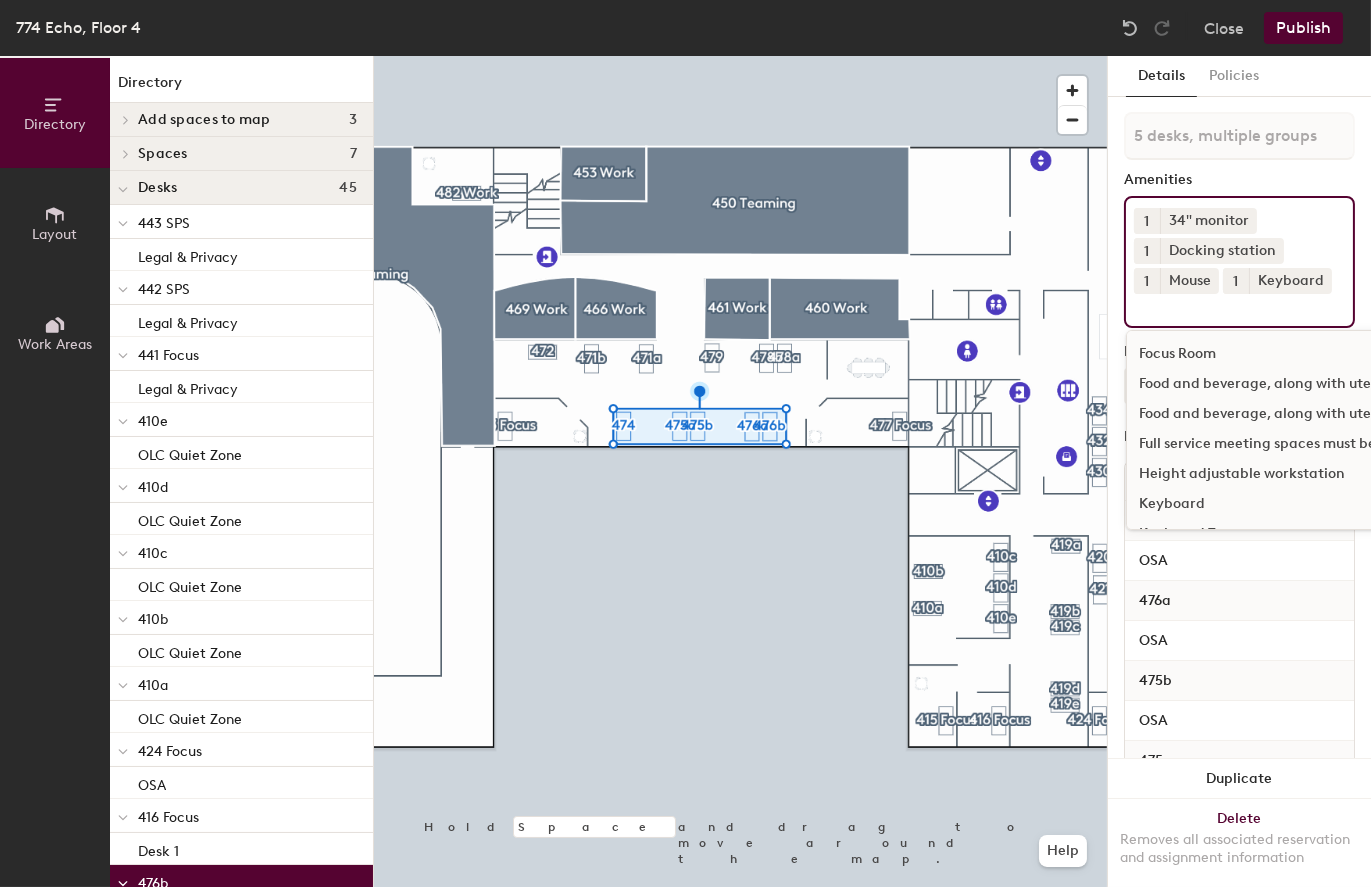 click on "Height adjustable workstation" 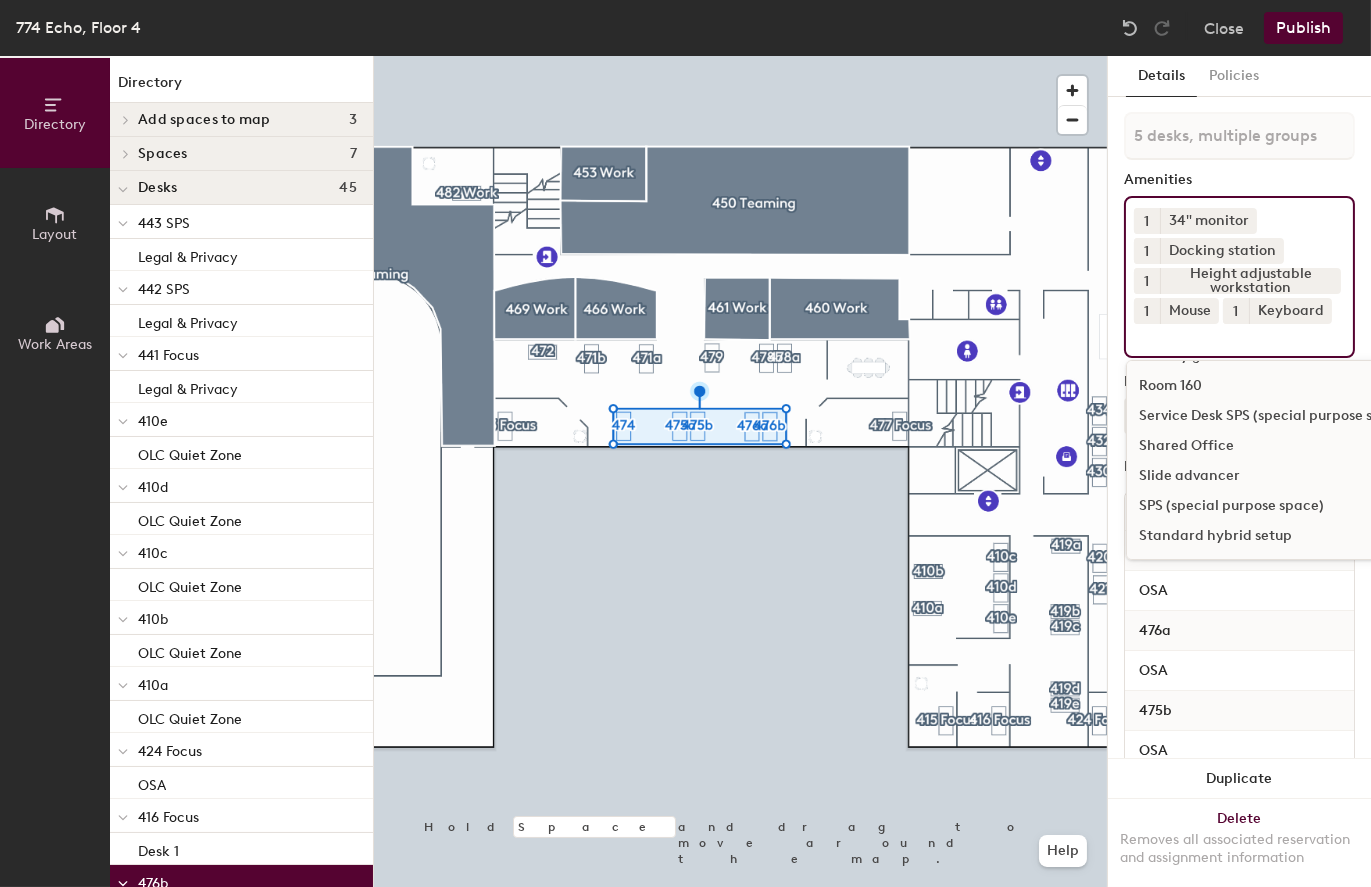 scroll, scrollTop: 1000, scrollLeft: 0, axis: vertical 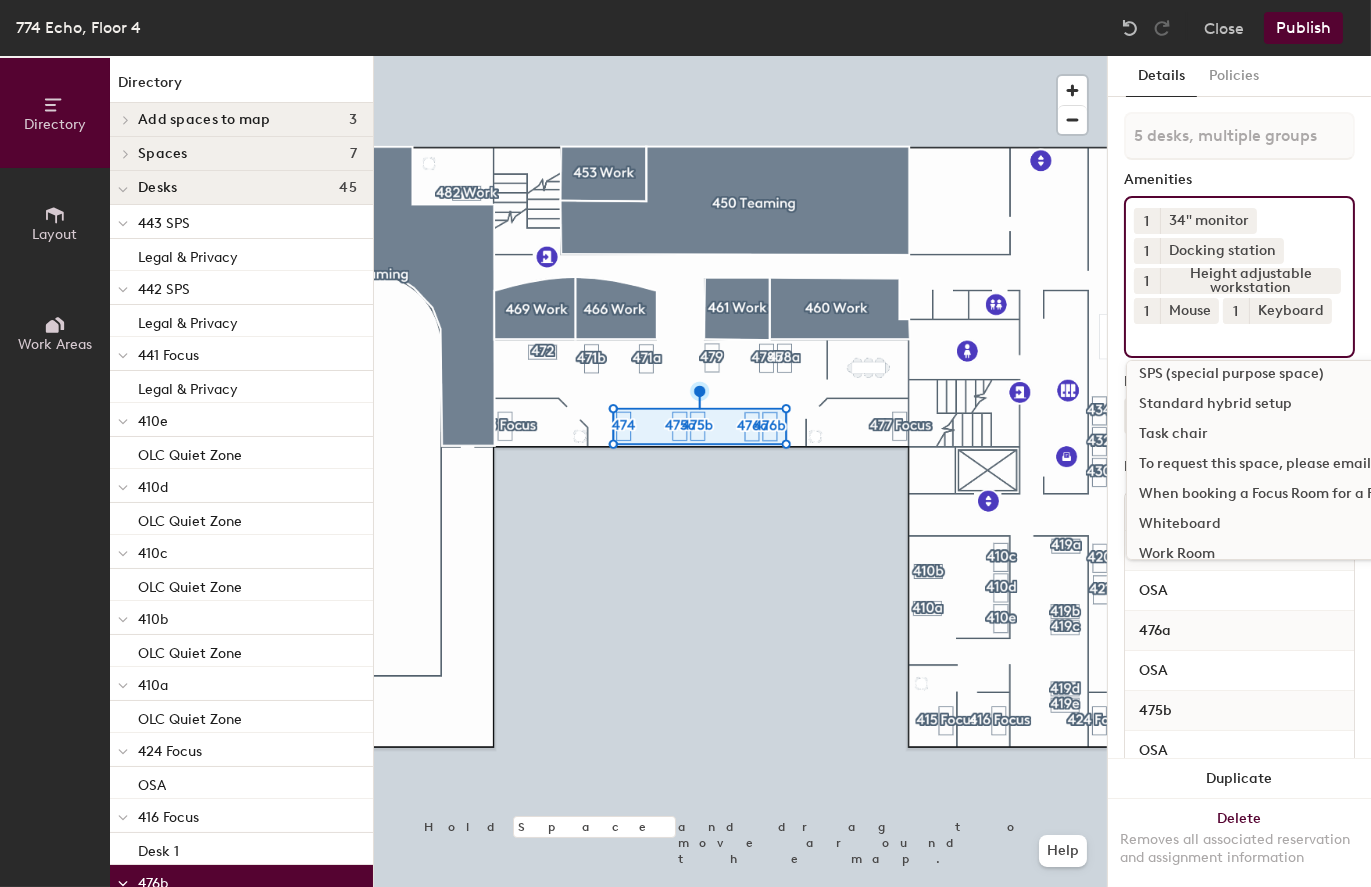 click on "Task chair" 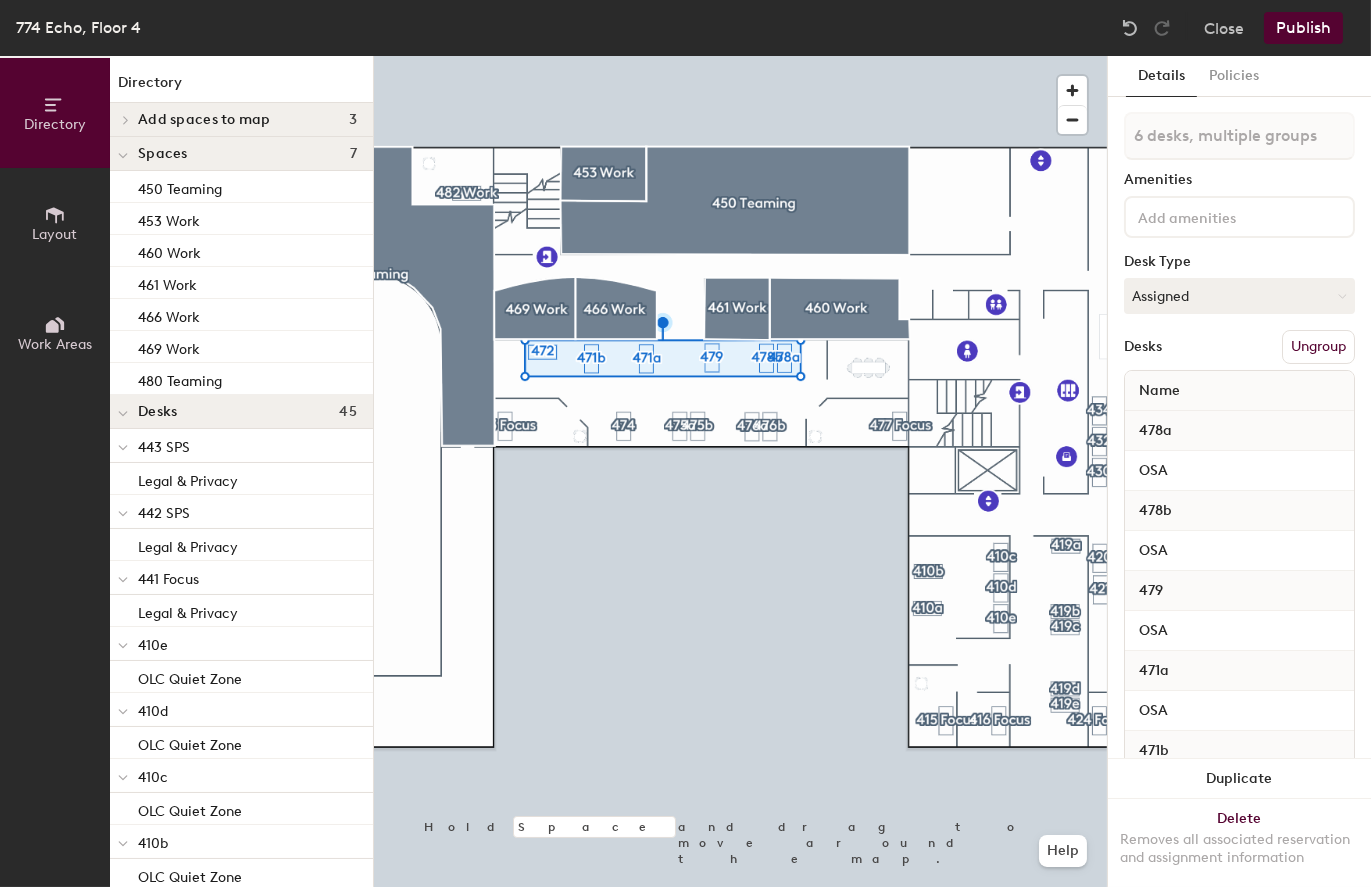 click 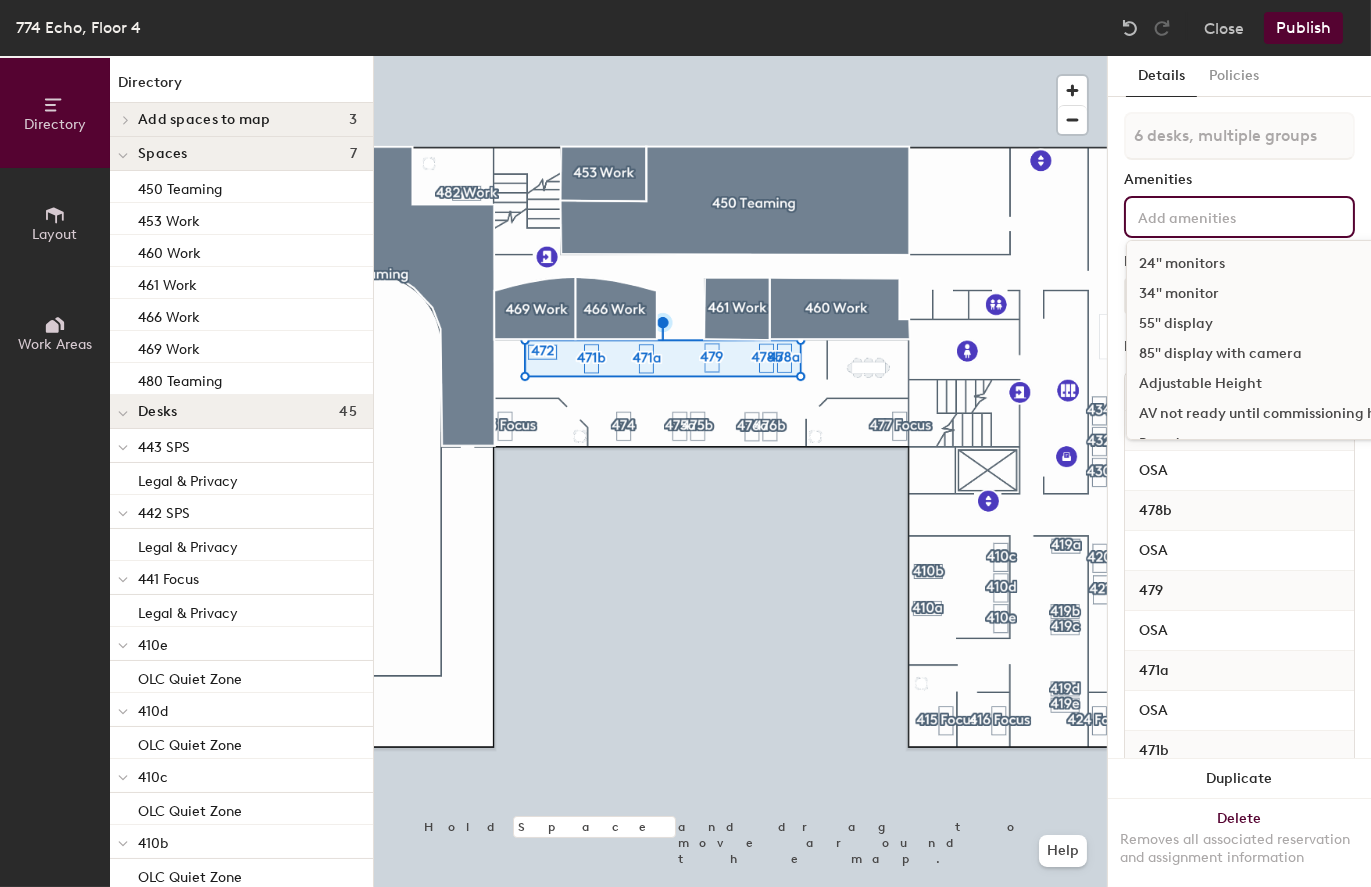 click on "34" monitor" 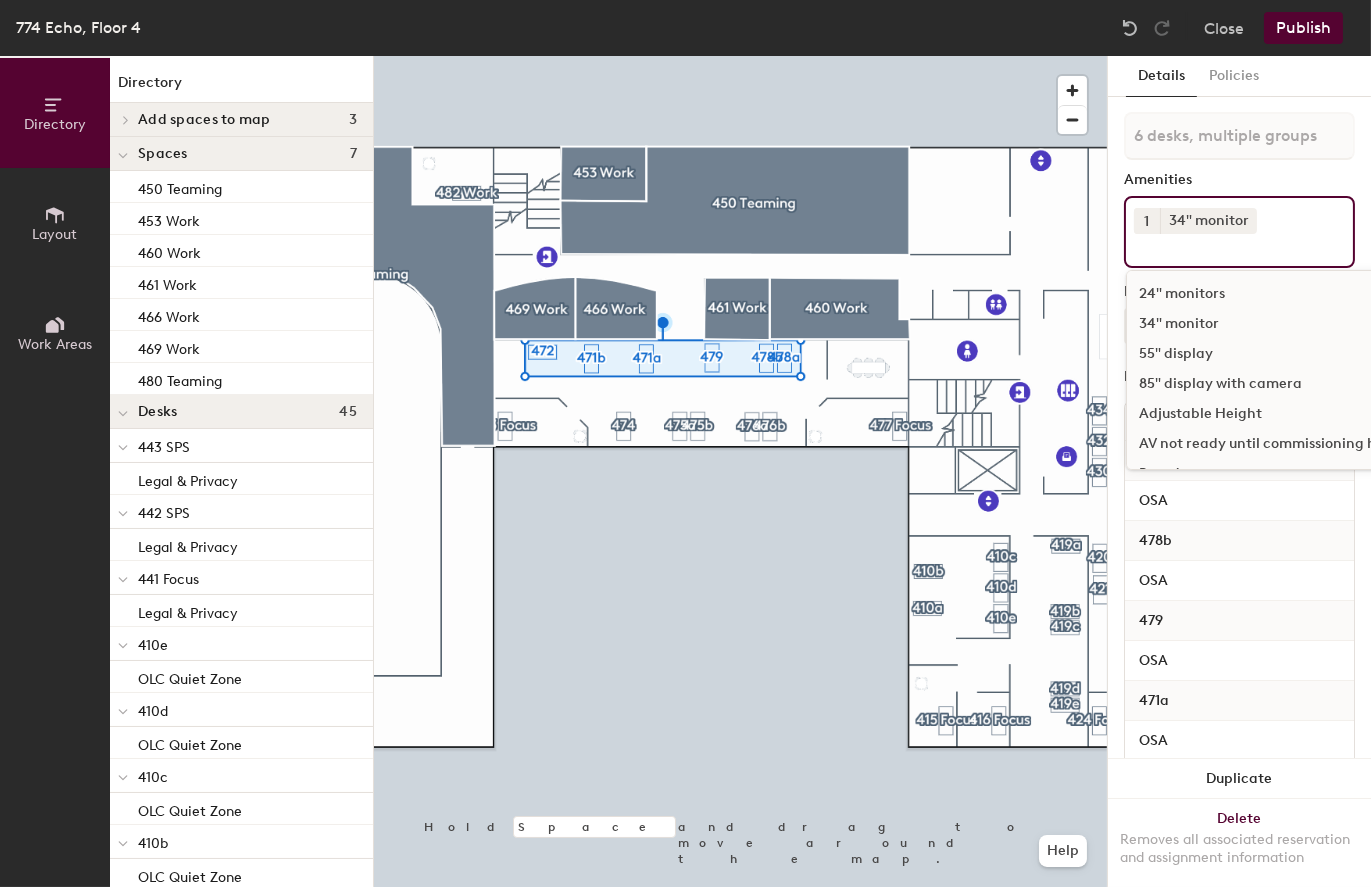scroll, scrollTop: 100, scrollLeft: 0, axis: vertical 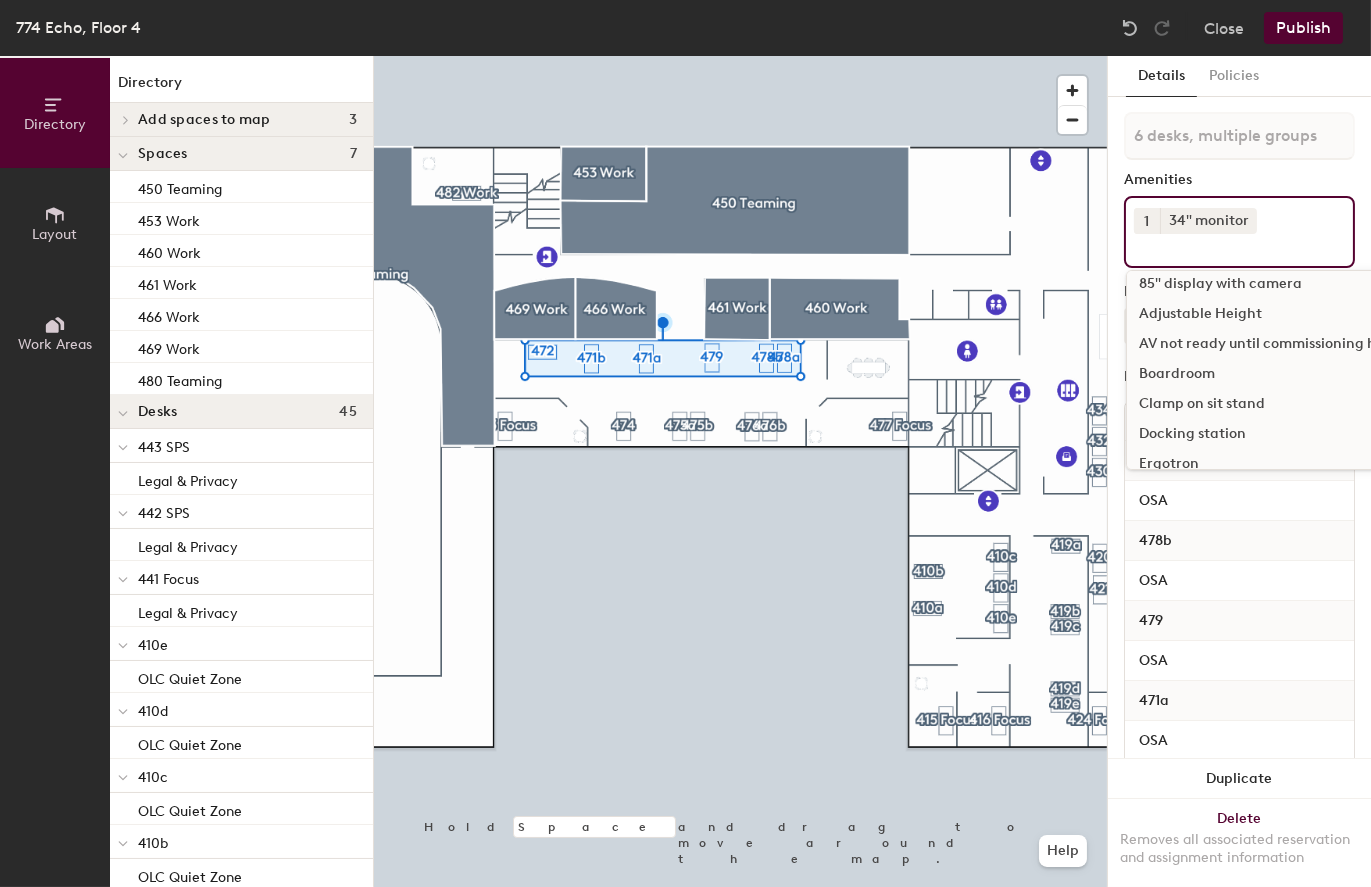 click on "Docking station" 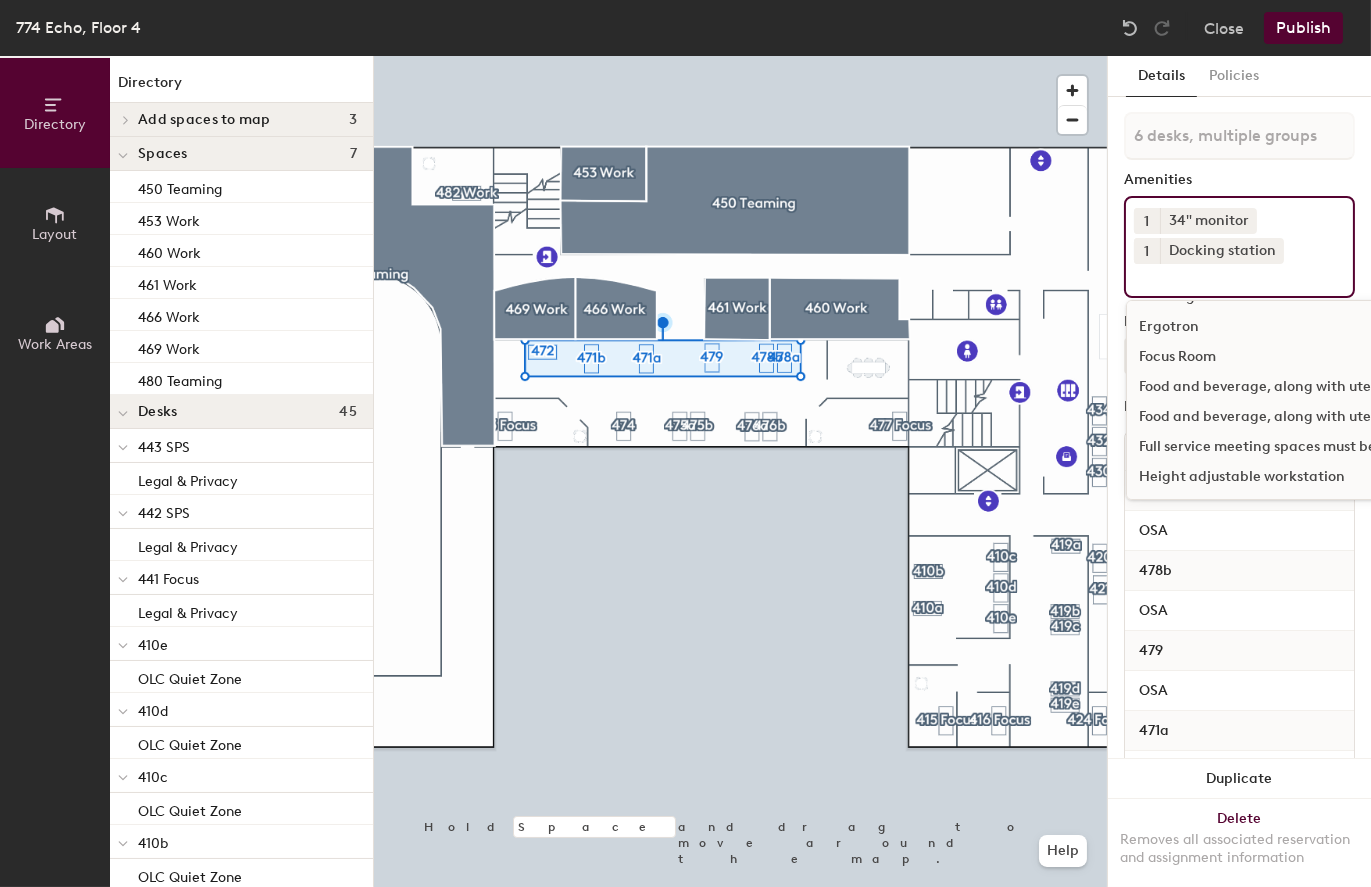 scroll, scrollTop: 300, scrollLeft: 0, axis: vertical 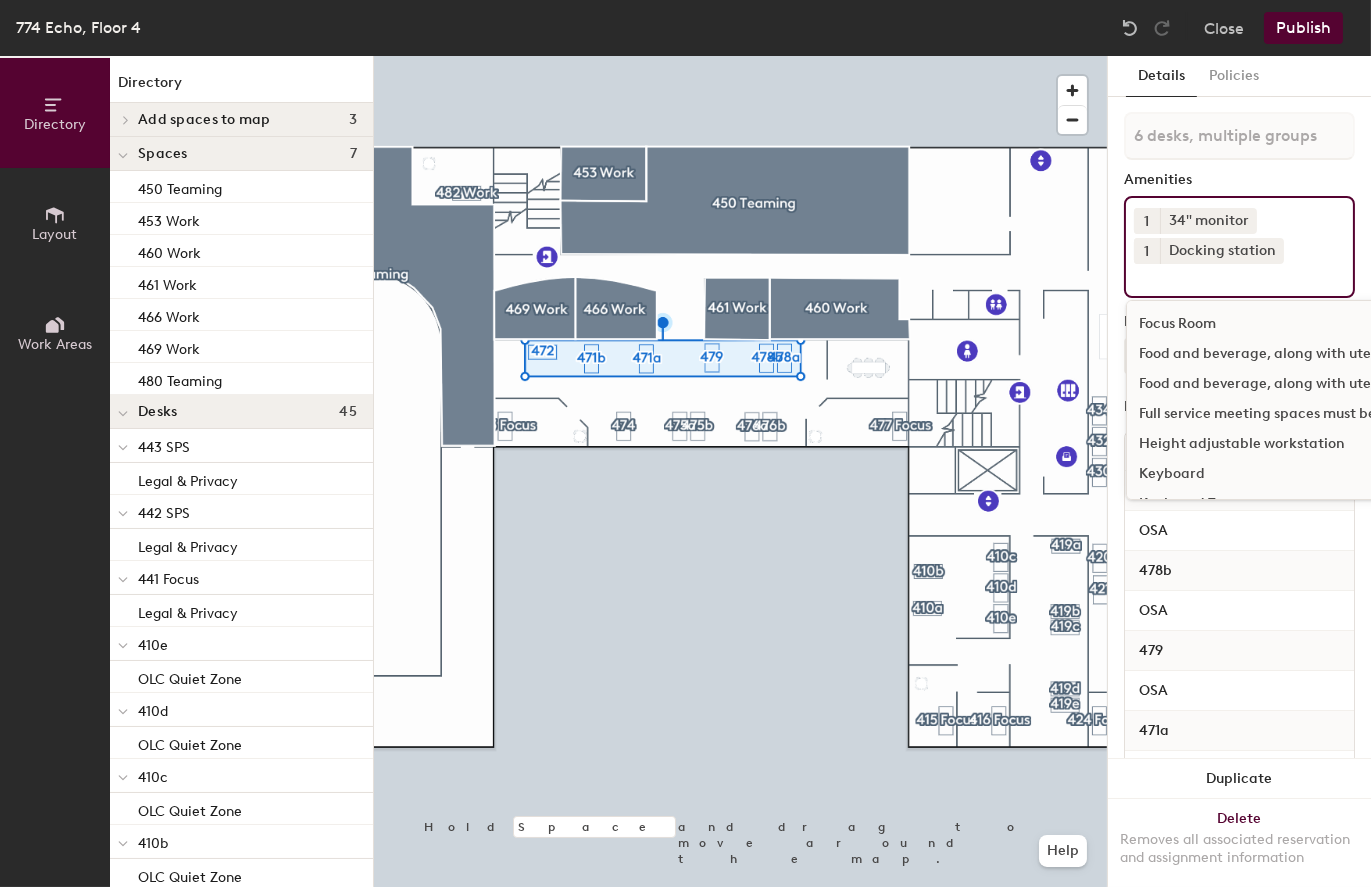 click on "Height adjustable workstation" 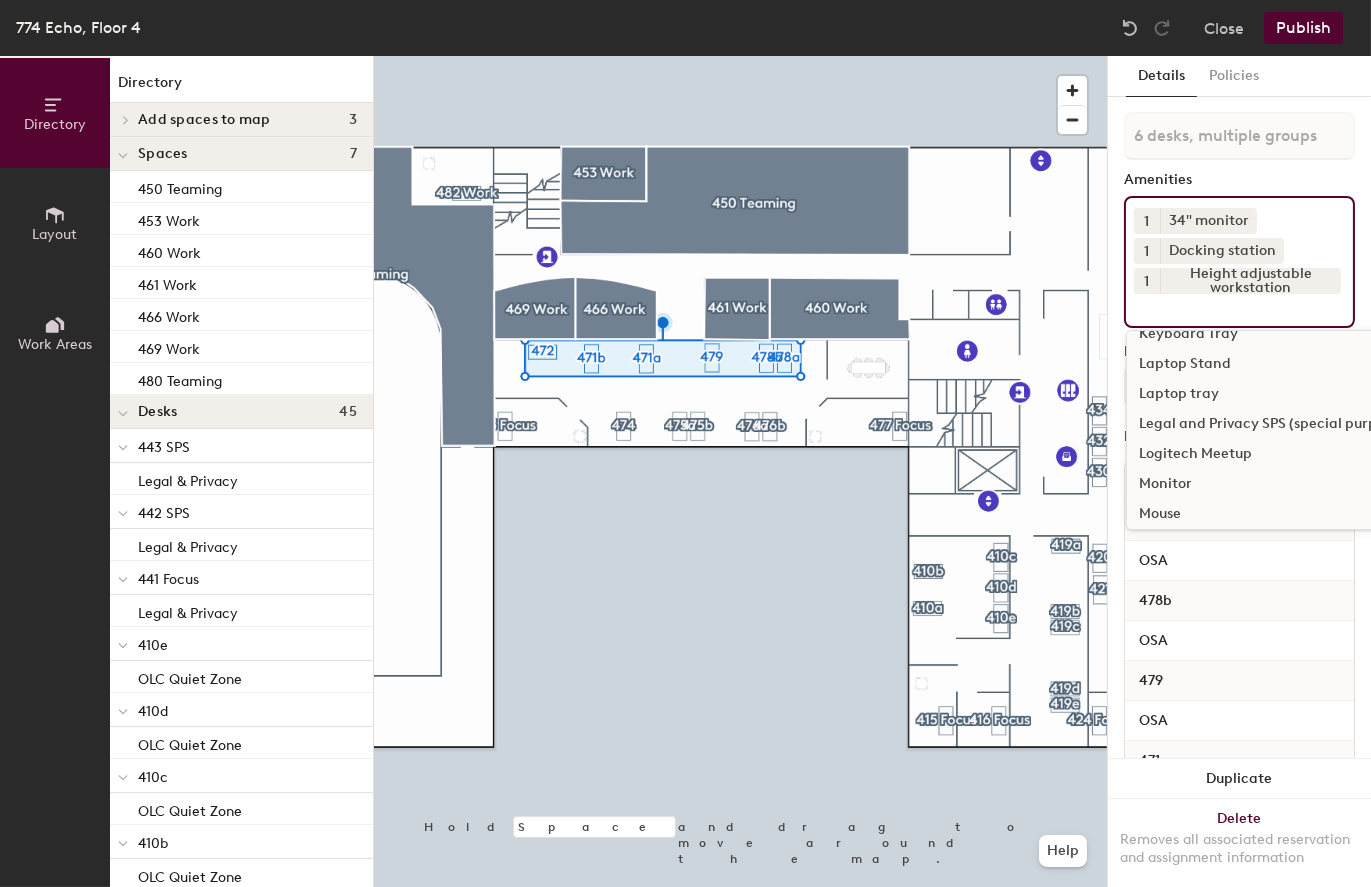 scroll, scrollTop: 600, scrollLeft: 0, axis: vertical 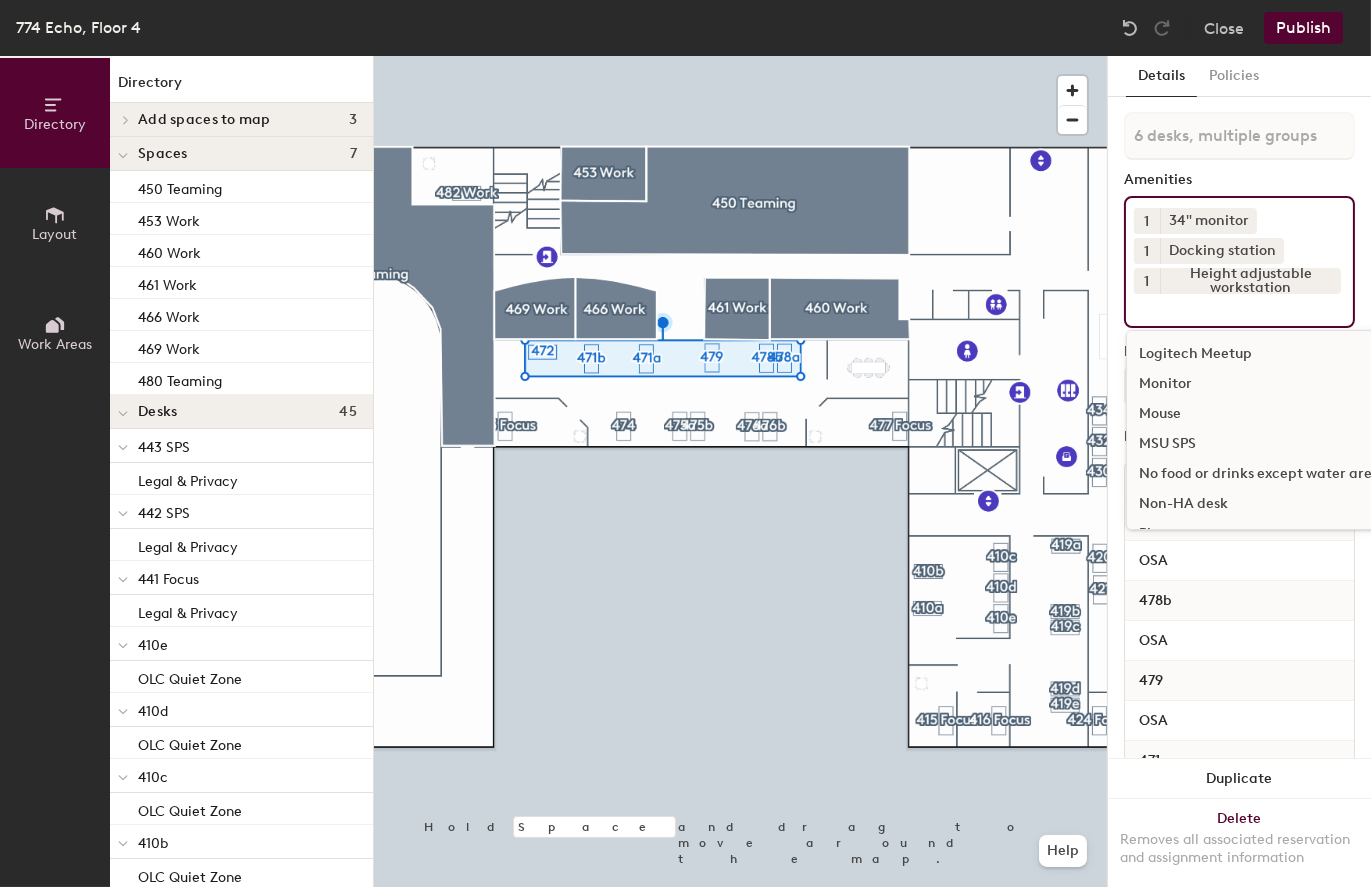 click on "Mouse" 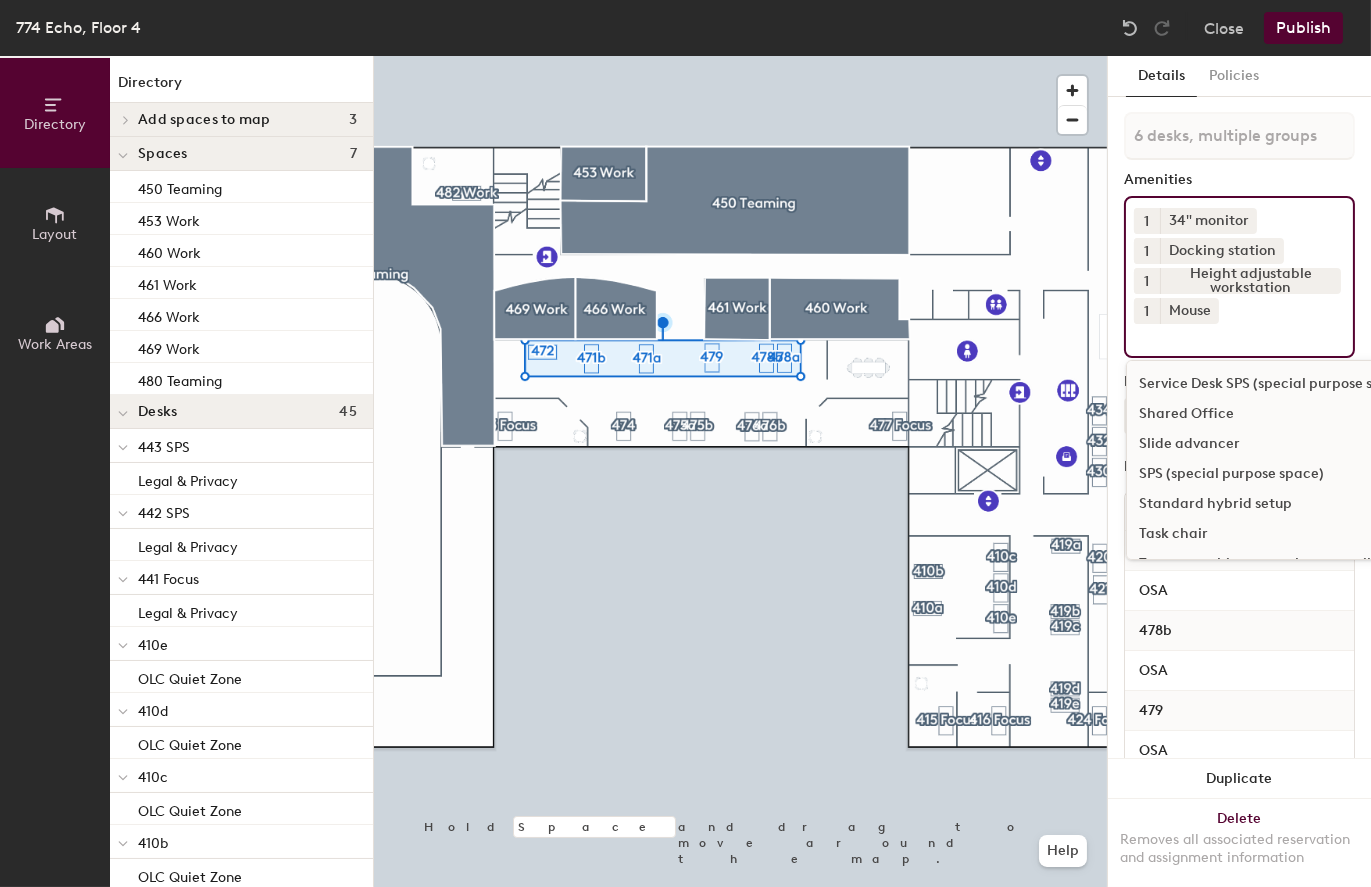 scroll, scrollTop: 1000, scrollLeft: 0, axis: vertical 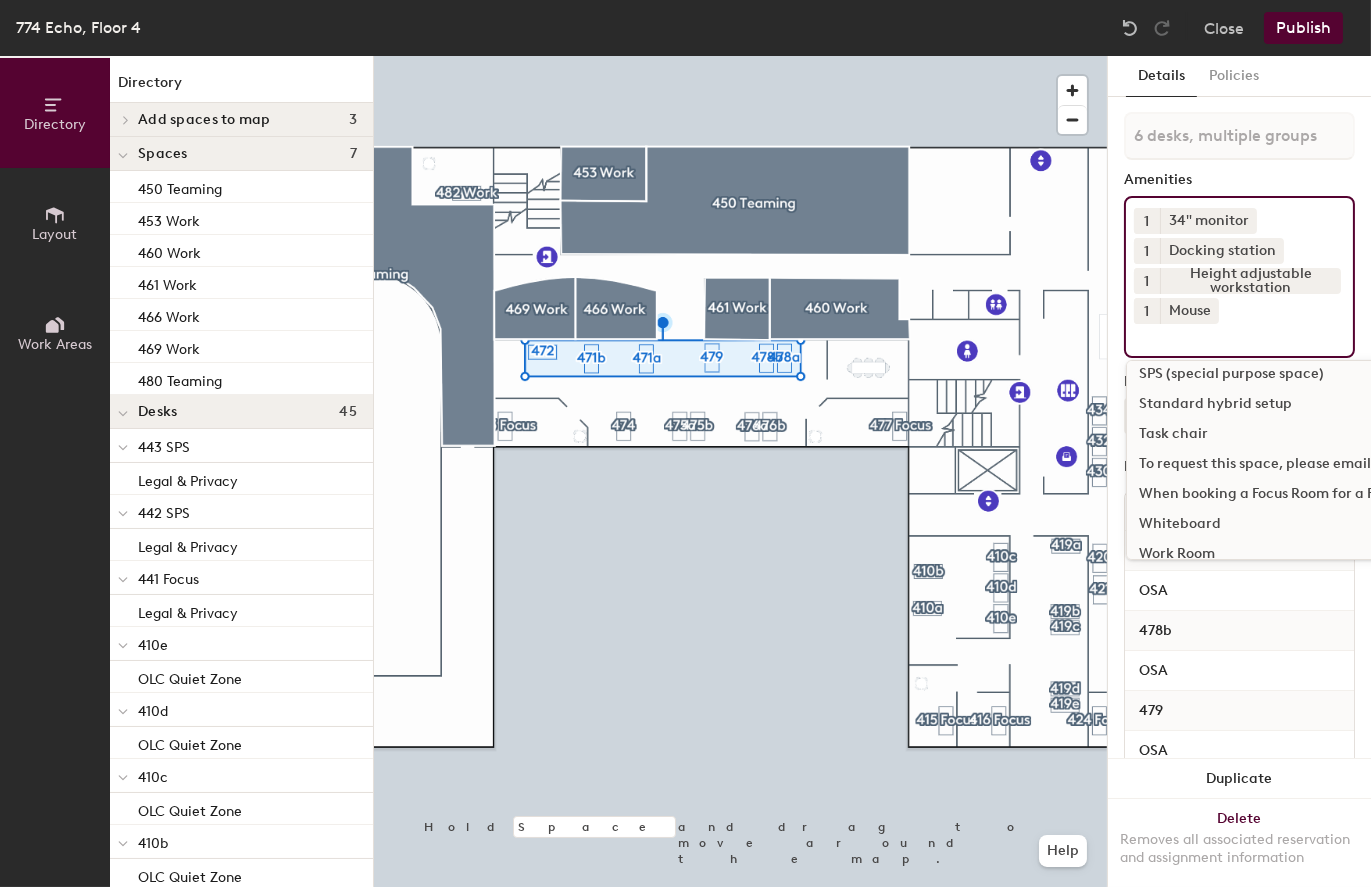 click on "Task chair" 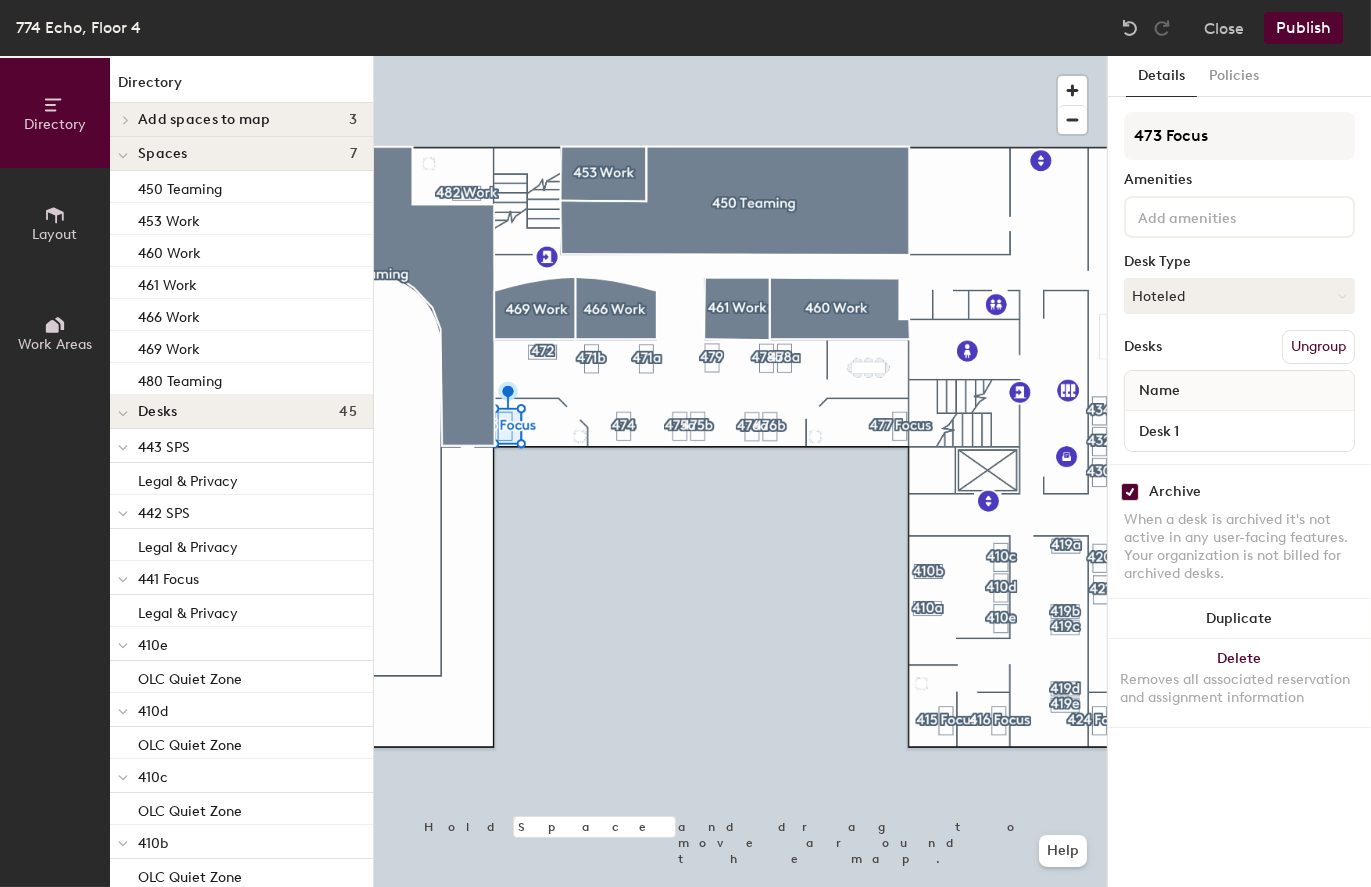 click 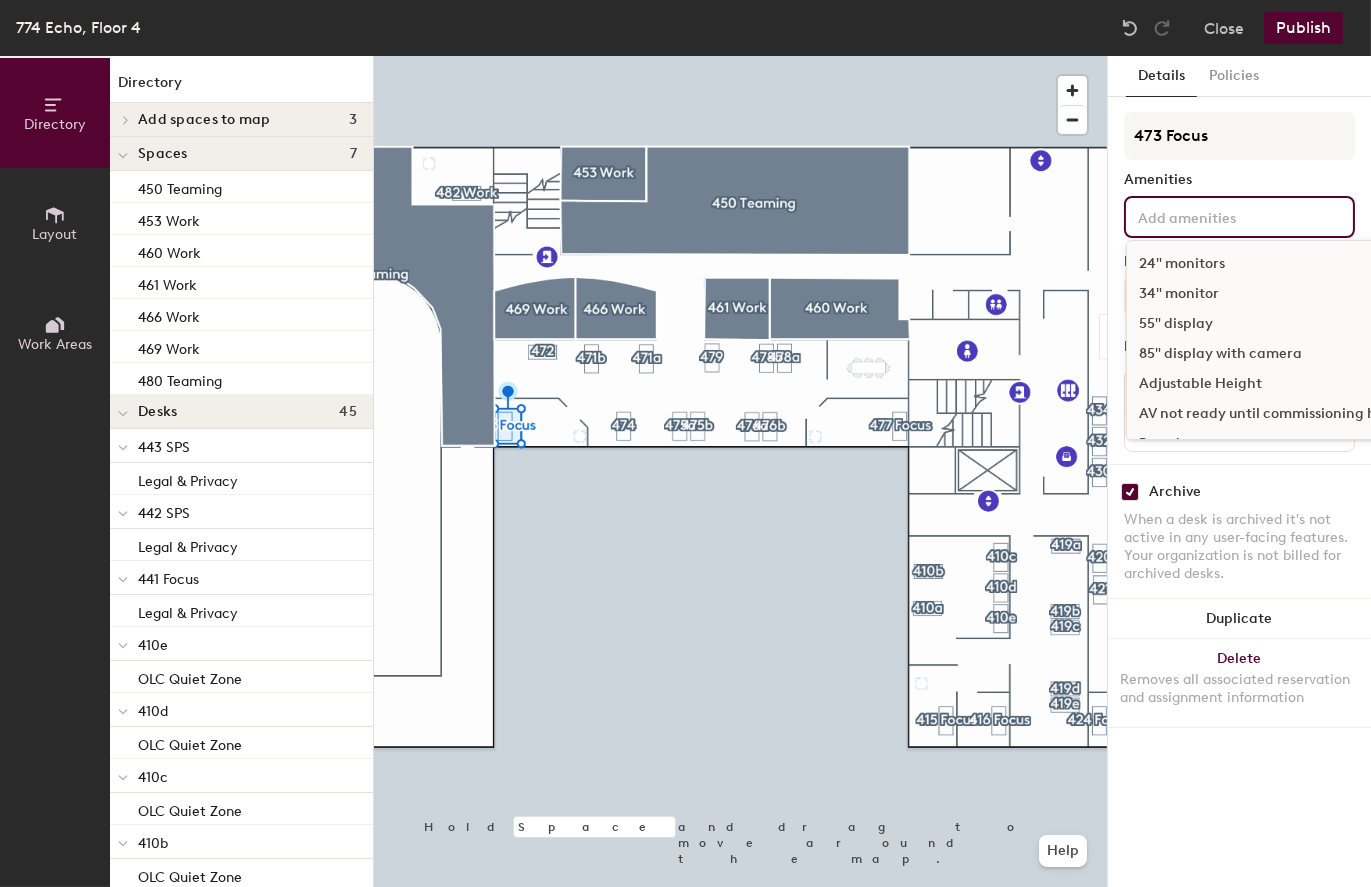 click on "34" monitor" 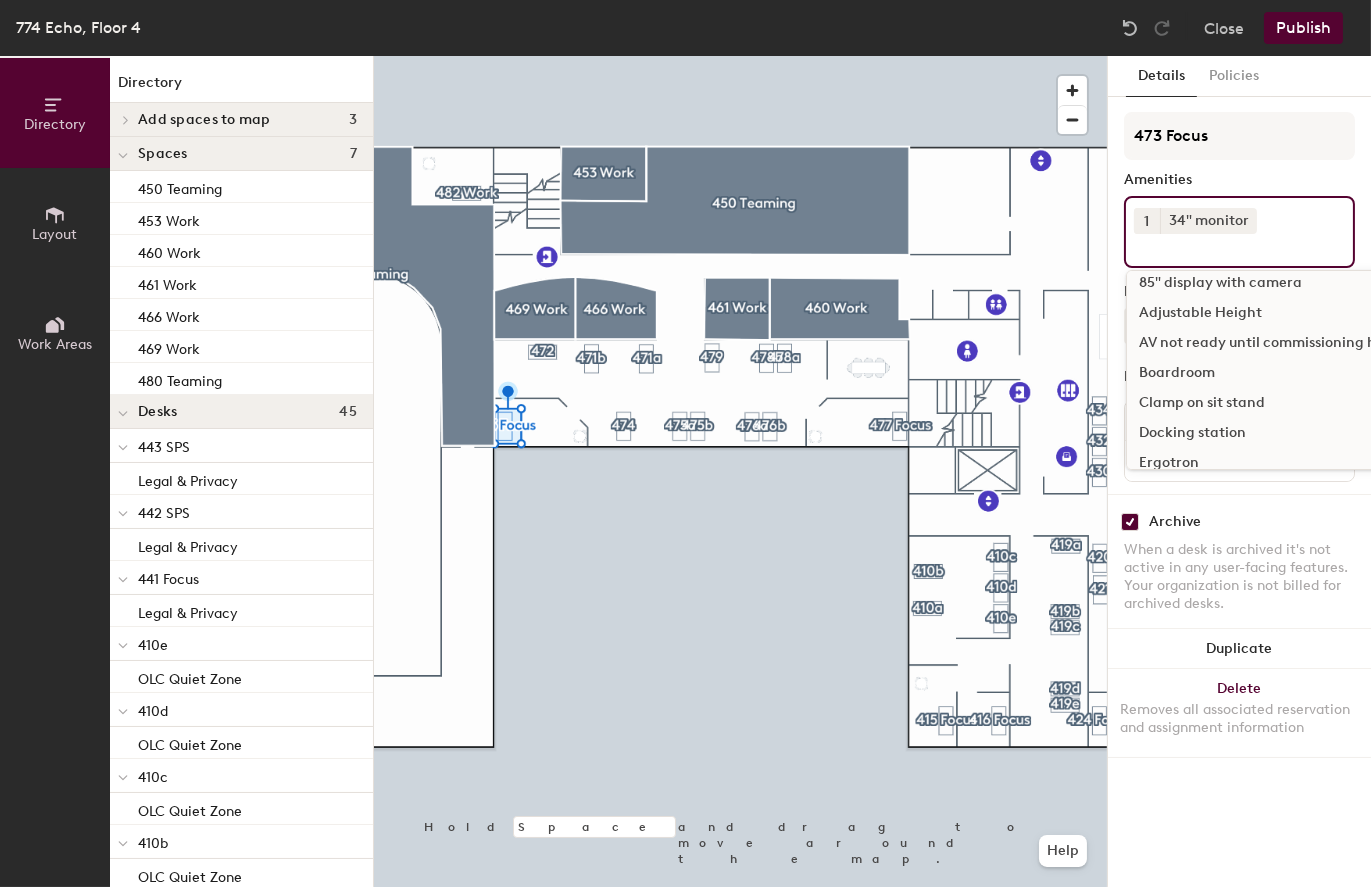 scroll, scrollTop: 100, scrollLeft: 0, axis: vertical 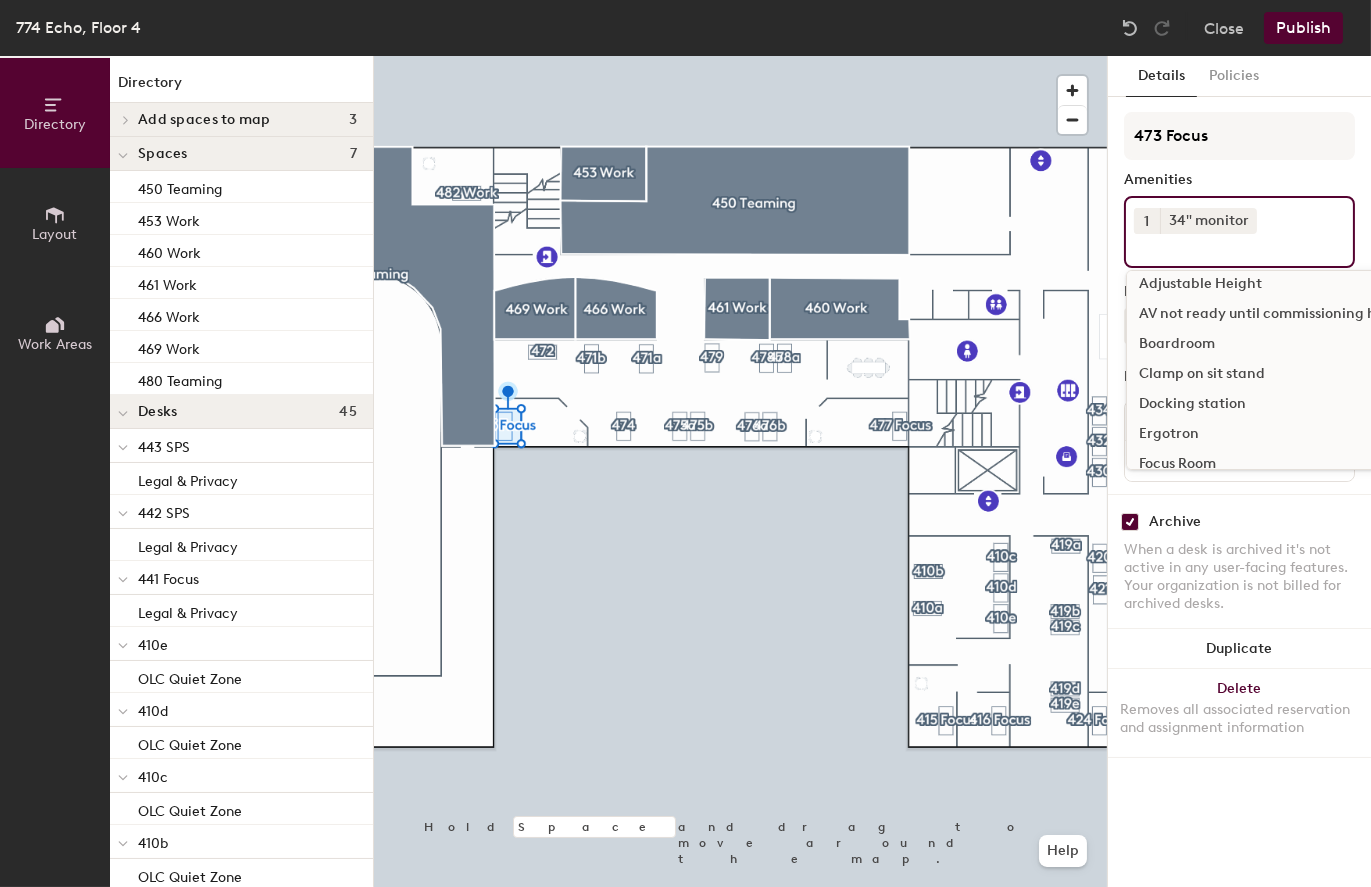 click on "Docking station" 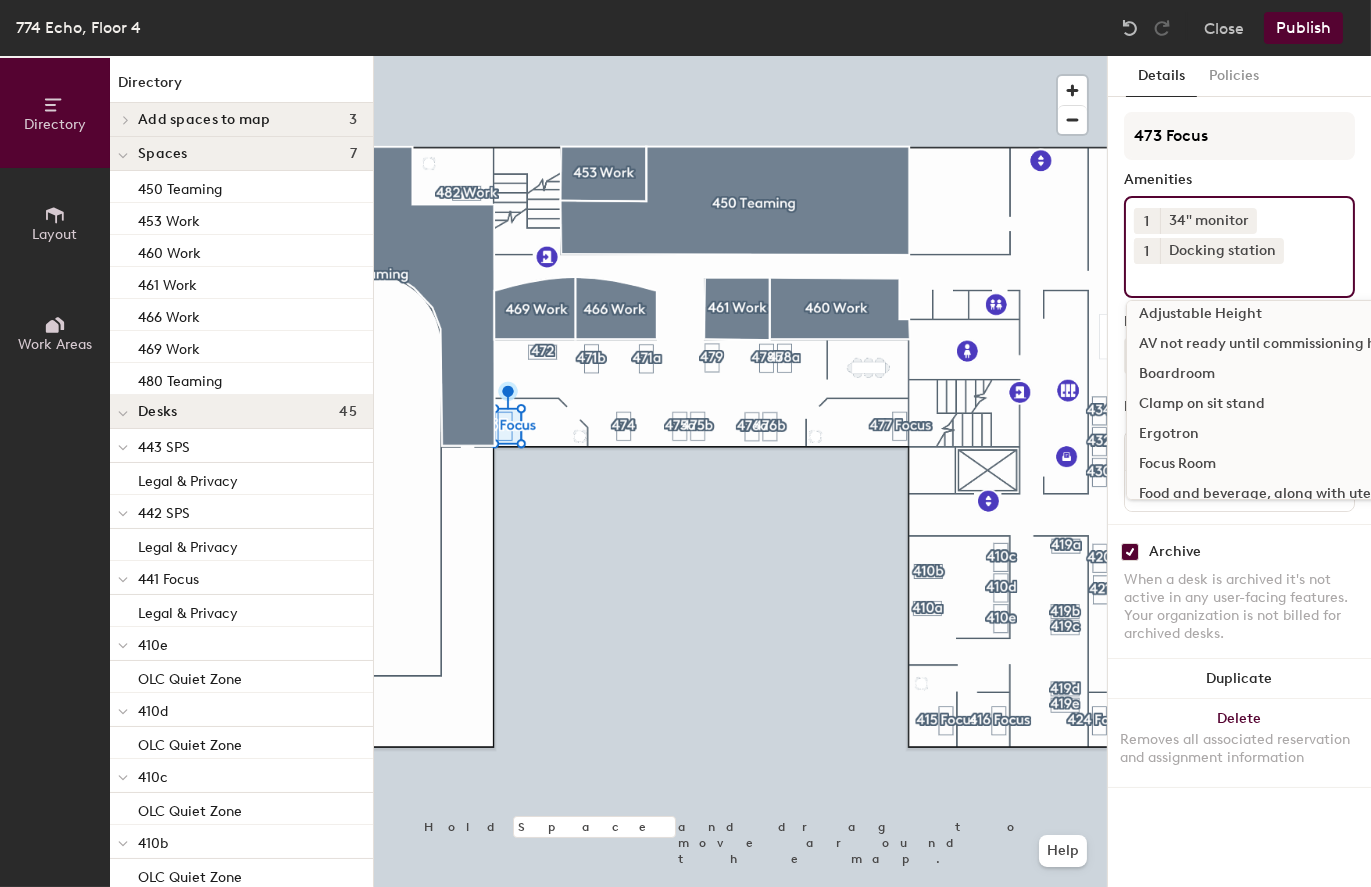 click on "Focus Room" 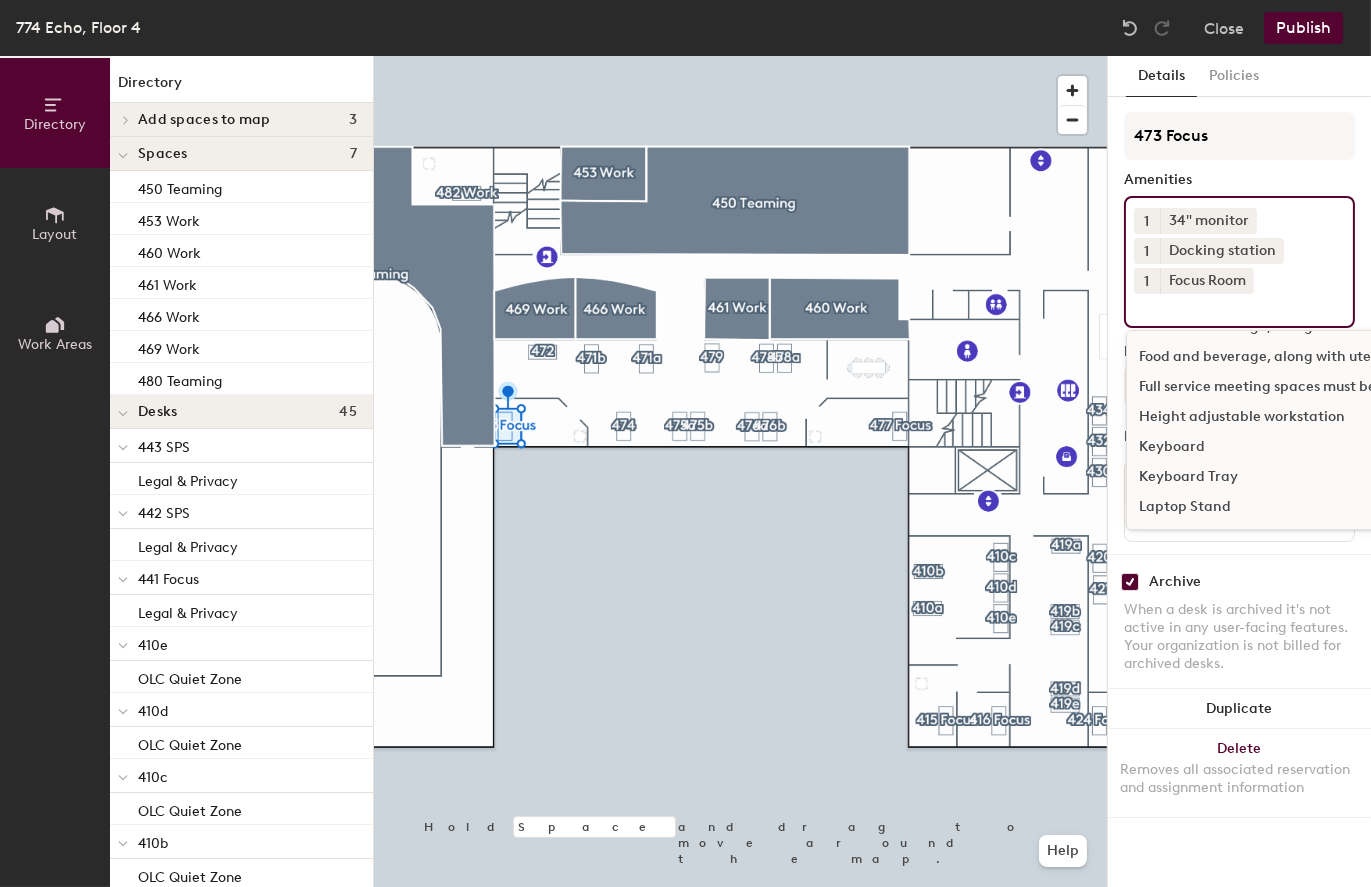 scroll, scrollTop: 300, scrollLeft: 0, axis: vertical 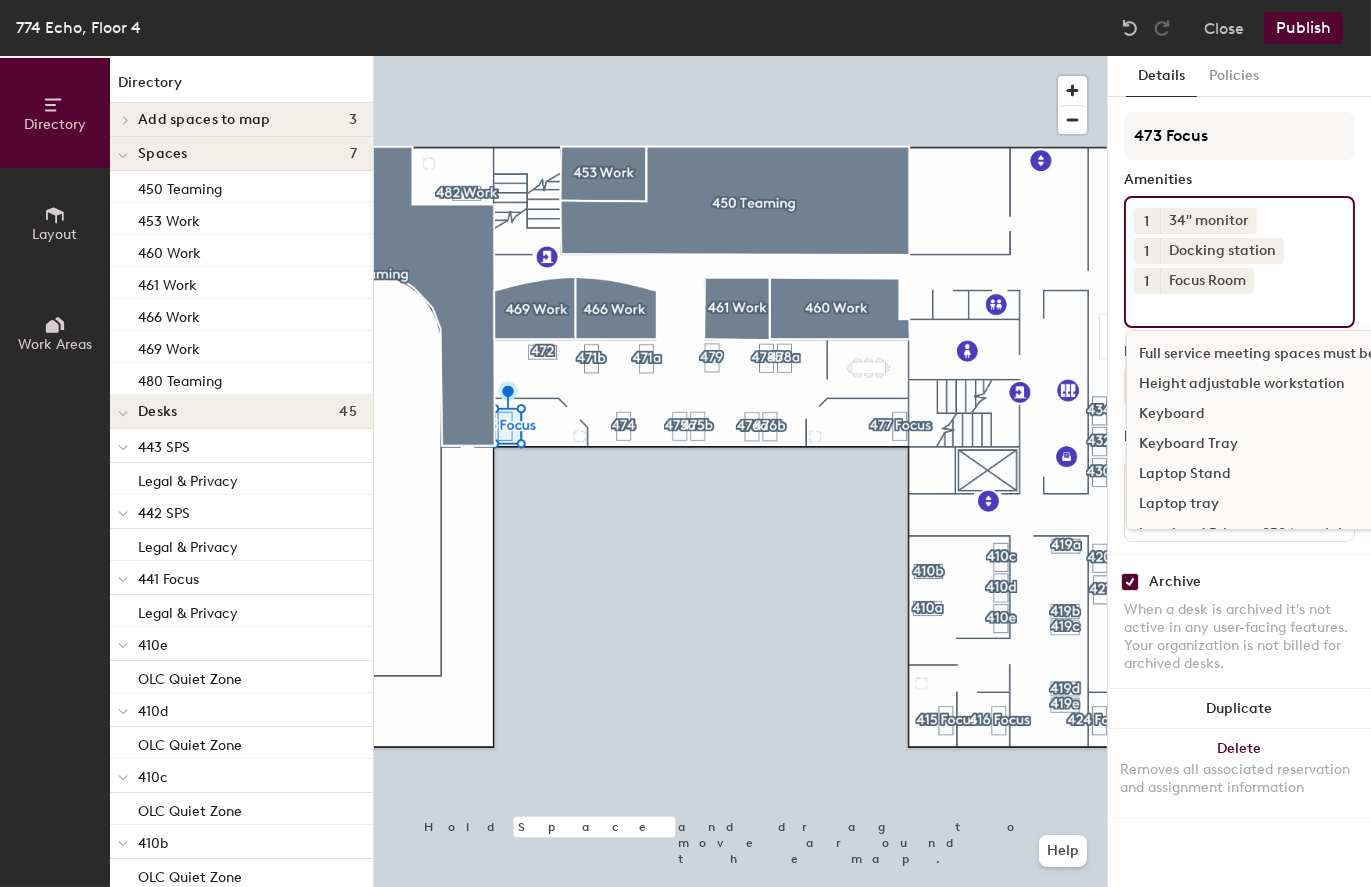 click on "Height adjustable workstation" 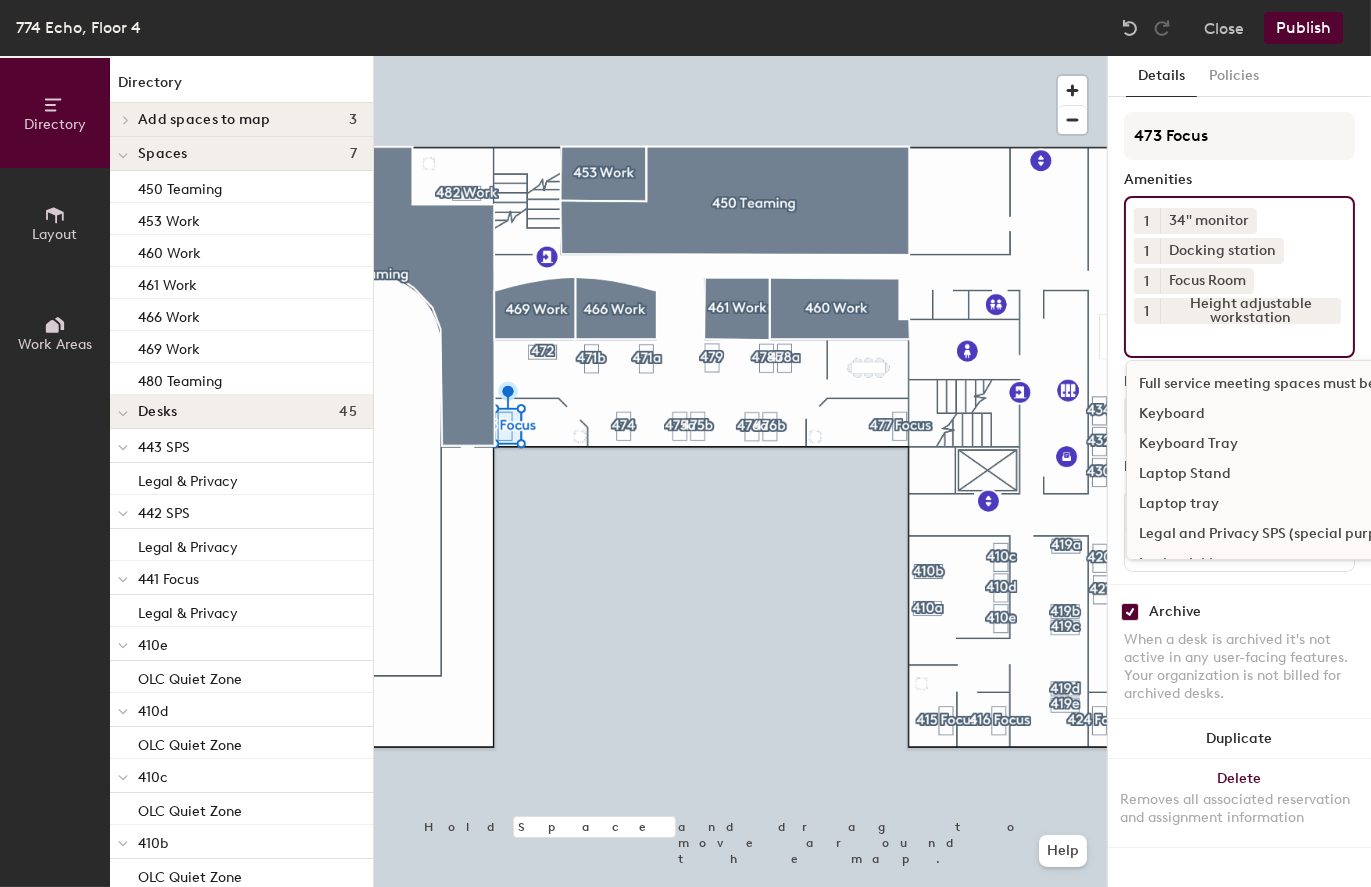 click on "Keyboard" 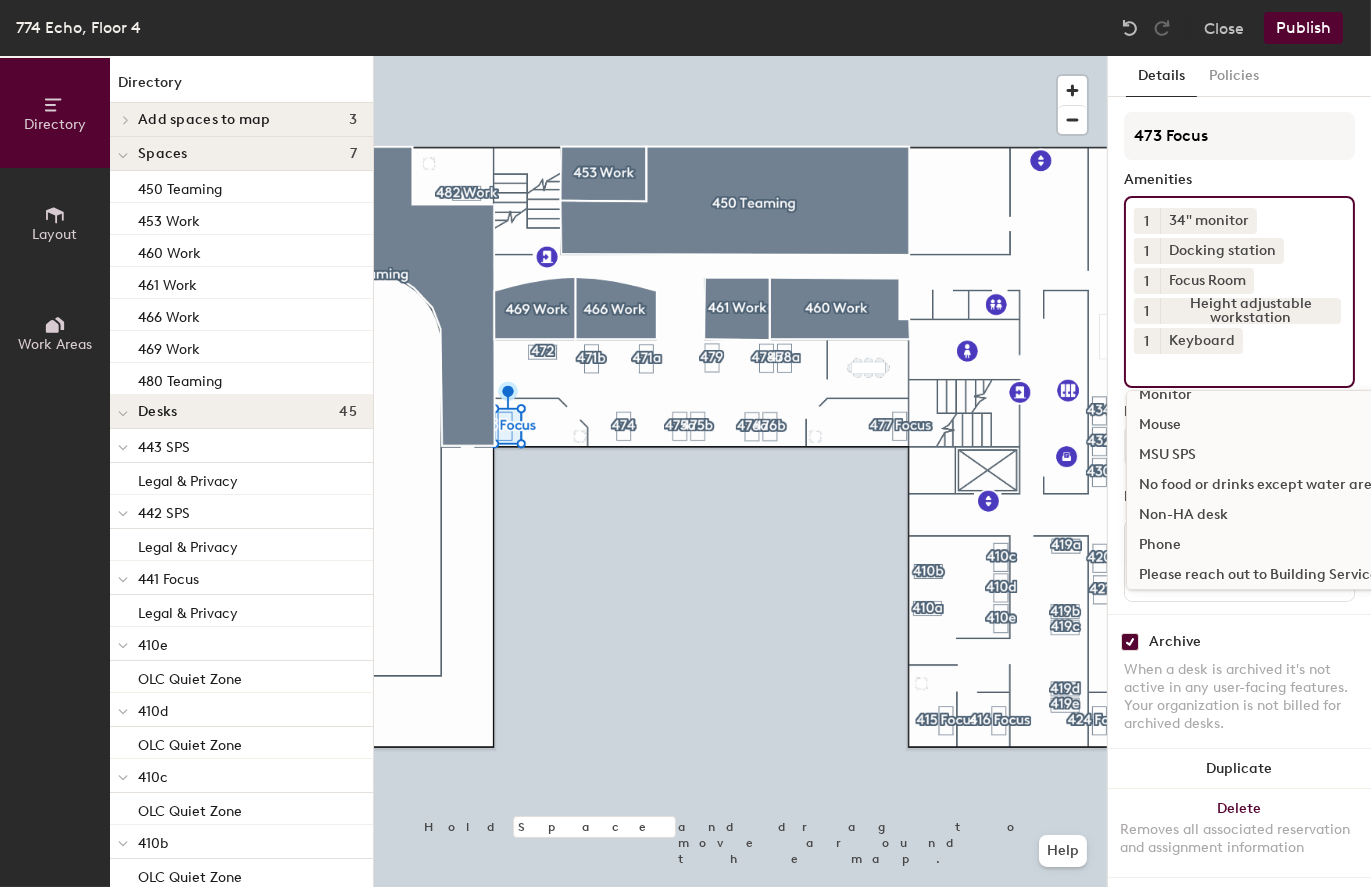 scroll, scrollTop: 500, scrollLeft: 0, axis: vertical 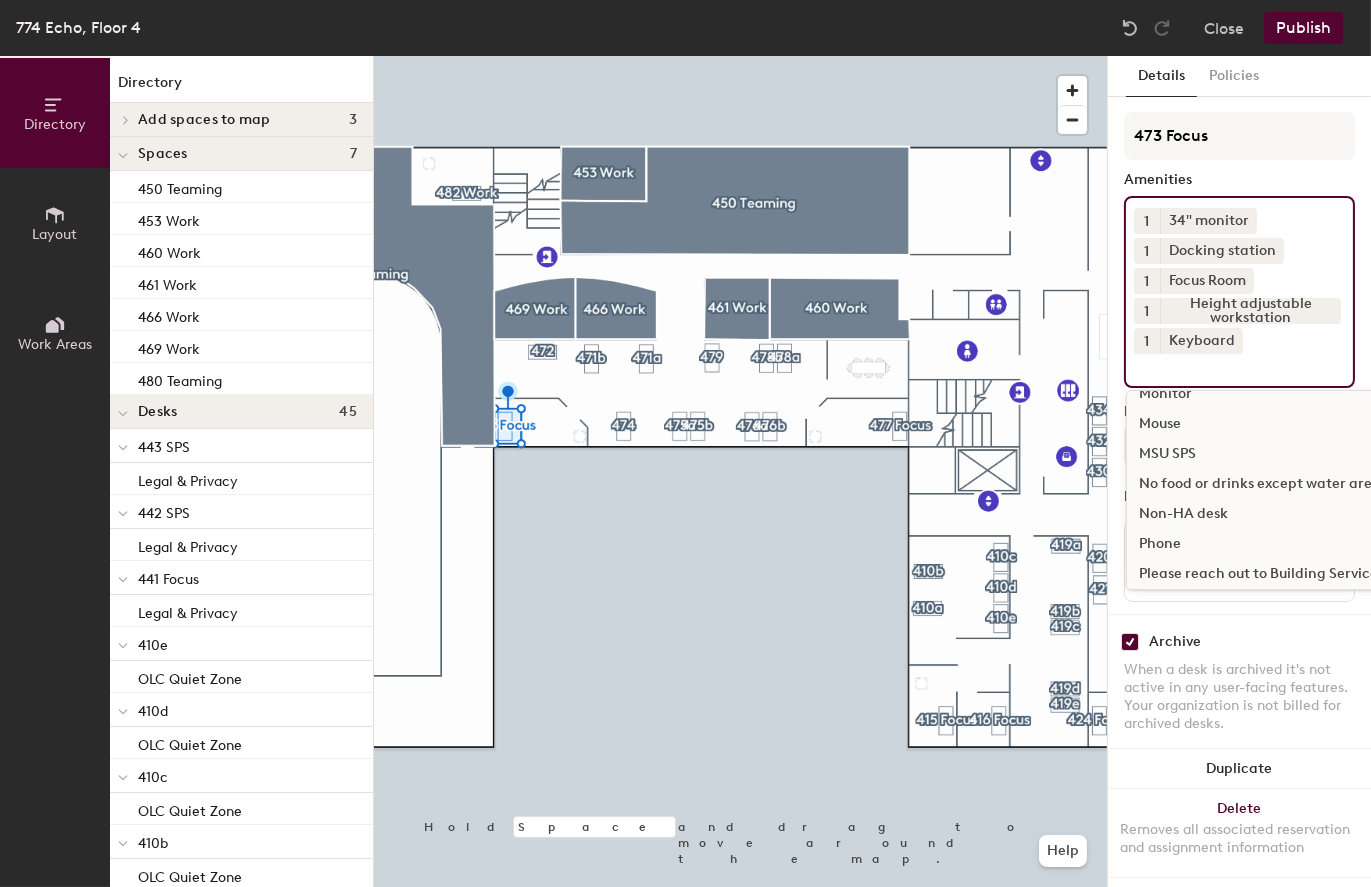 click on "Mouse" 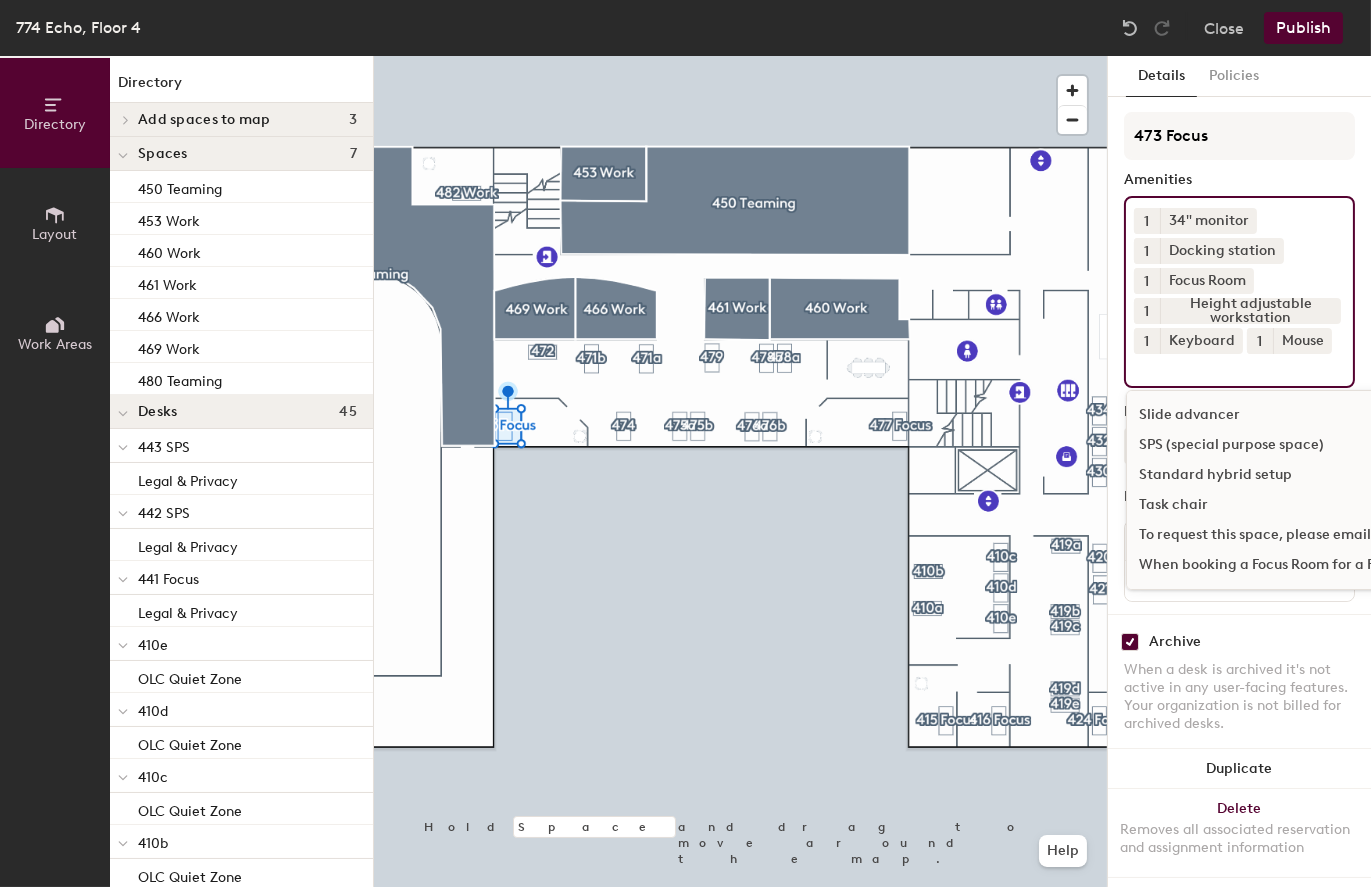 scroll, scrollTop: 800, scrollLeft: 0, axis: vertical 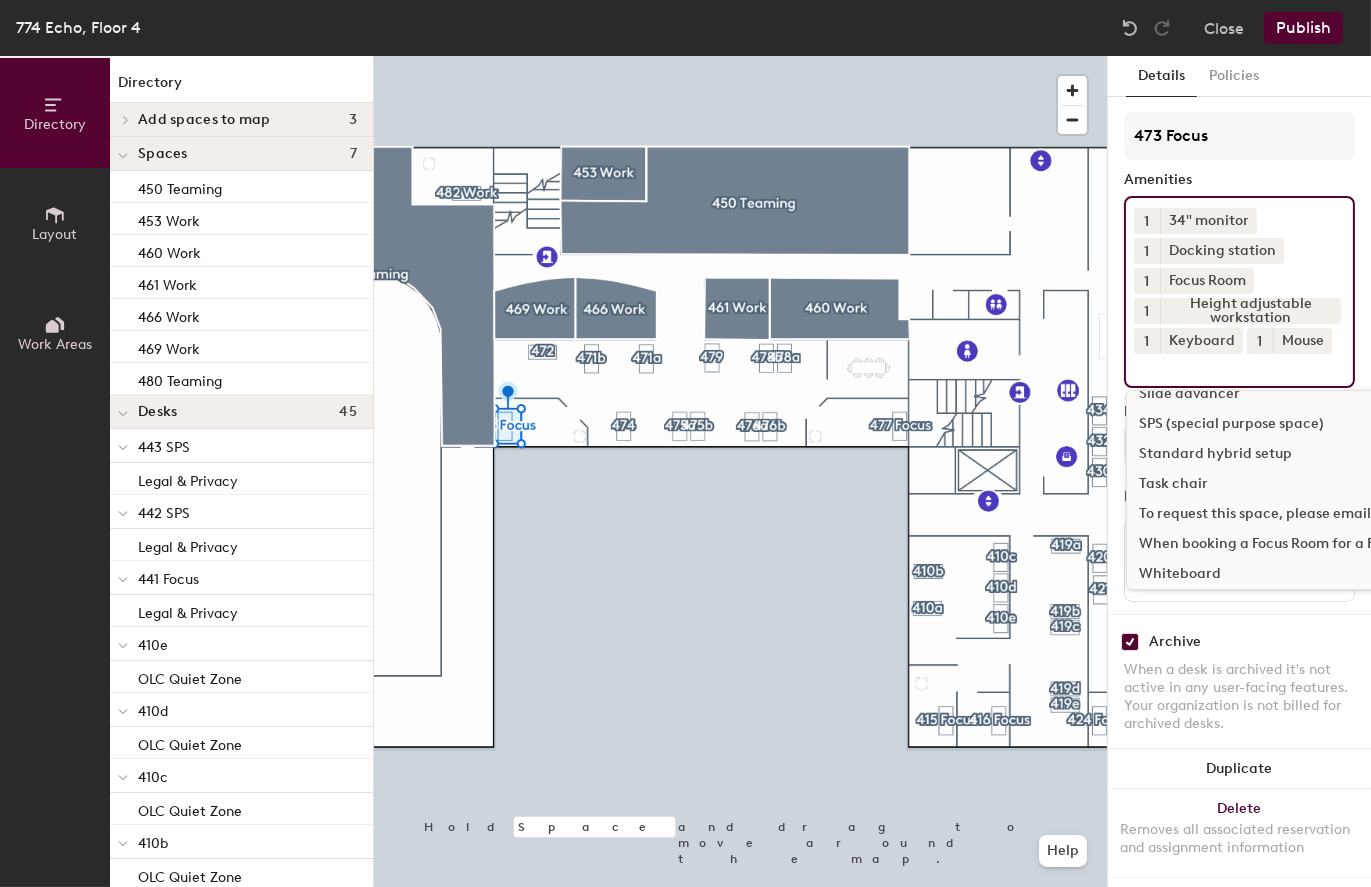 click on "Task chair" 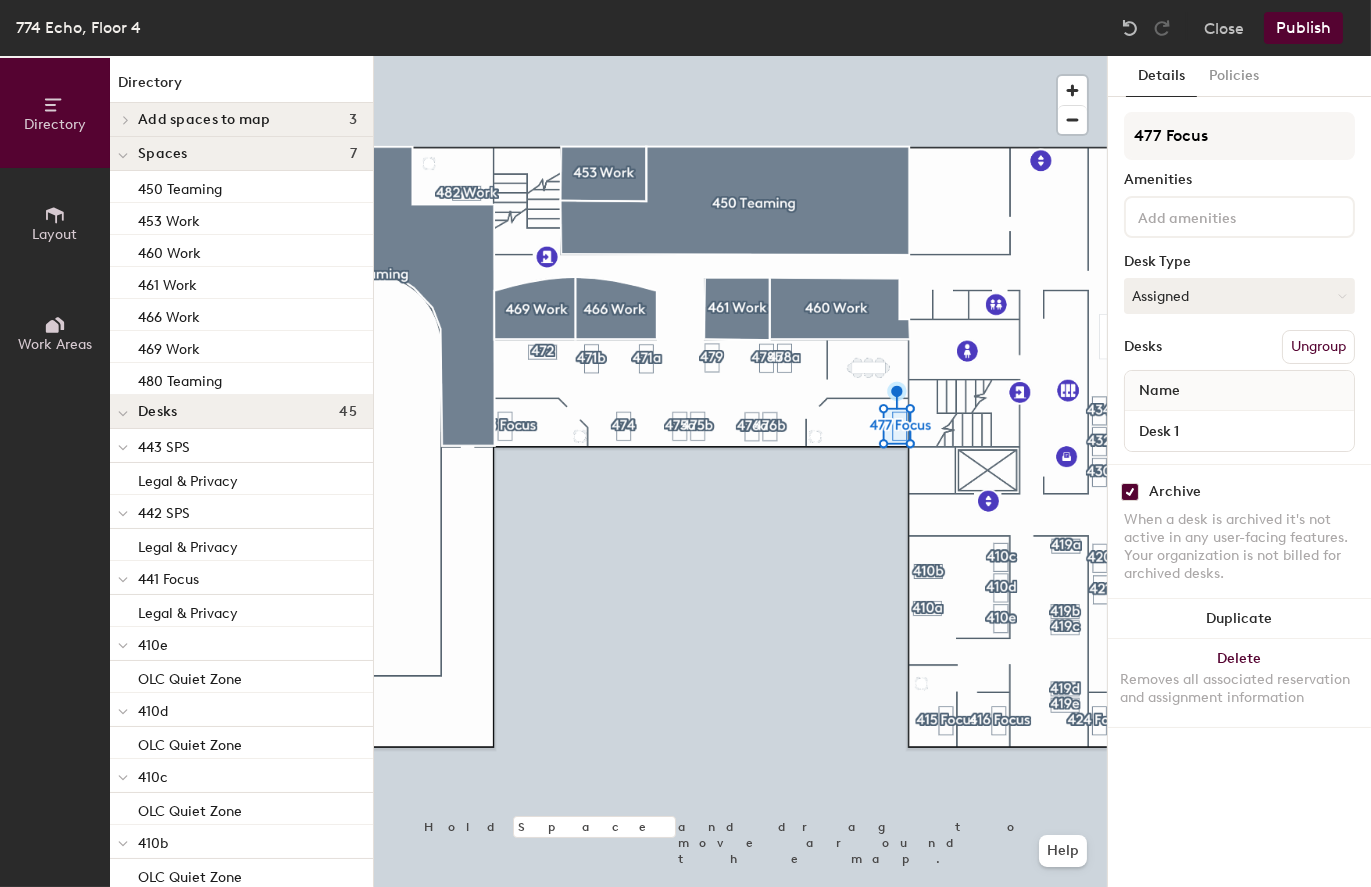 click 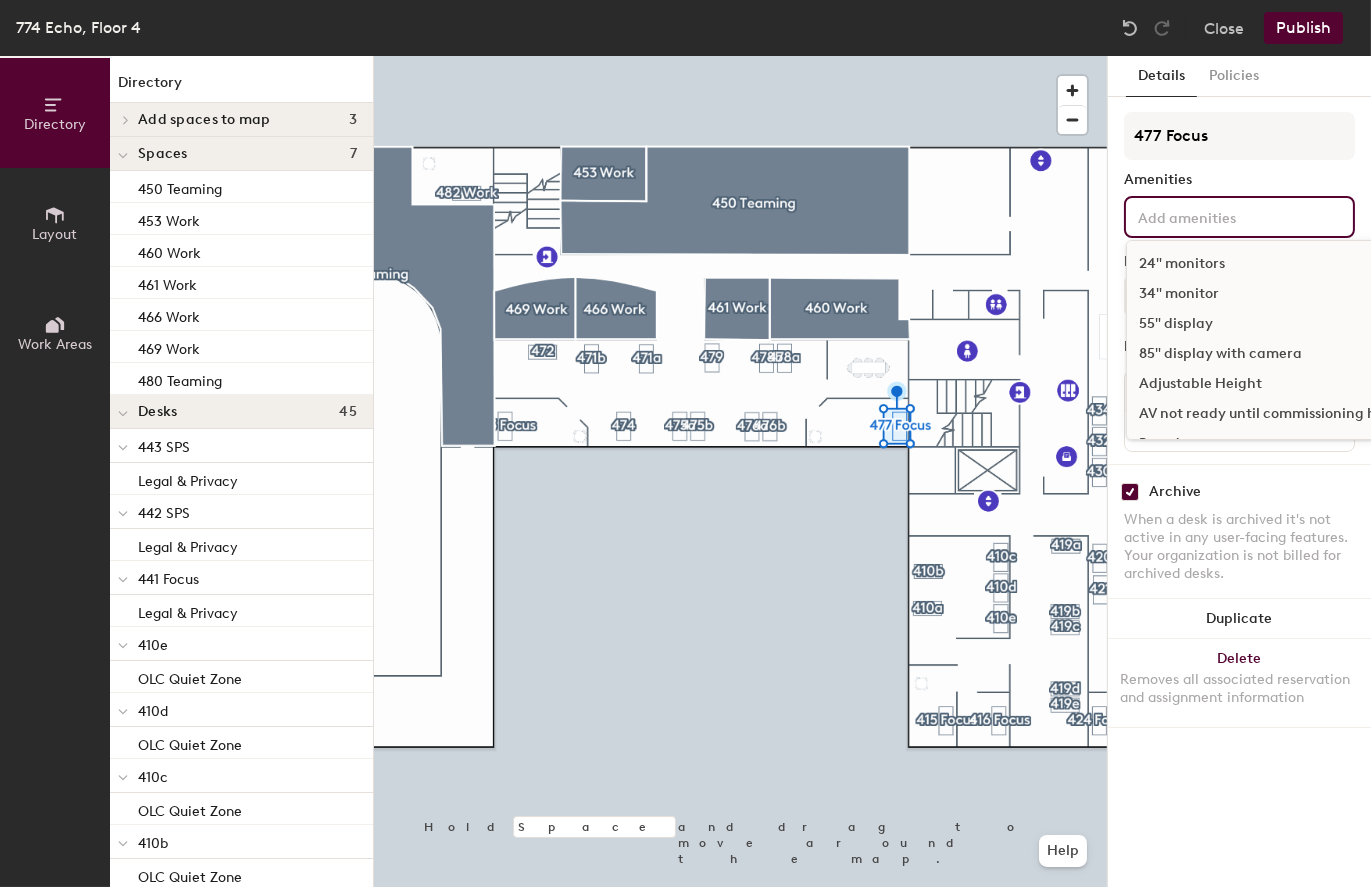 click on "34" monitor" 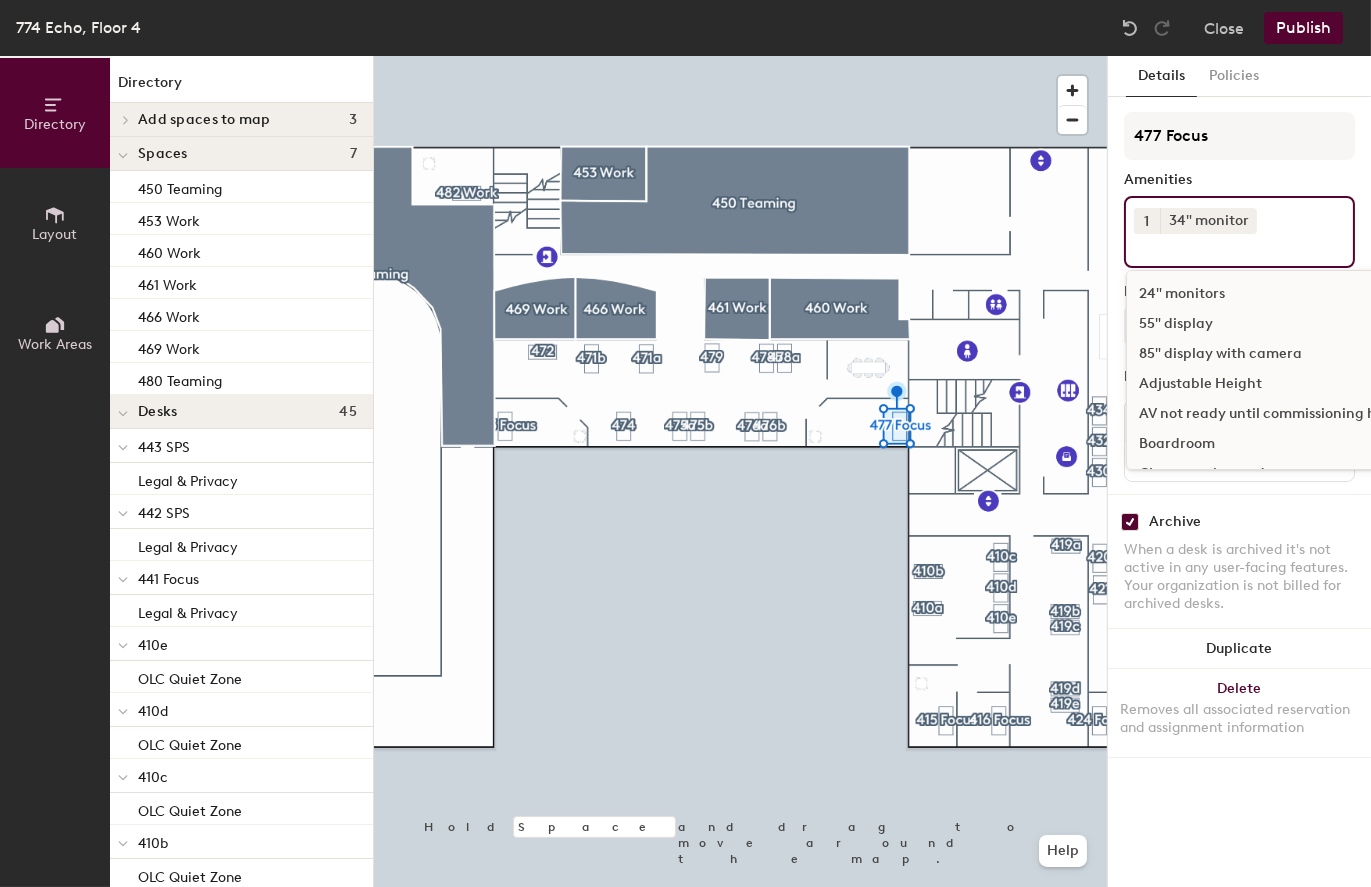 scroll, scrollTop: 100, scrollLeft: 0, axis: vertical 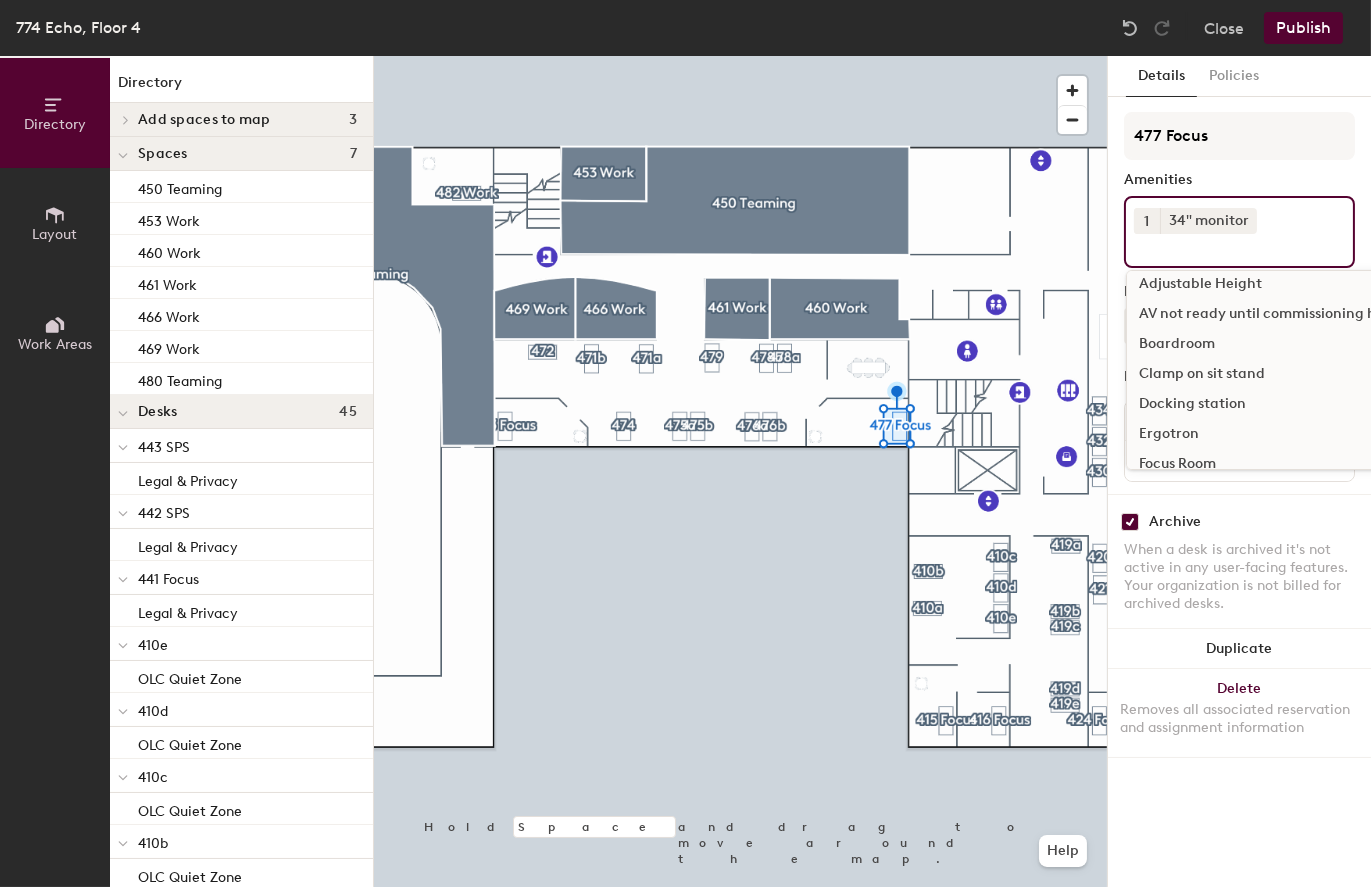 click on "Docking station" 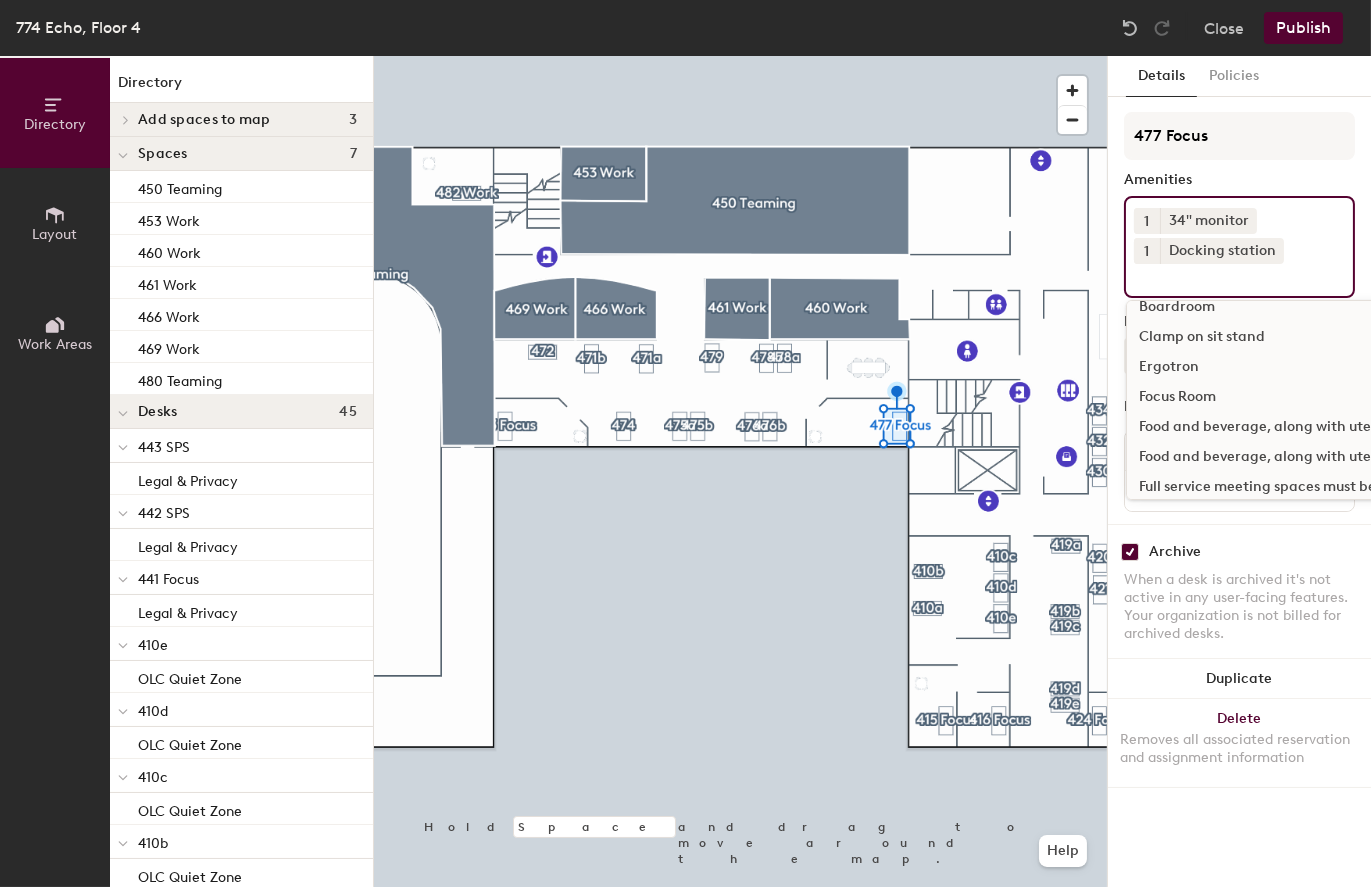 scroll, scrollTop: 200, scrollLeft: 0, axis: vertical 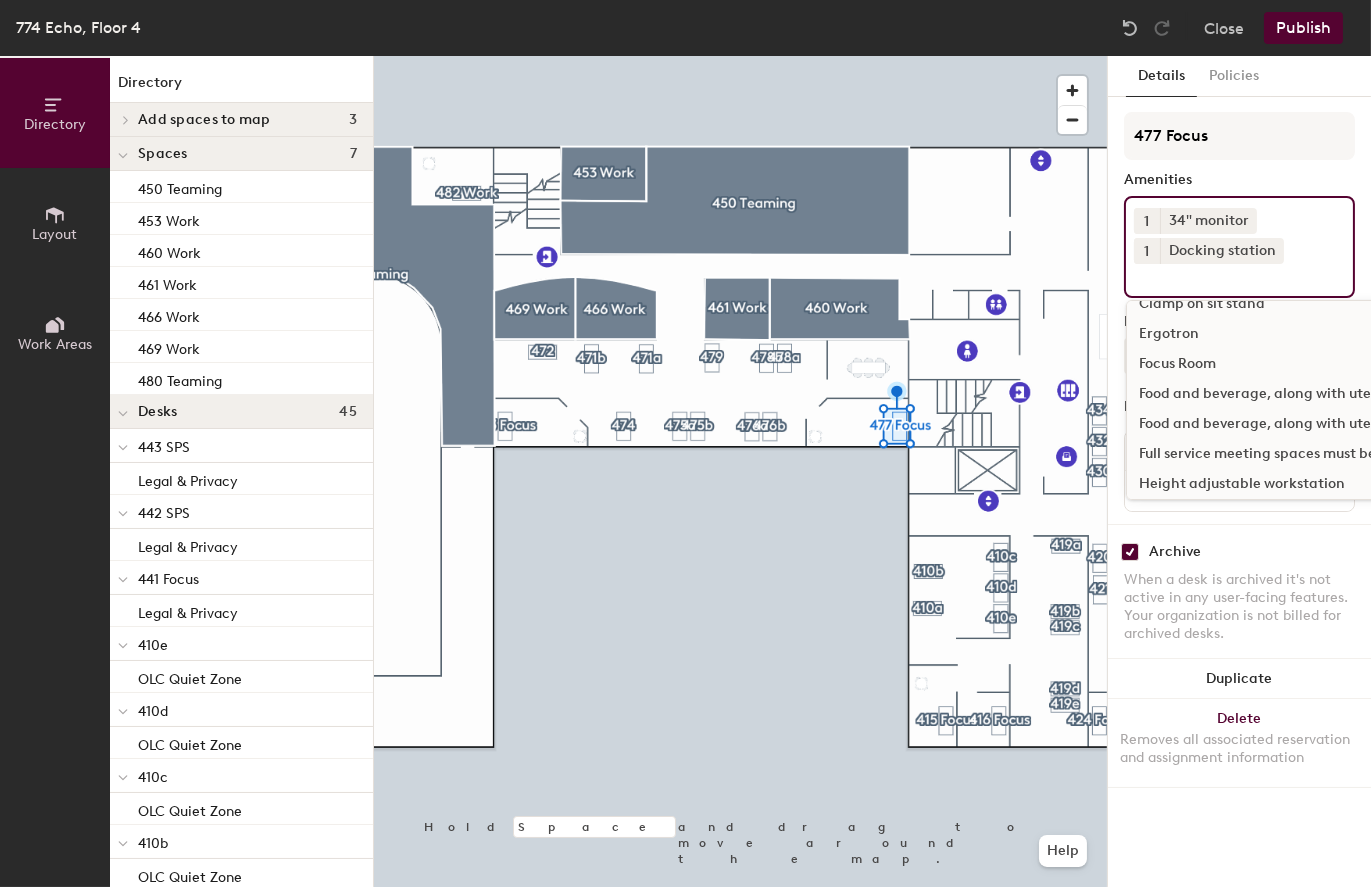 click on "Focus Room" 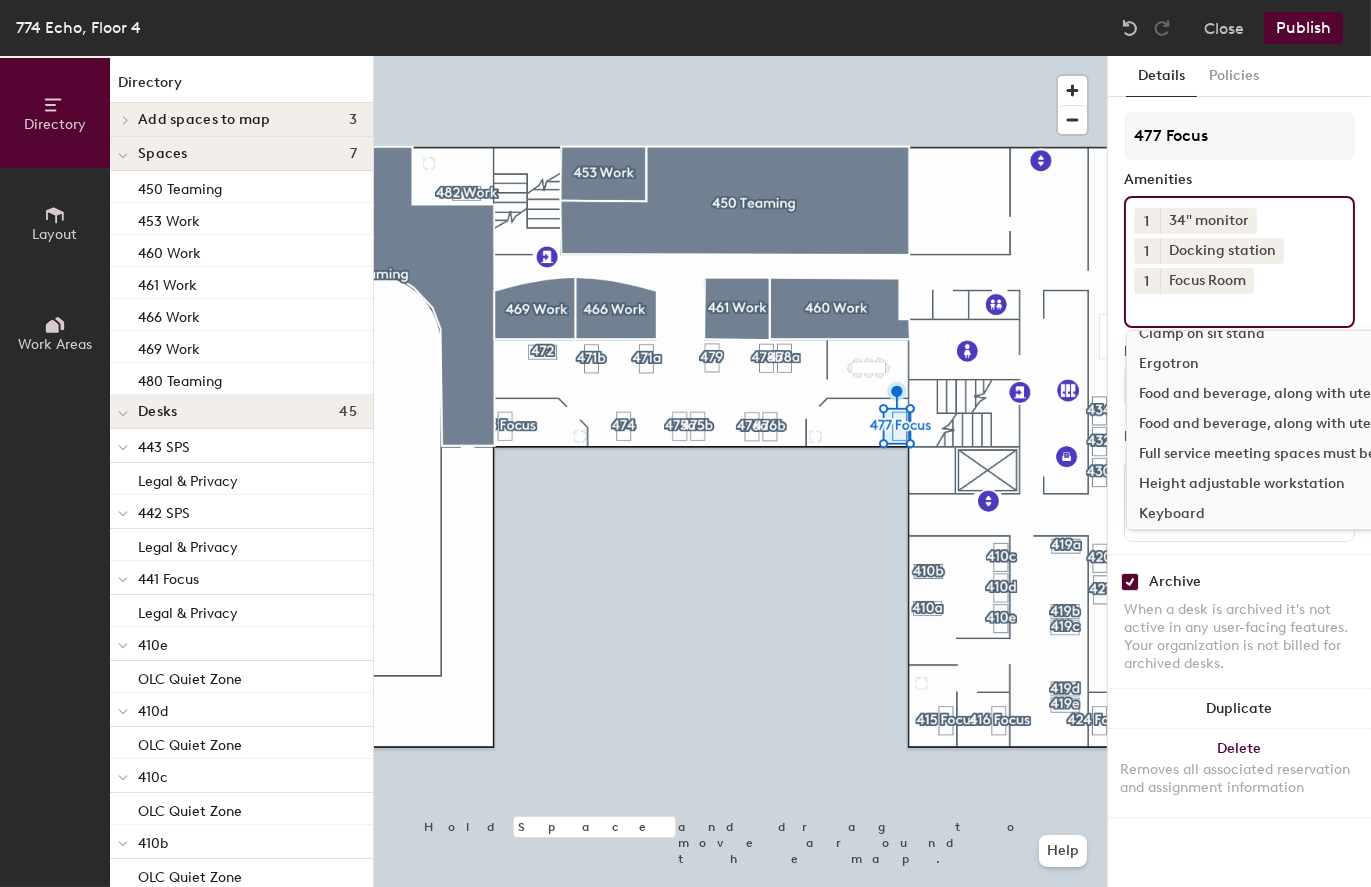 click on "Height adjustable workstation" 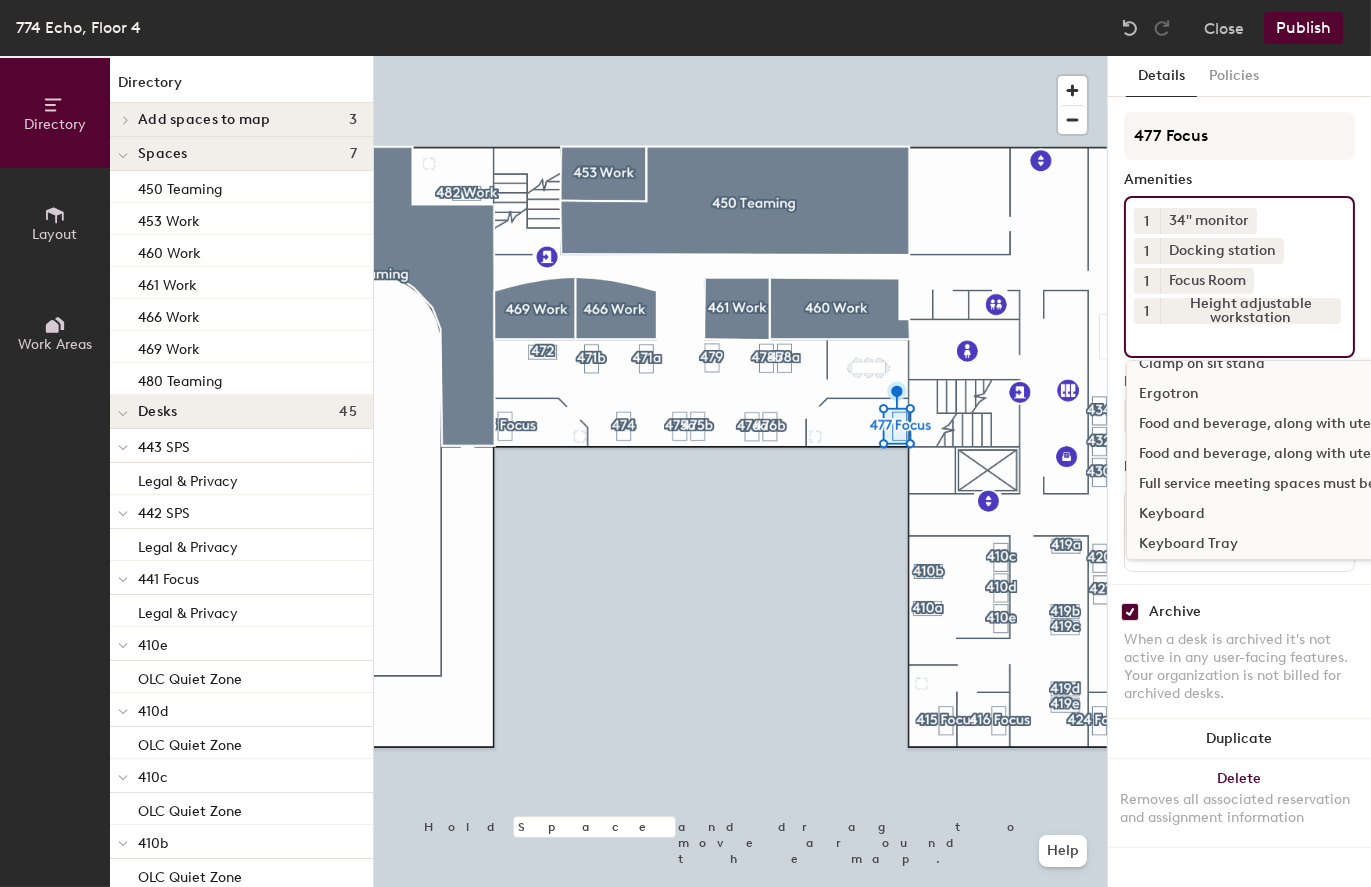 click on "Keyboard" 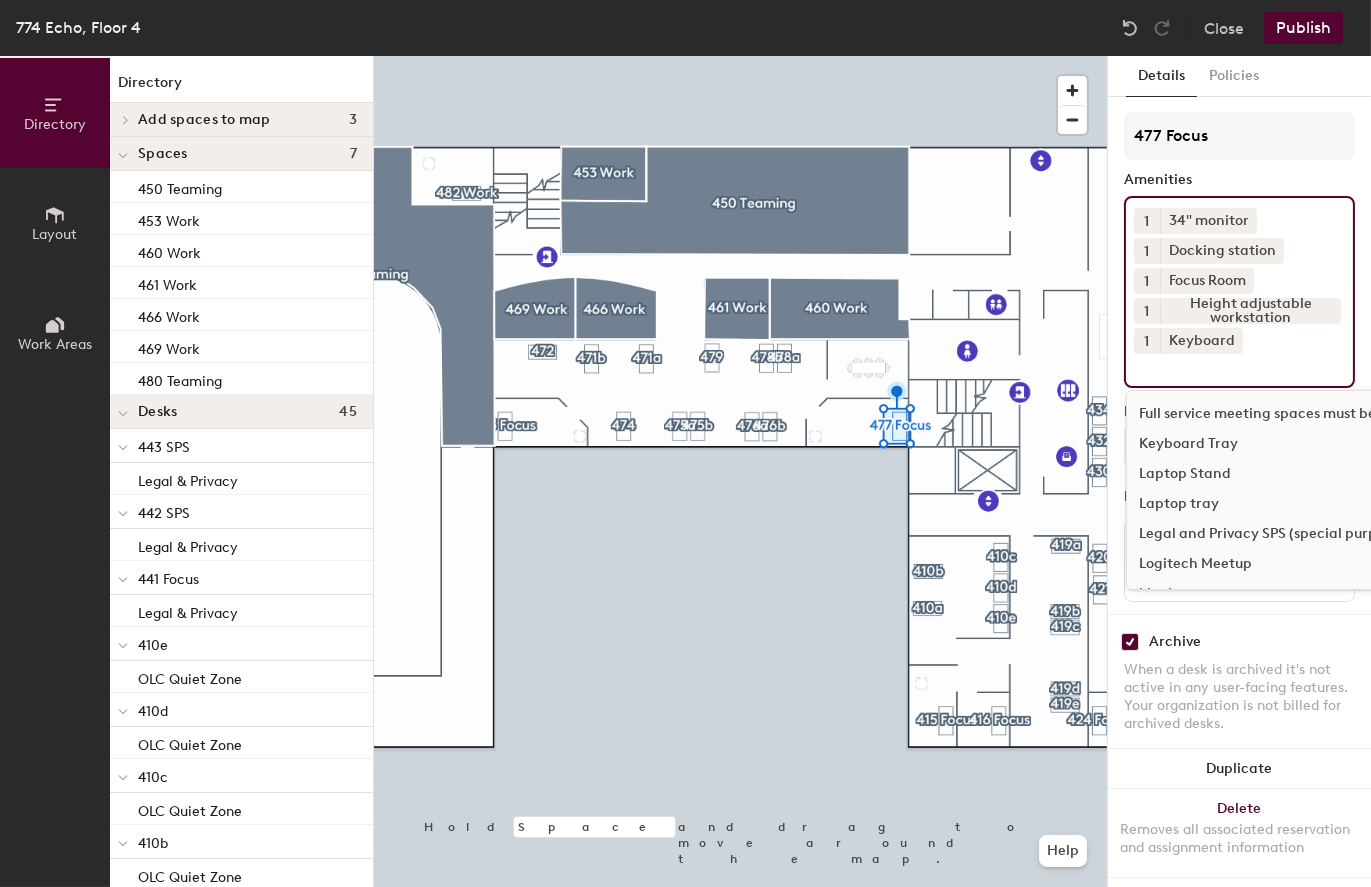 scroll, scrollTop: 400, scrollLeft: 0, axis: vertical 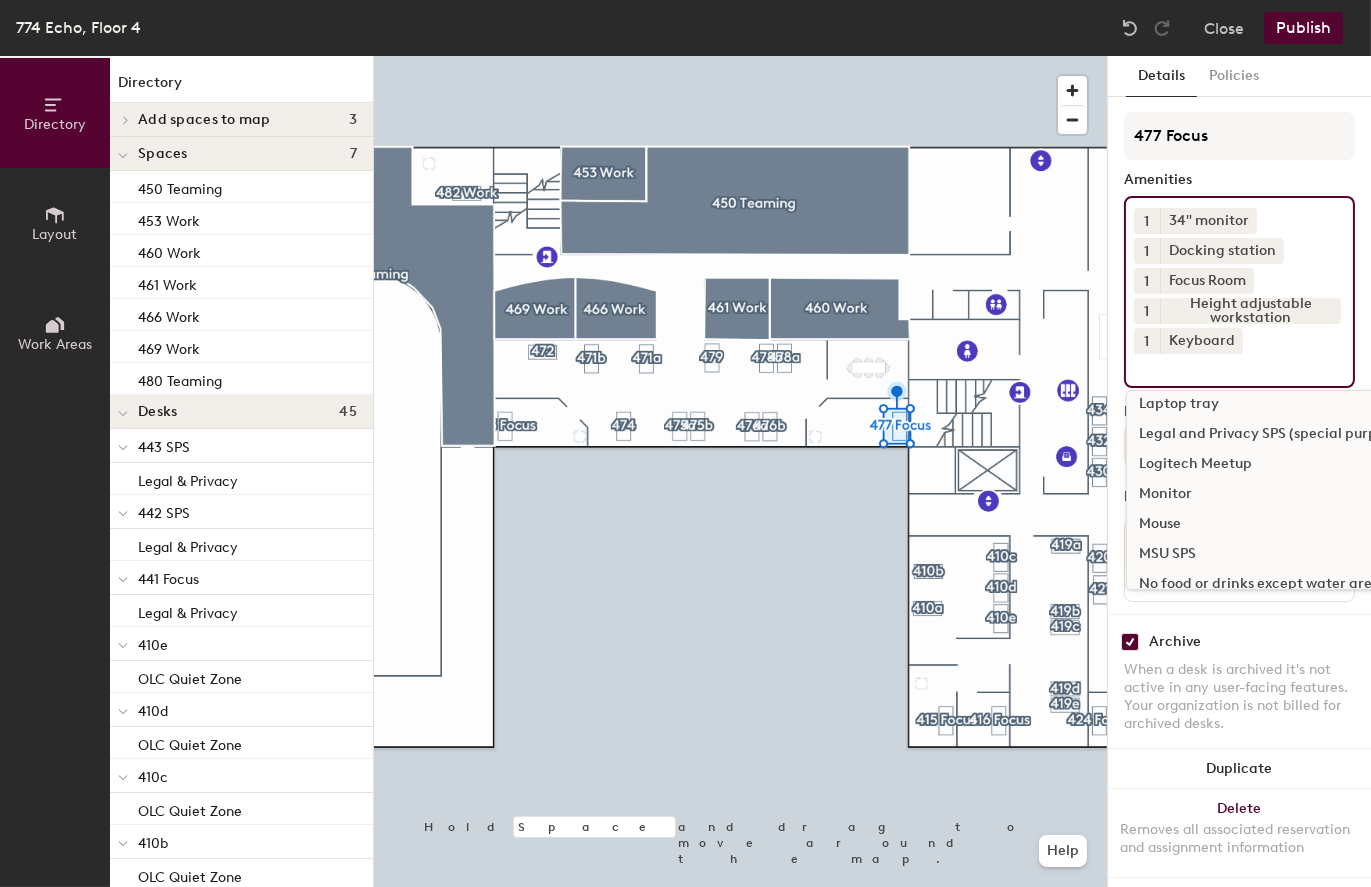 click on "Monitor" 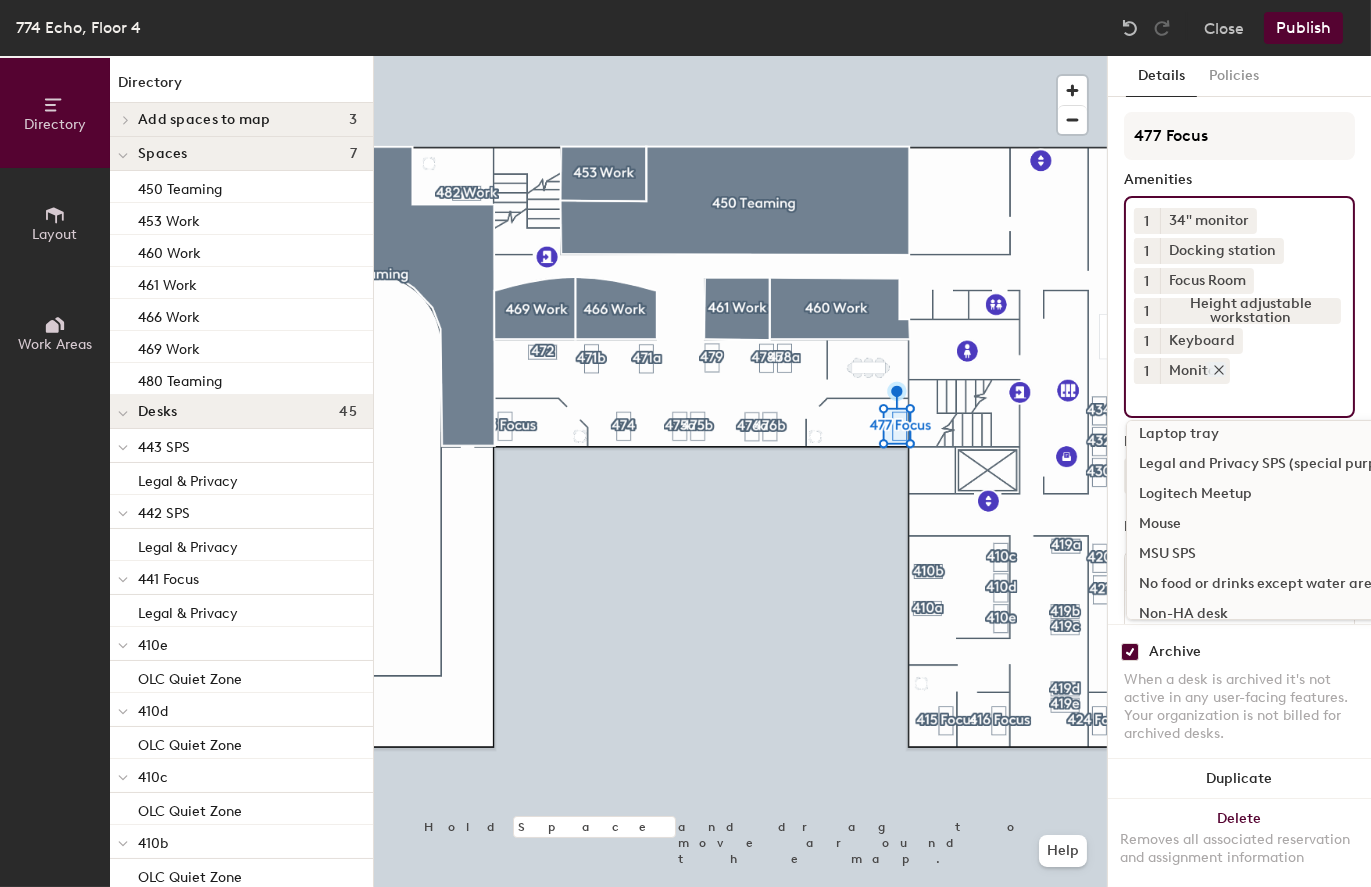 click 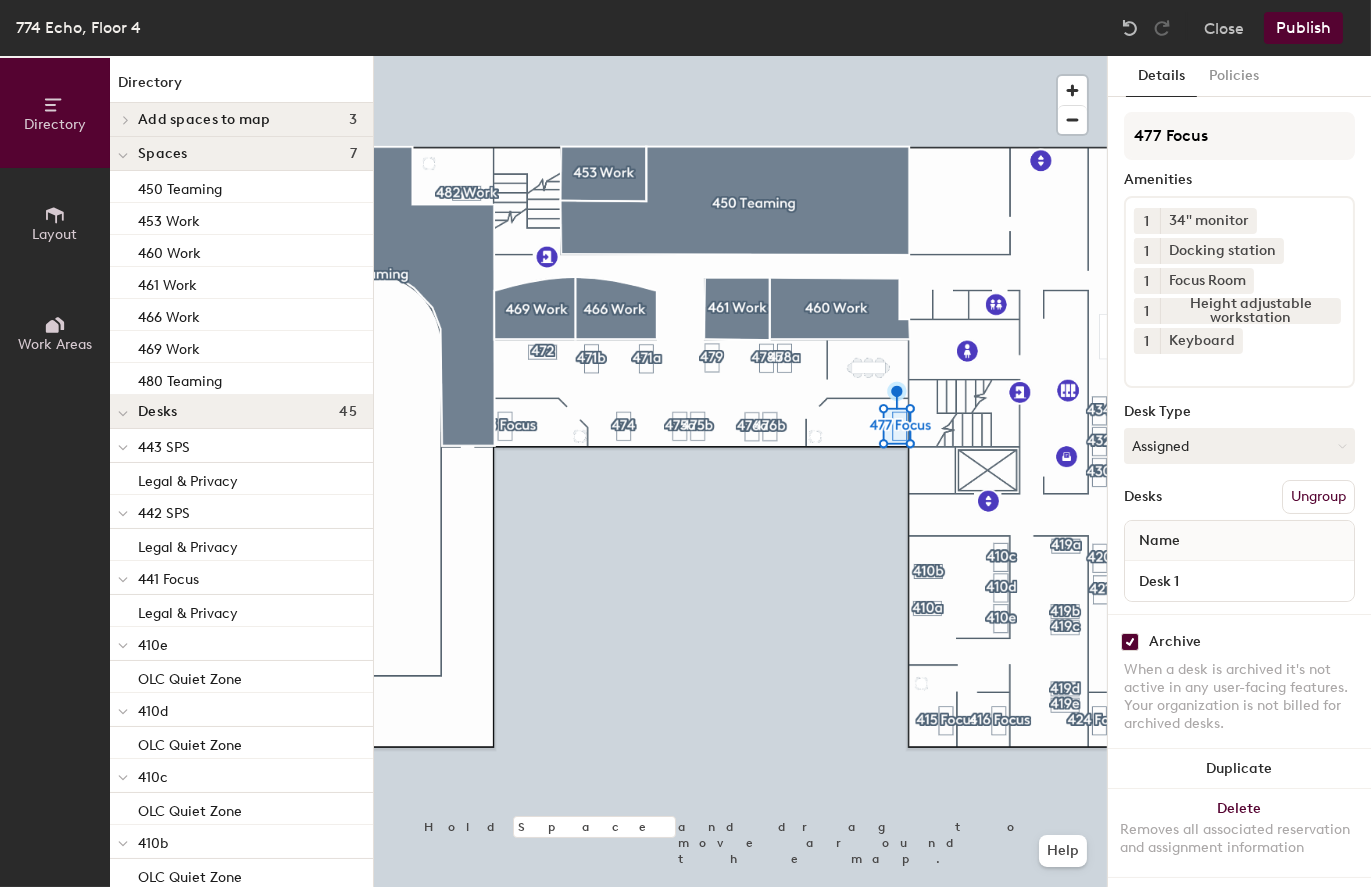 click 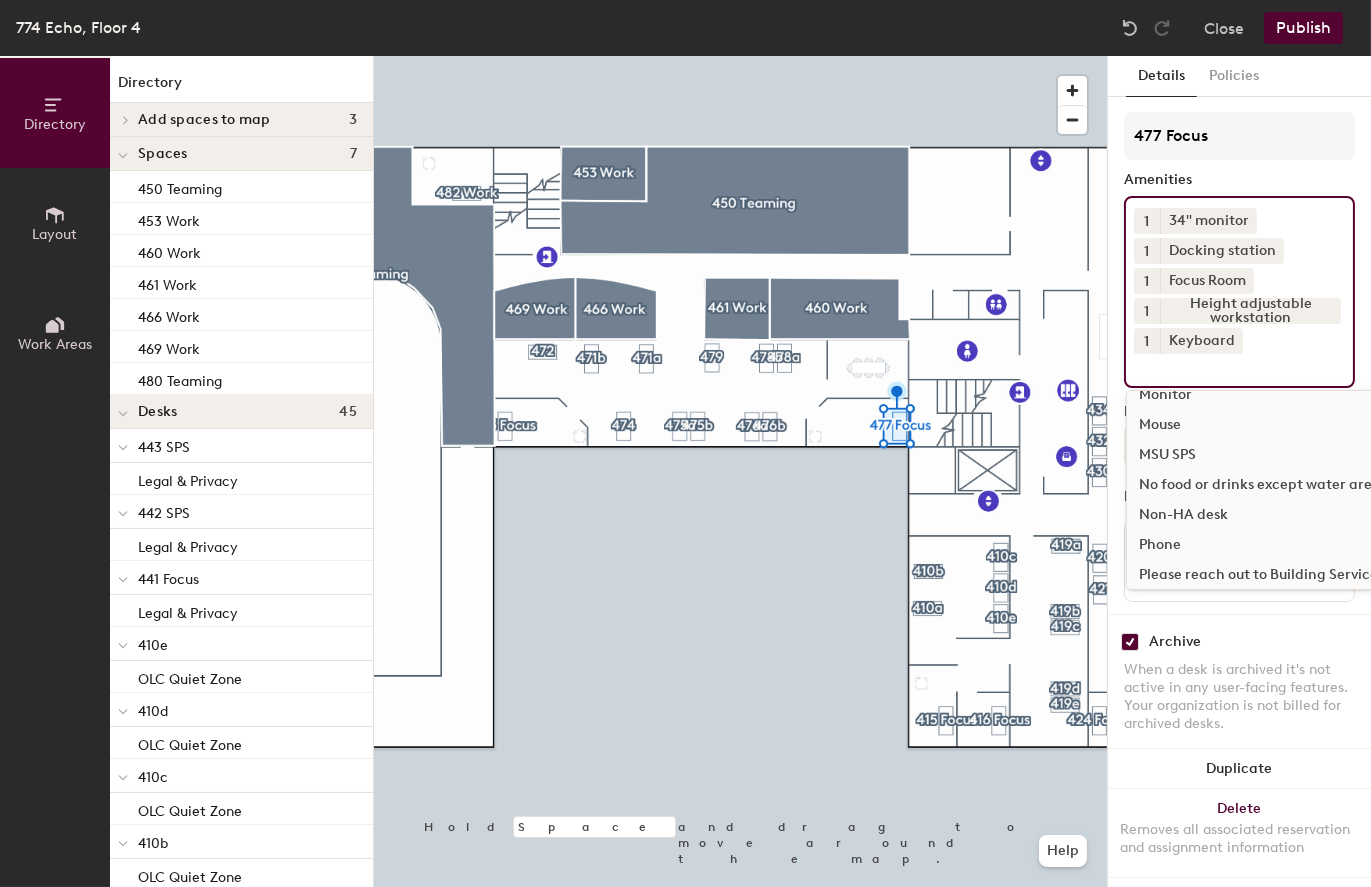 scroll, scrollTop: 500, scrollLeft: 0, axis: vertical 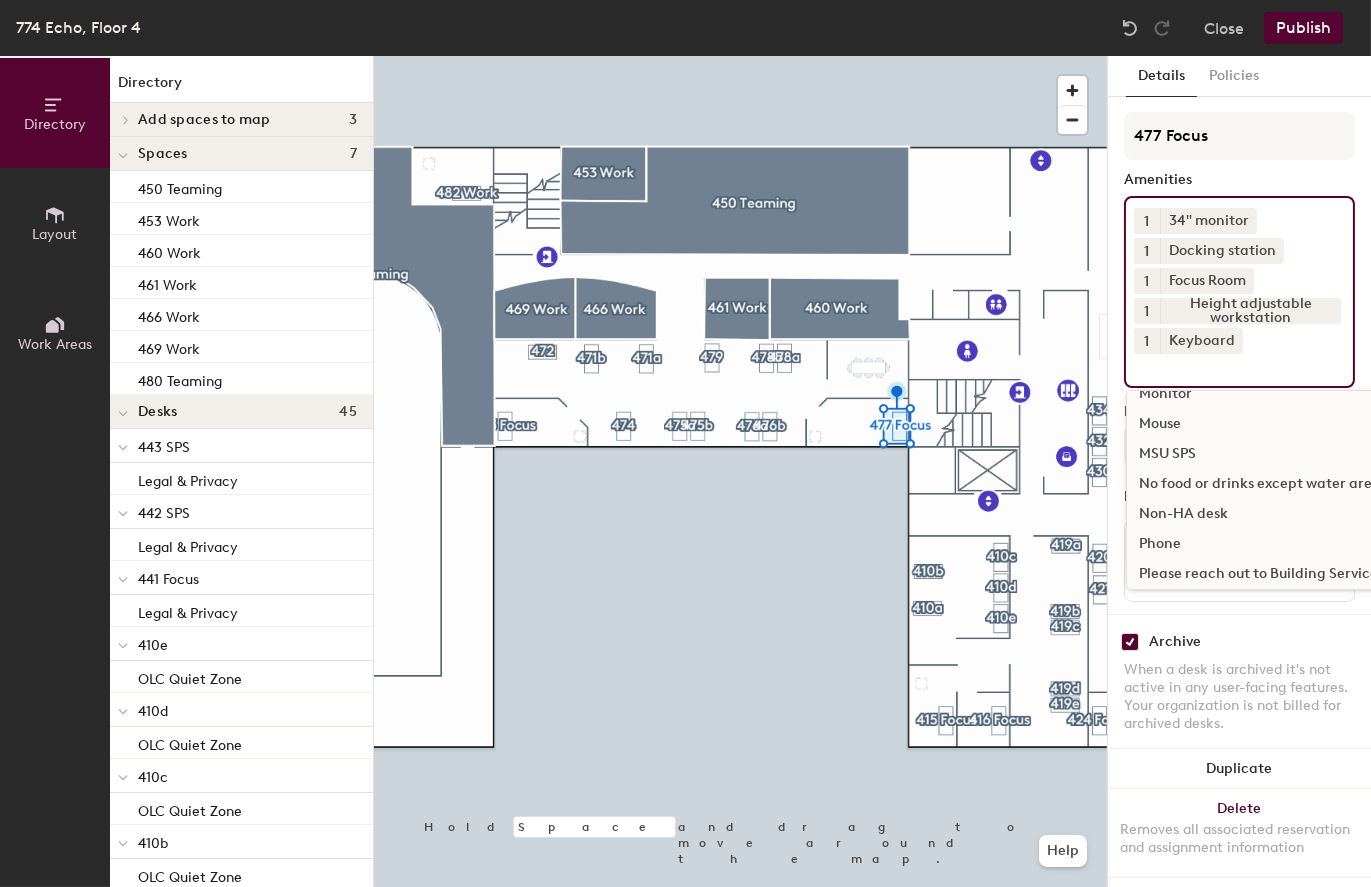 click on "Mouse" 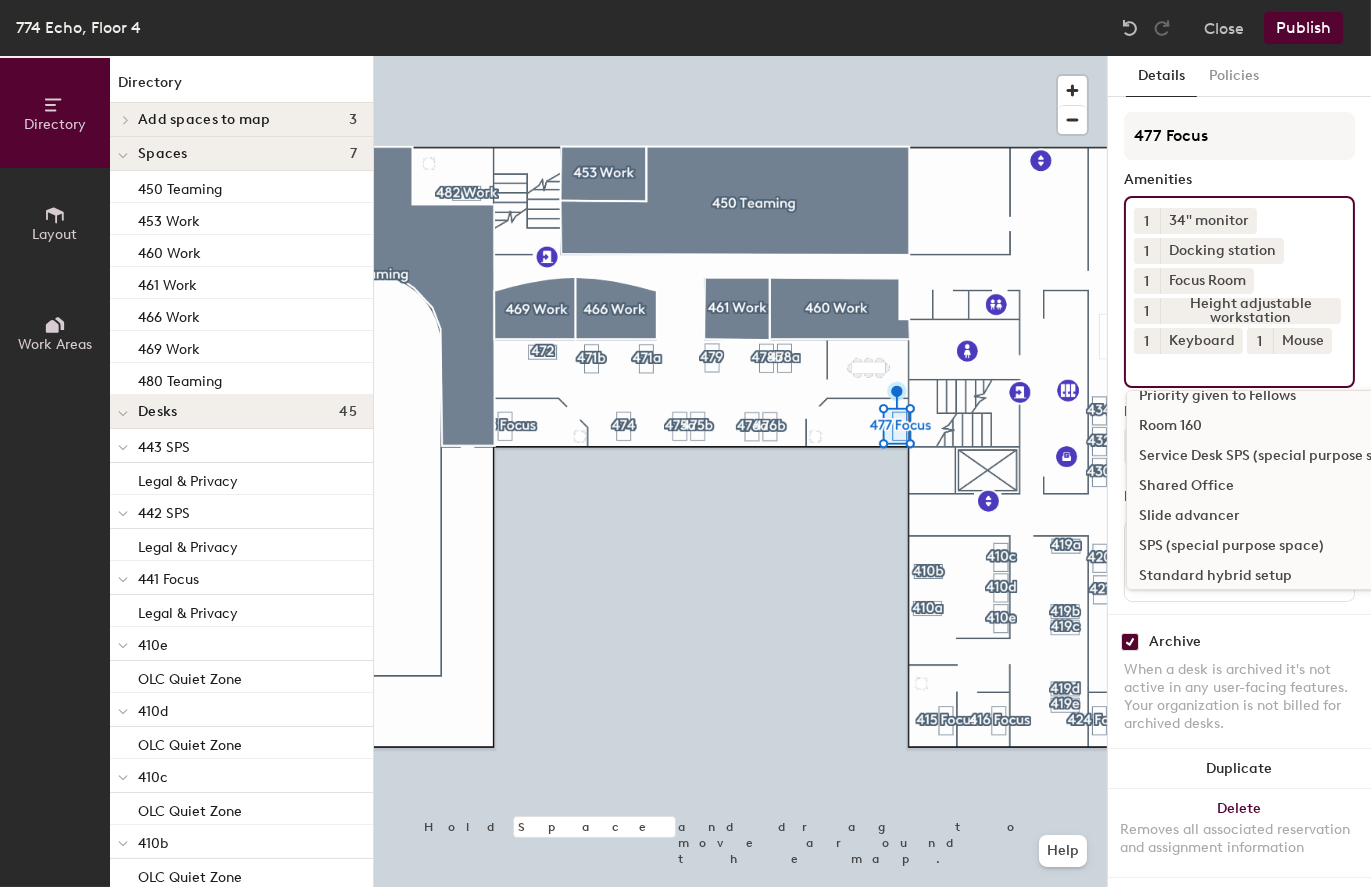 scroll, scrollTop: 700, scrollLeft: 0, axis: vertical 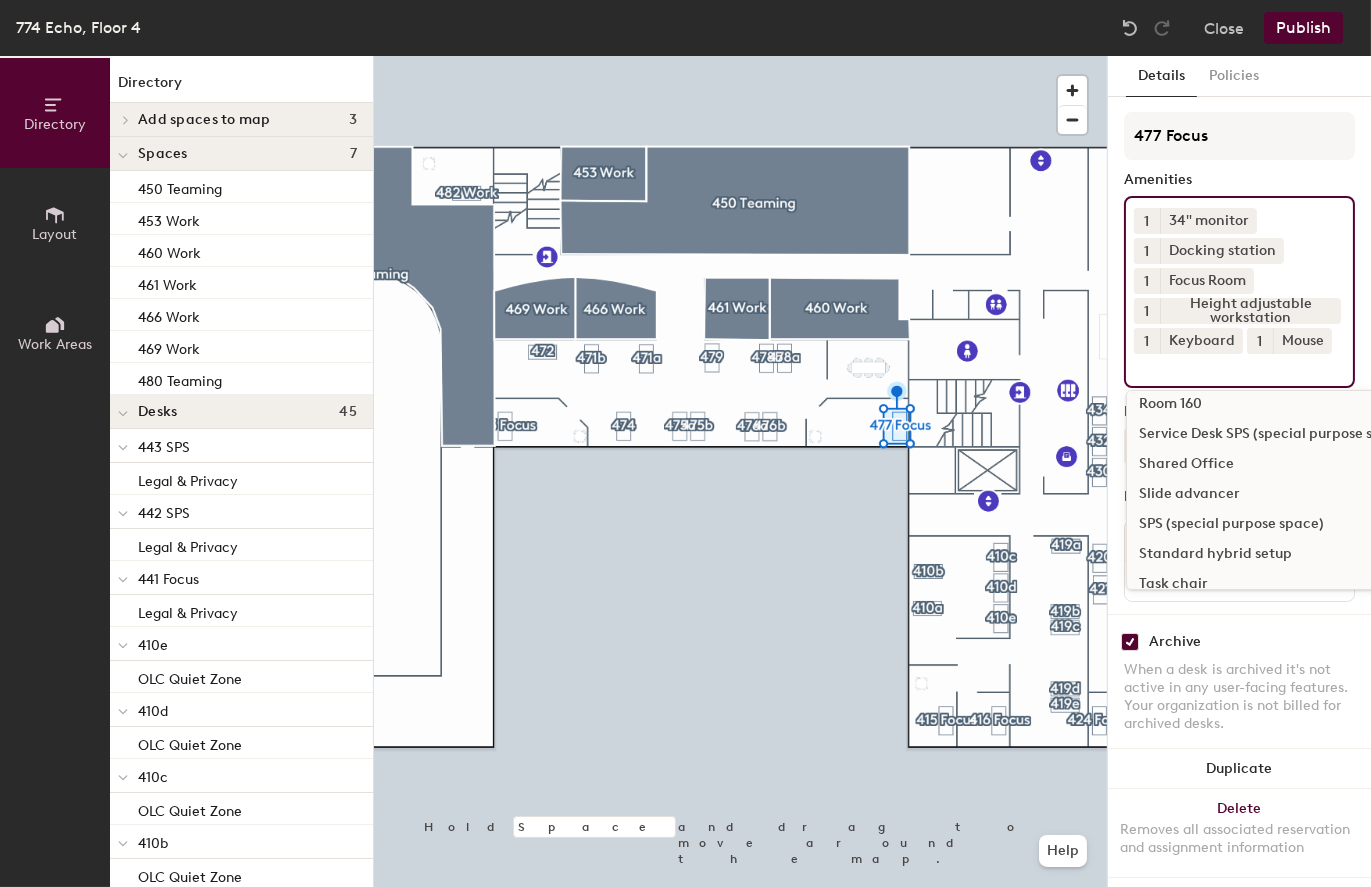 click on "Task chair" 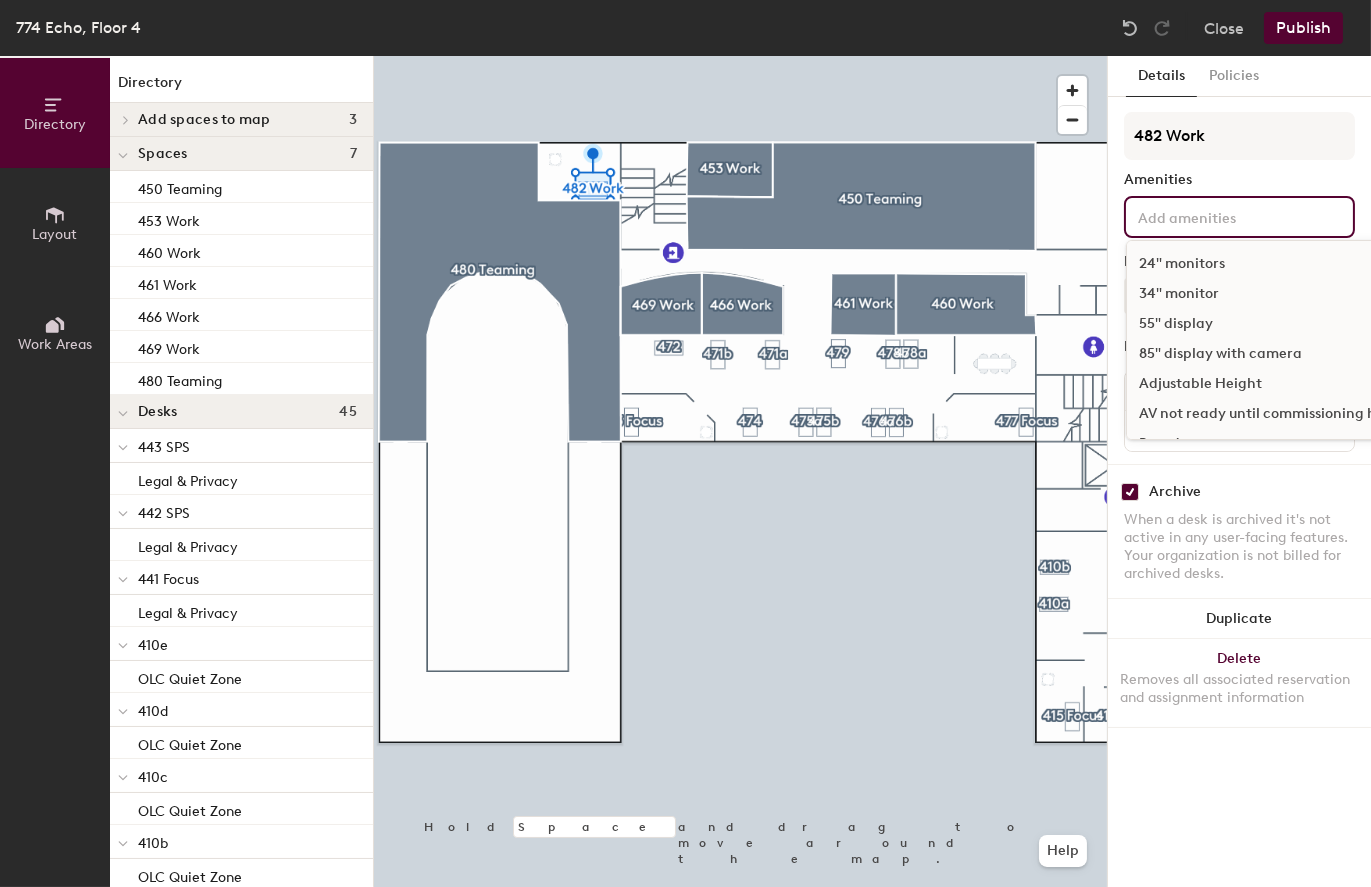 click 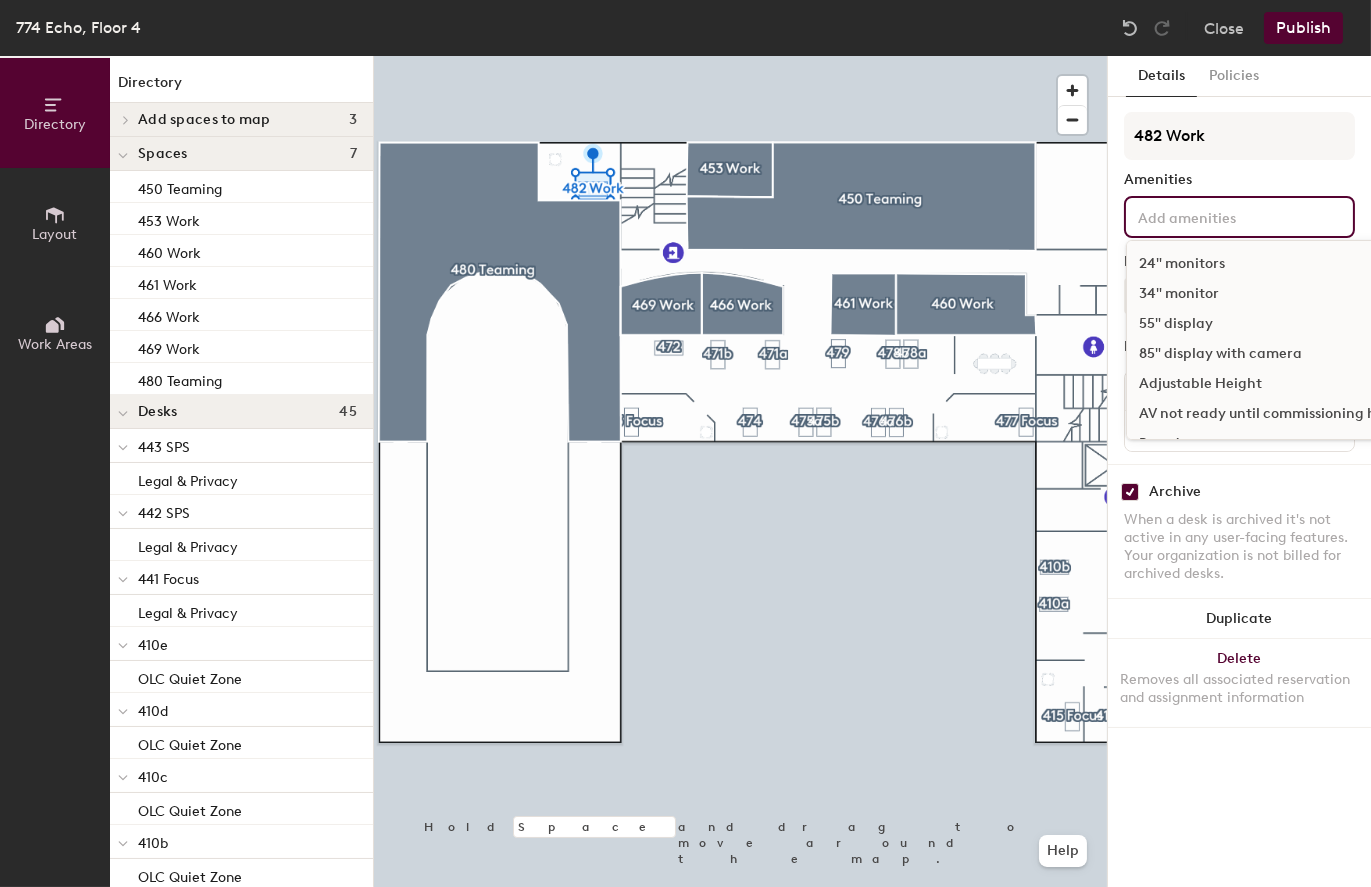 click on "34" monitor" 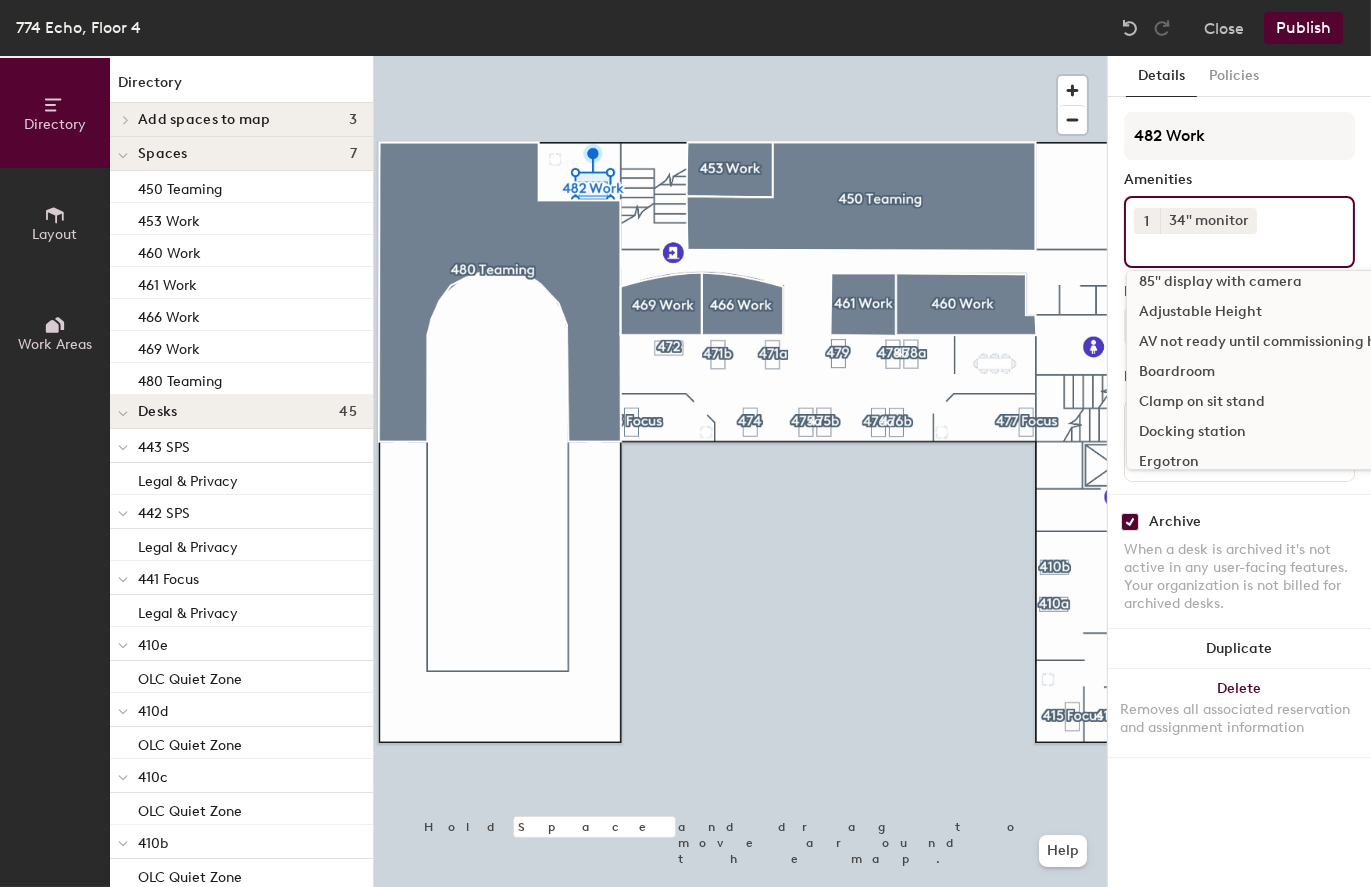 scroll, scrollTop: 100, scrollLeft: 0, axis: vertical 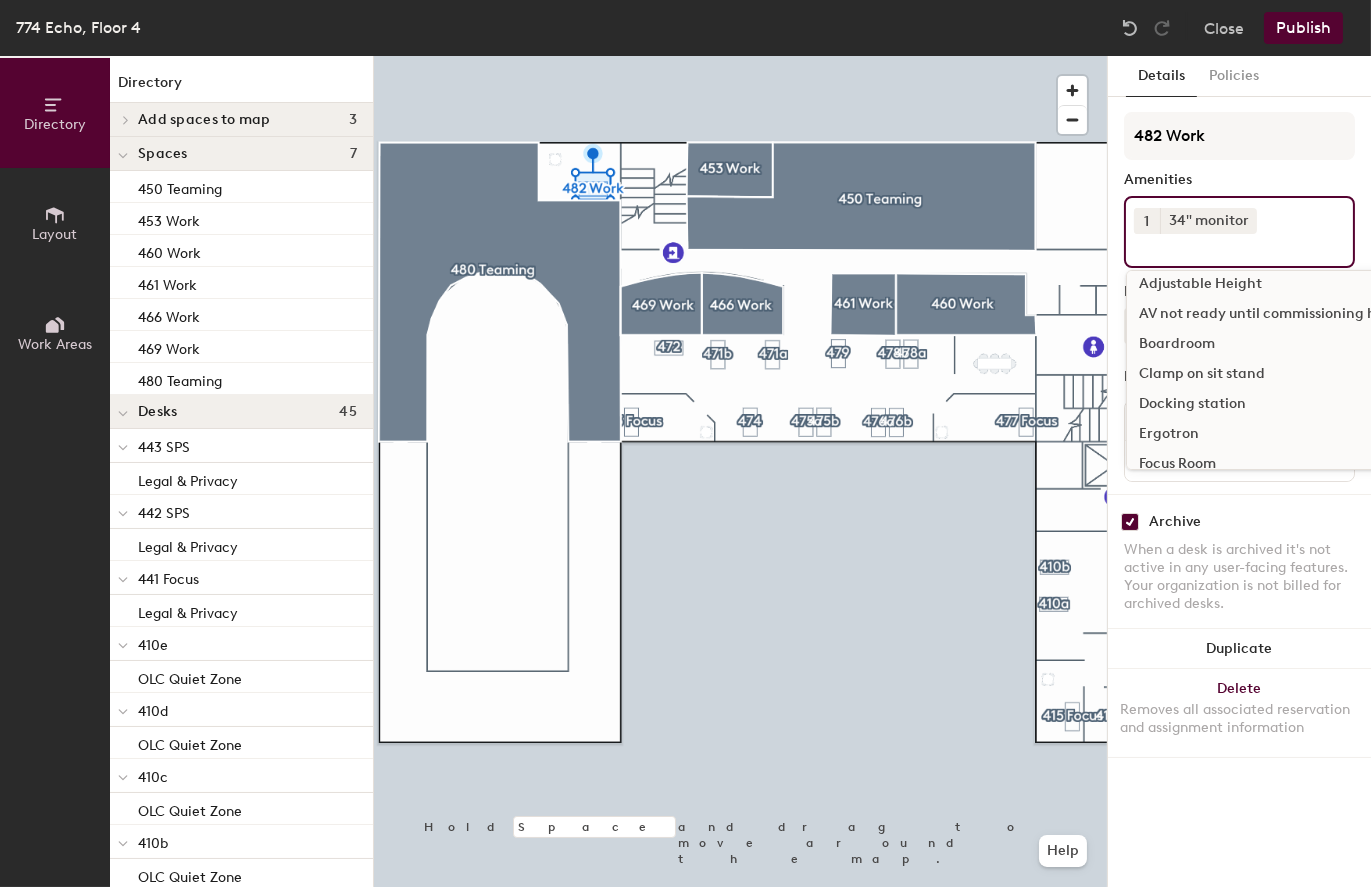 click on "Docking station" 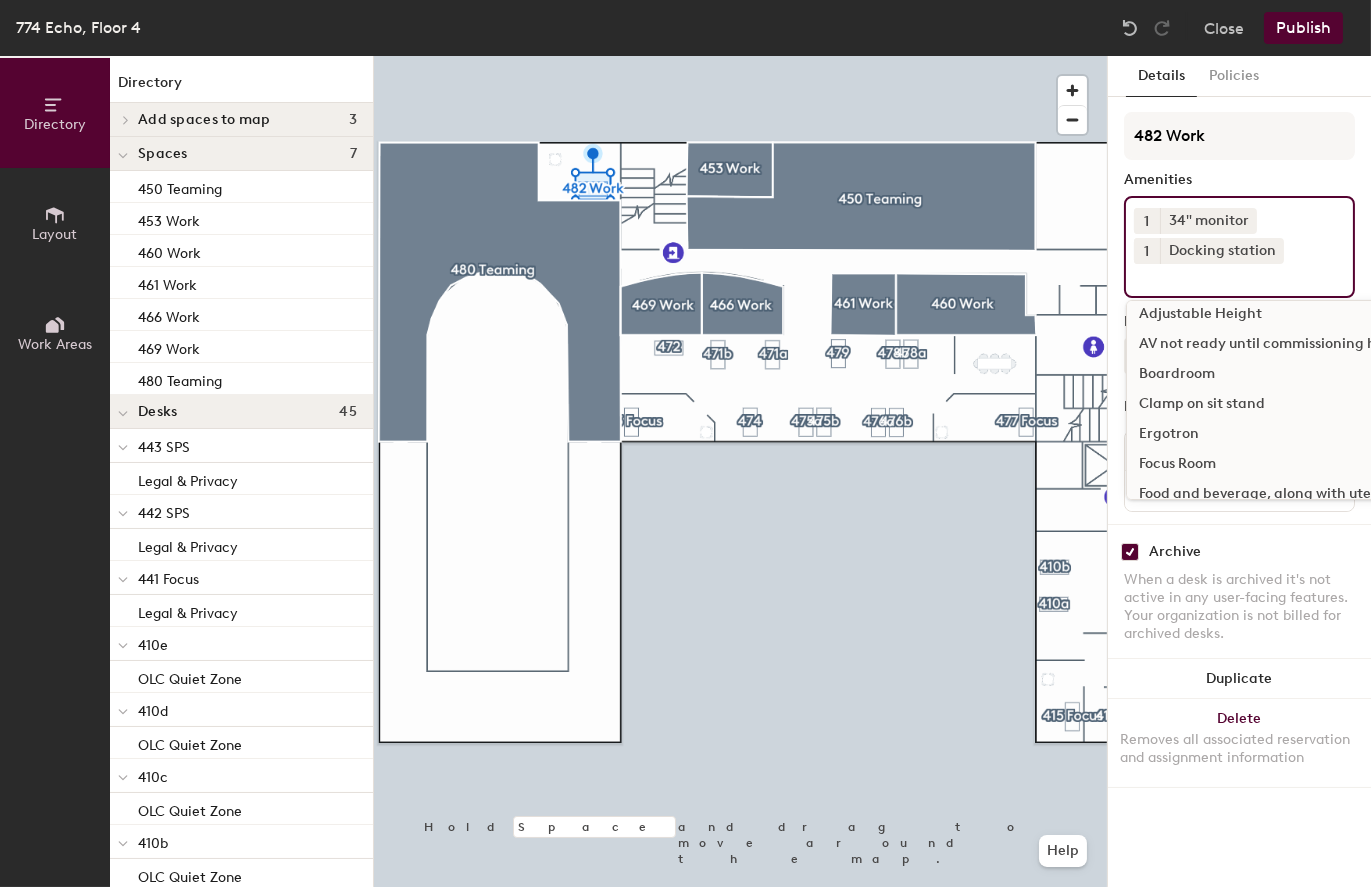click on "Focus Room" 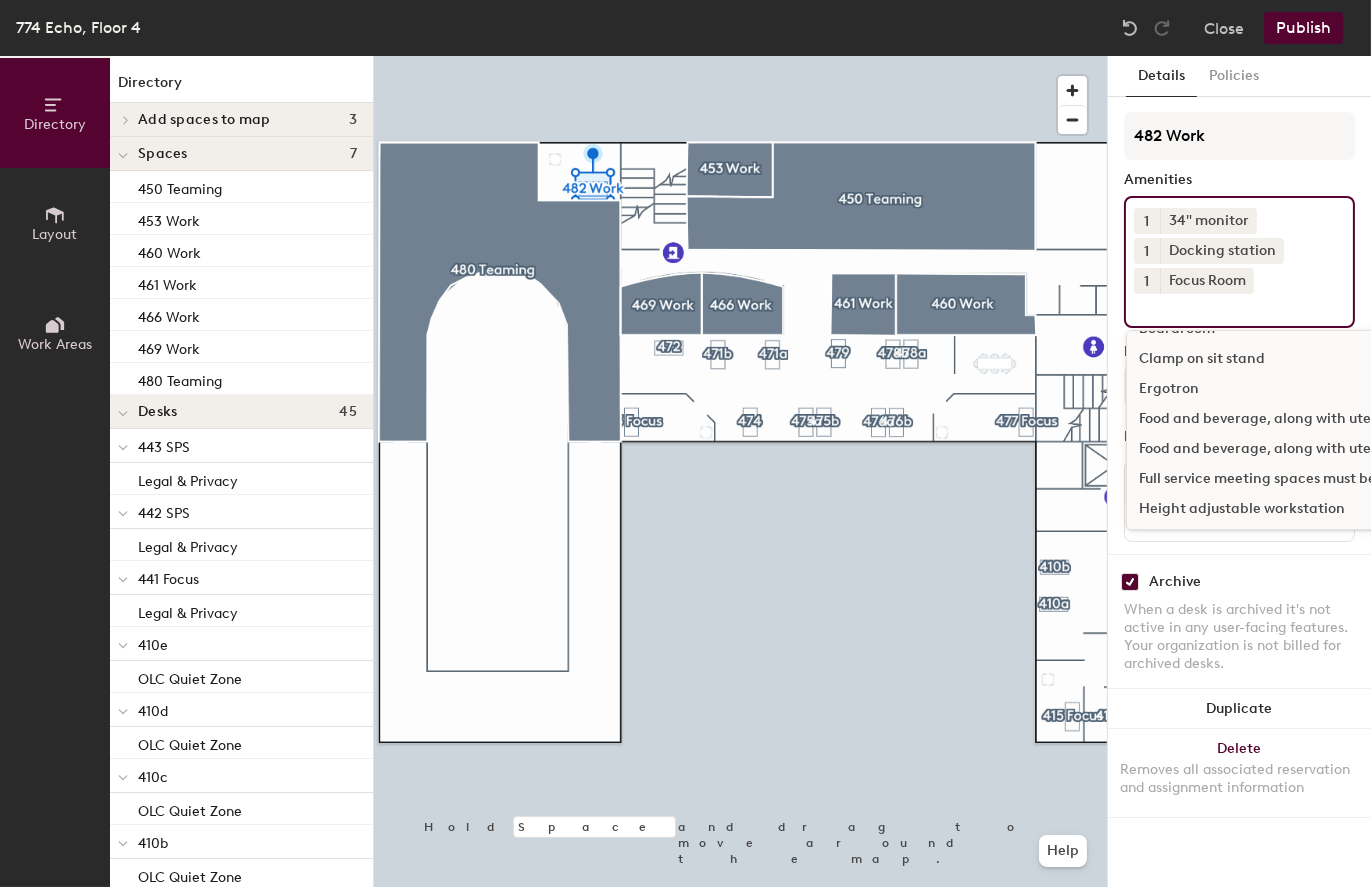 scroll, scrollTop: 200, scrollLeft: 0, axis: vertical 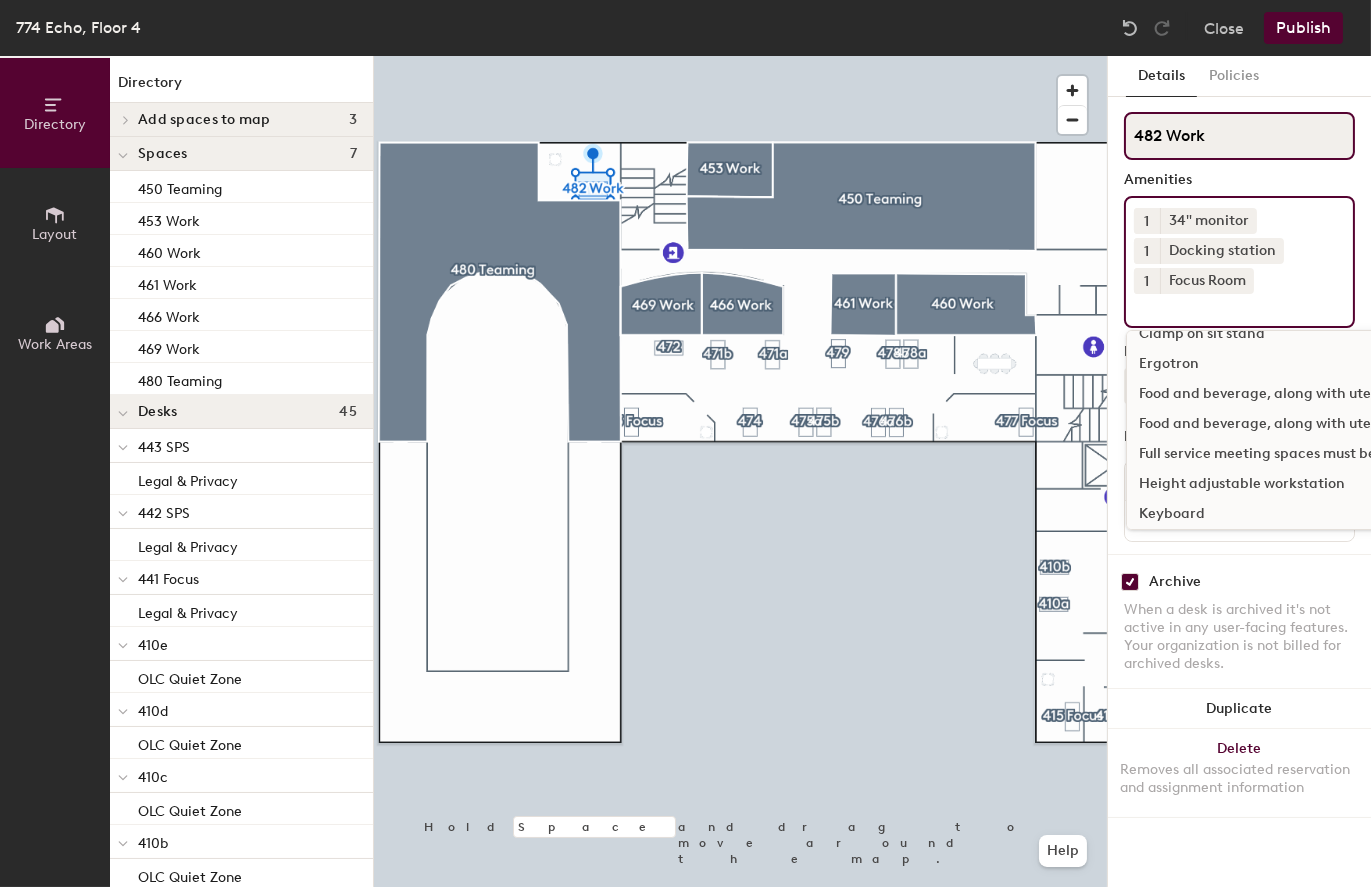 click on "482 Work" 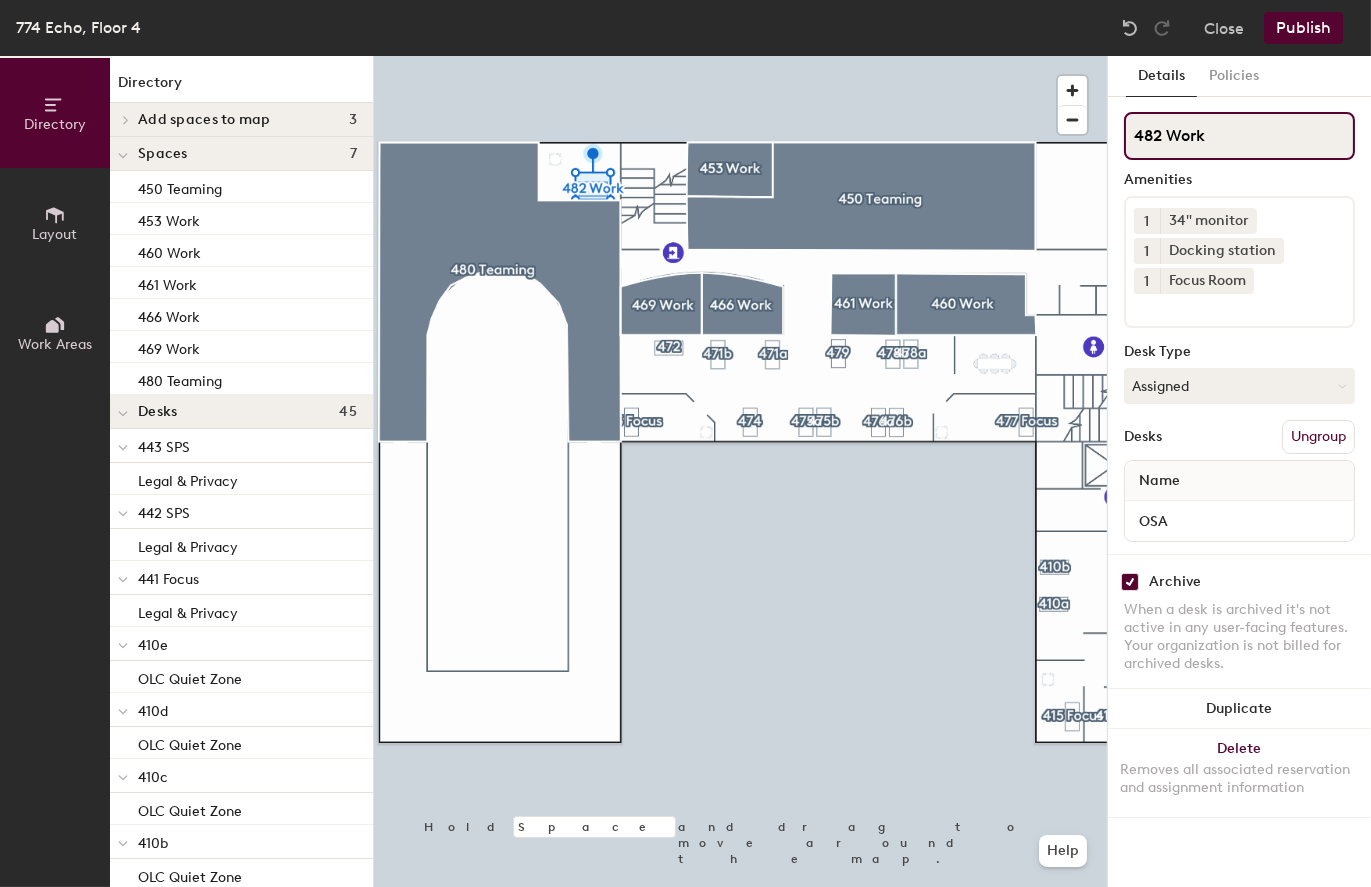 click on "482 Work" 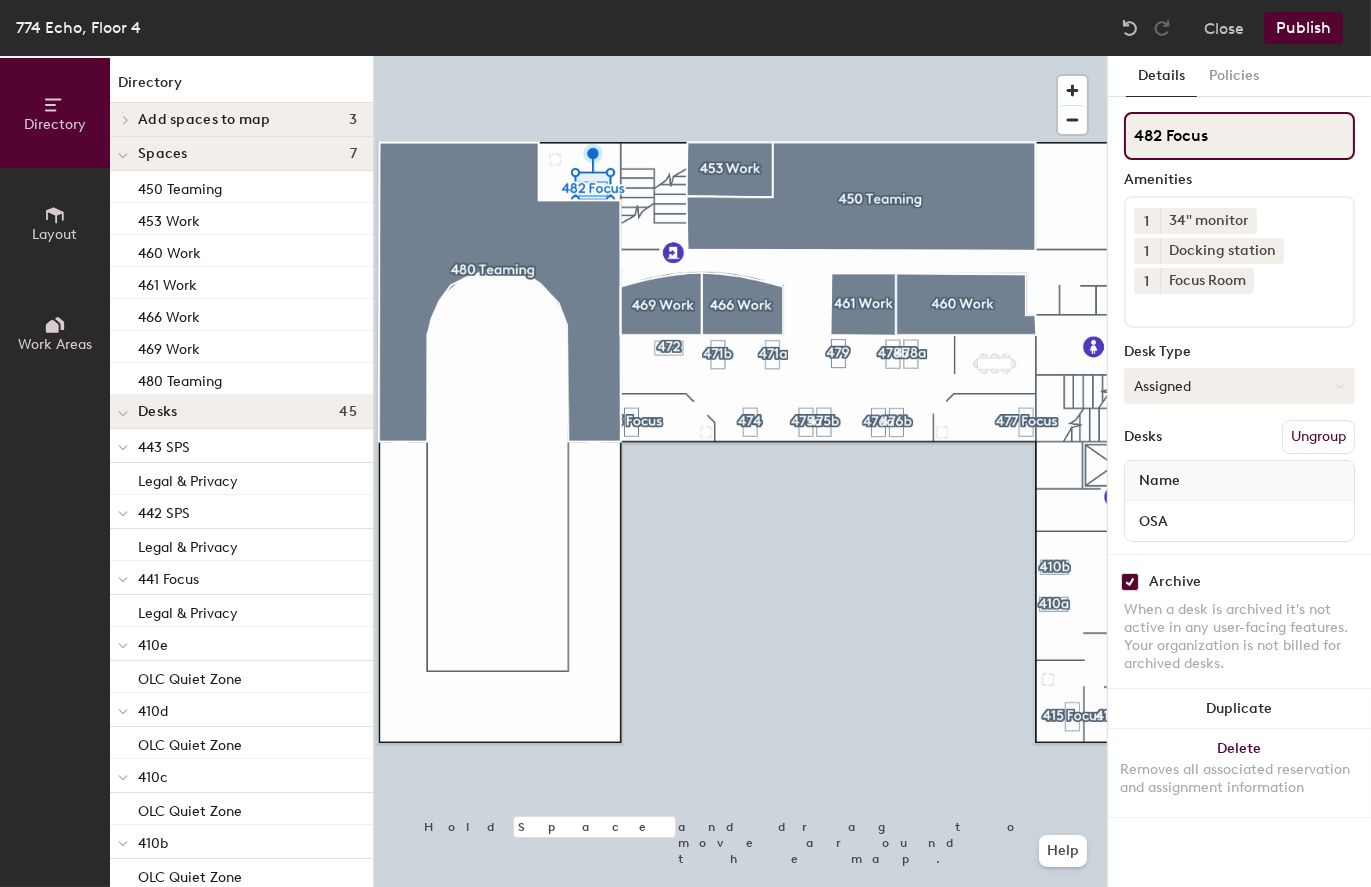 type on "482 Focus" 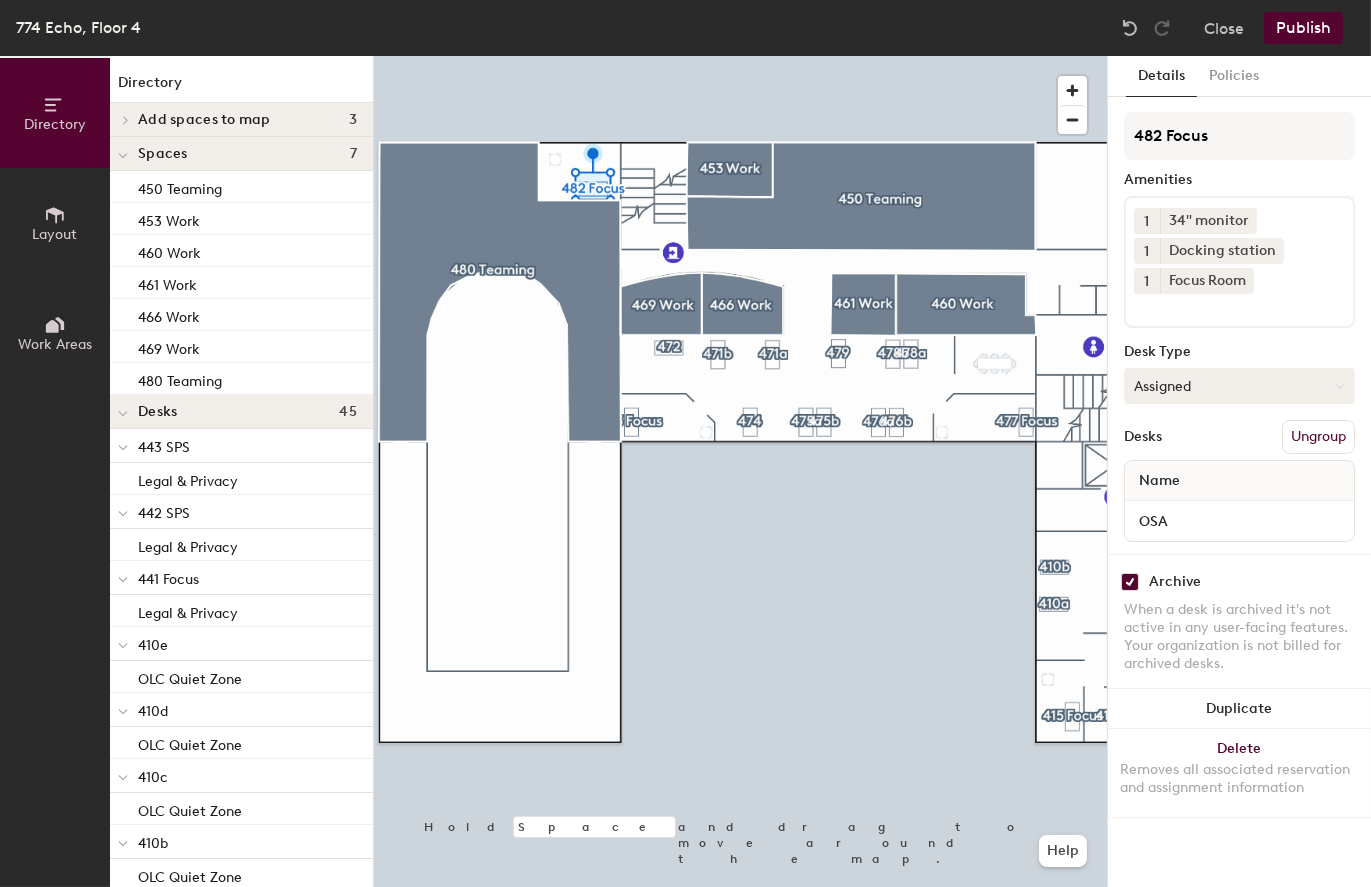 click on "Assigned" 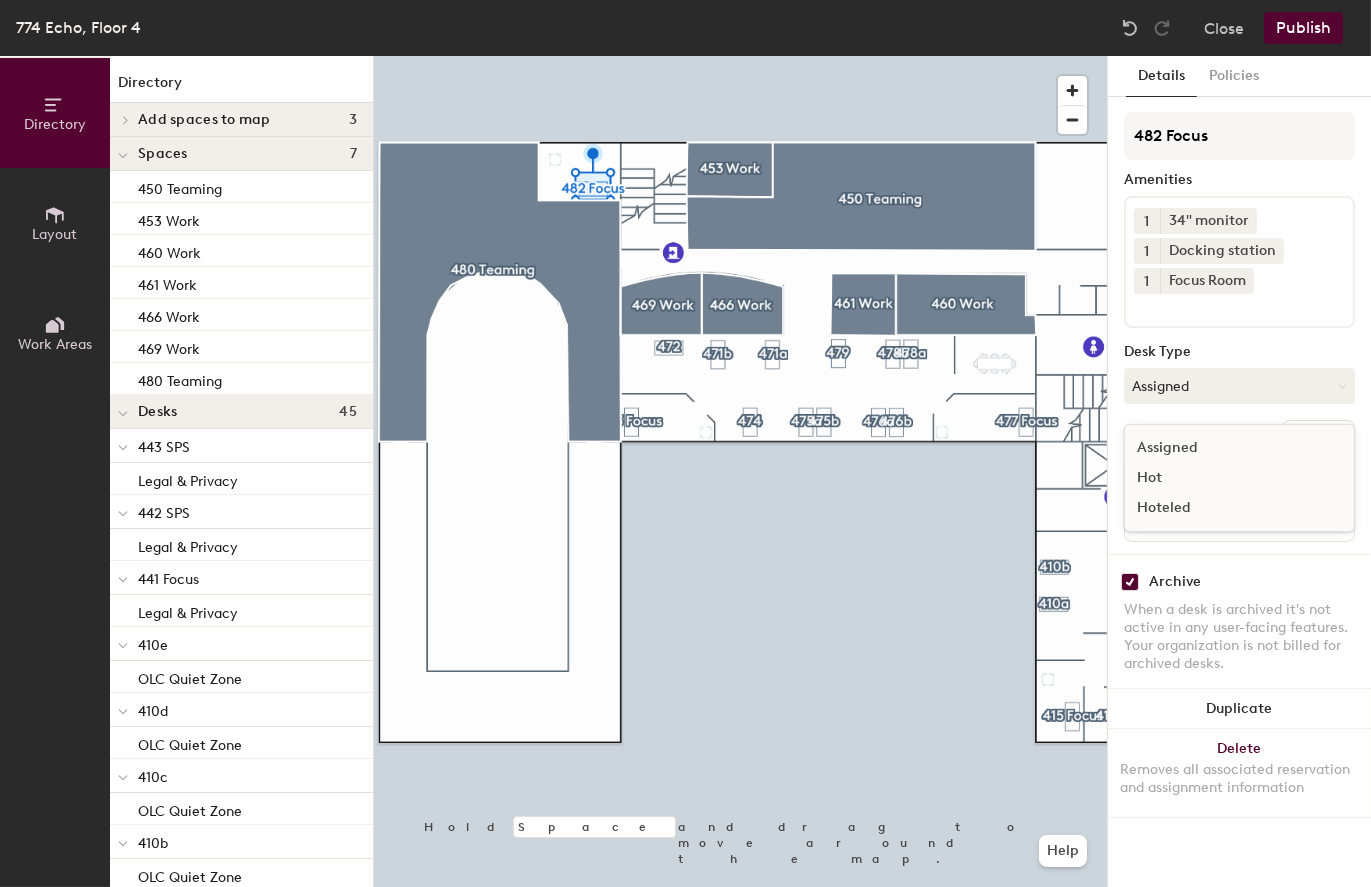 click on "Hoteled" 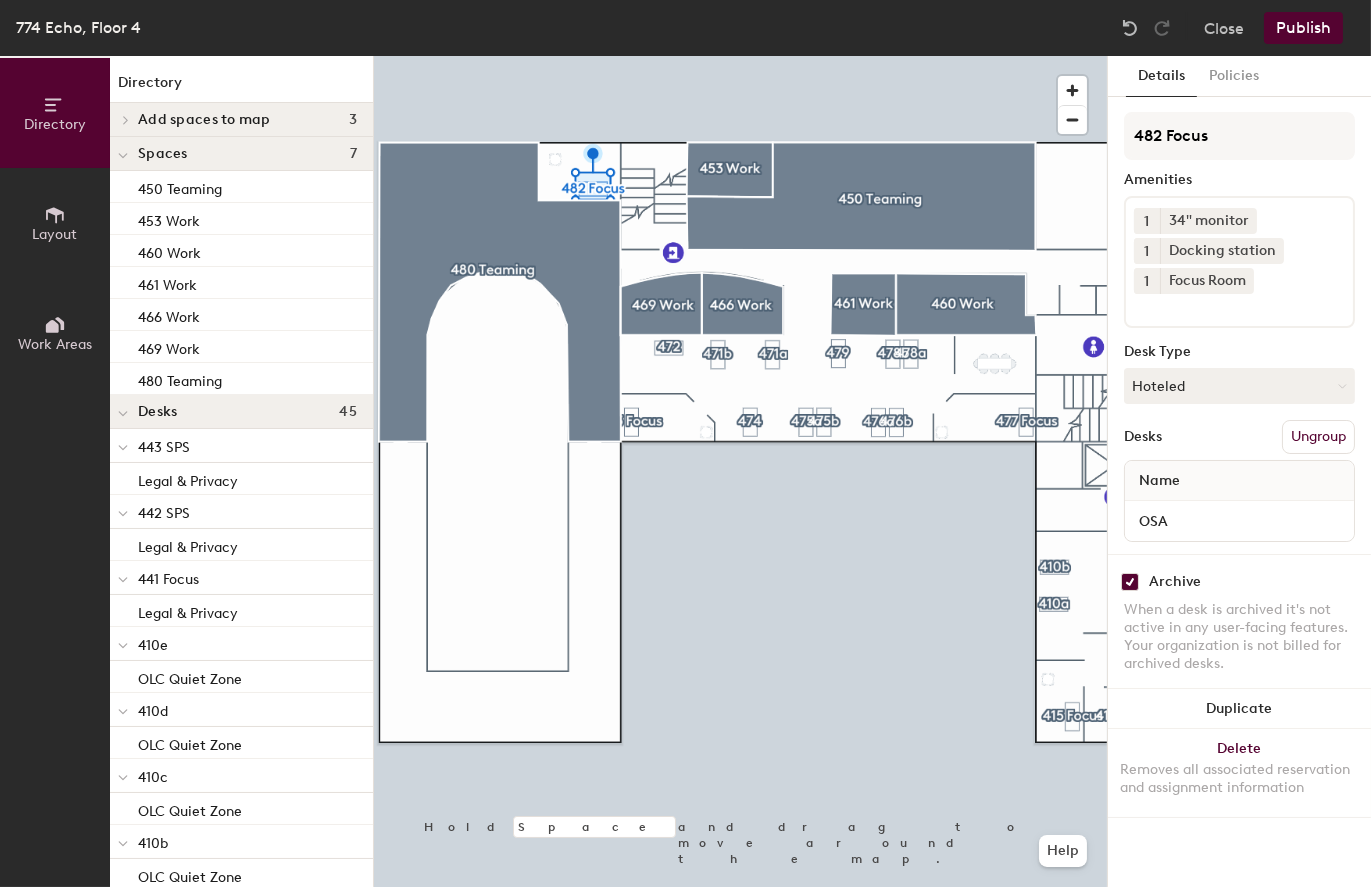 click 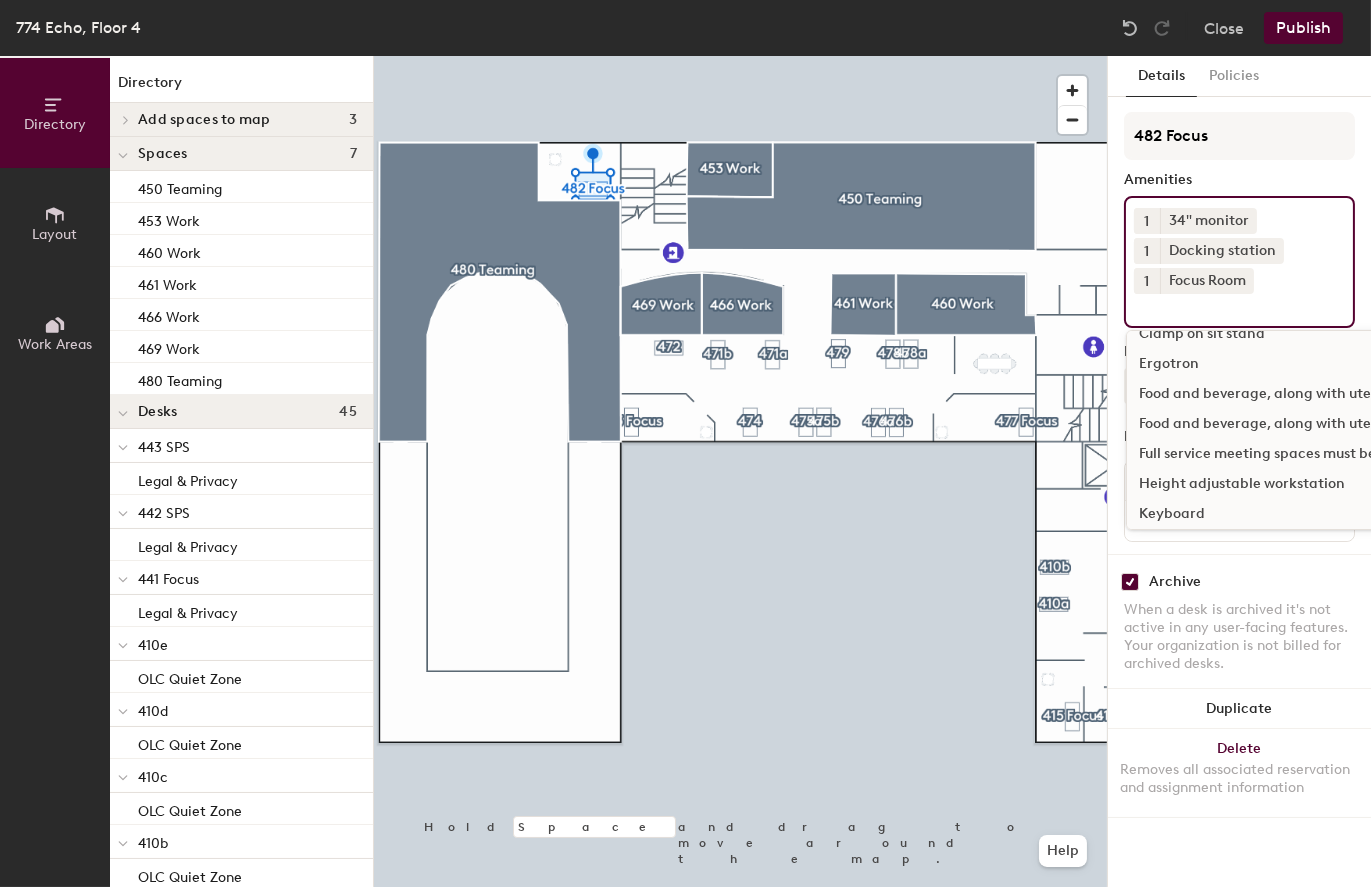 scroll, scrollTop: 300, scrollLeft: 0, axis: vertical 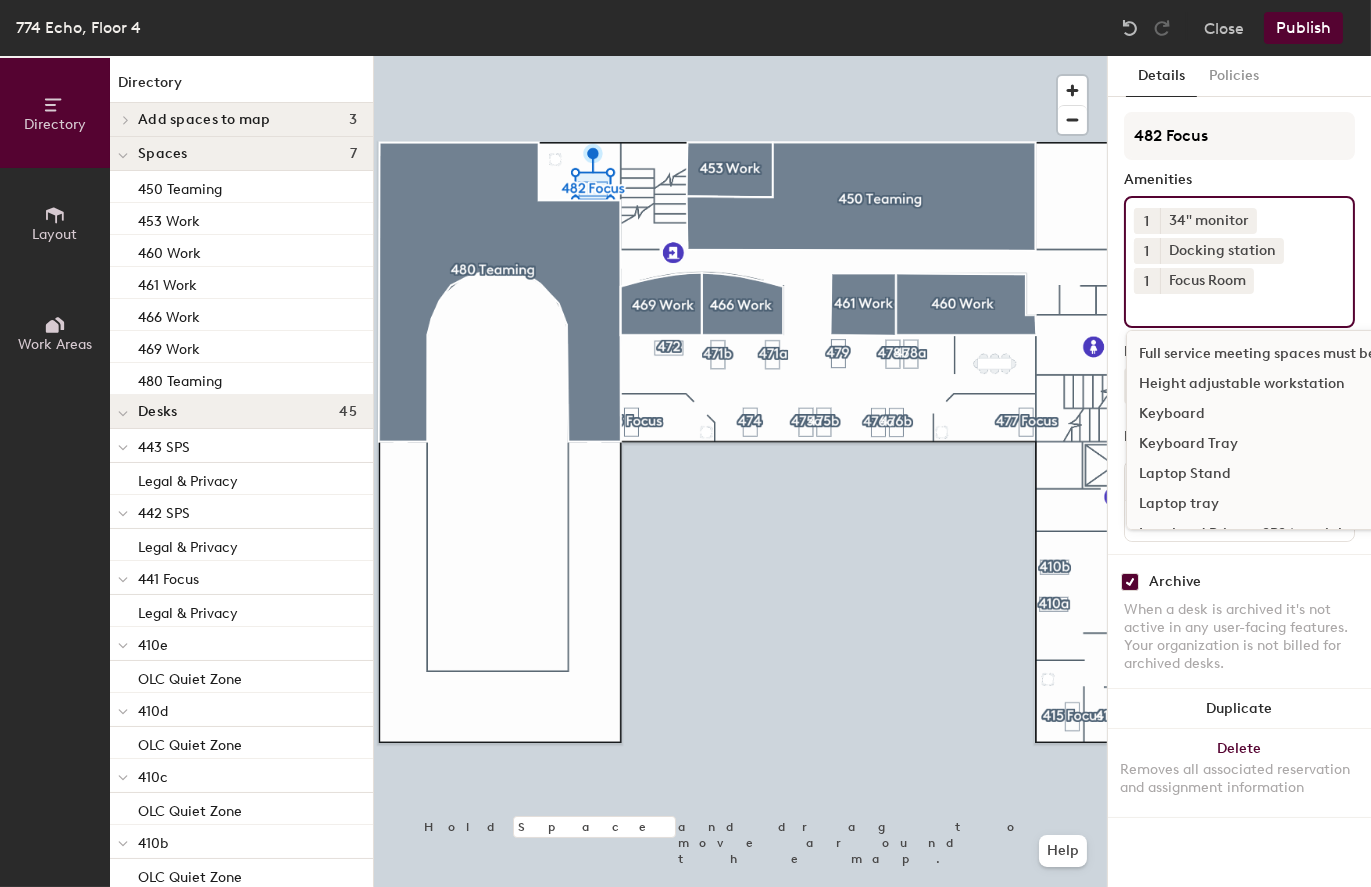 click on "Height adjustable workstation" 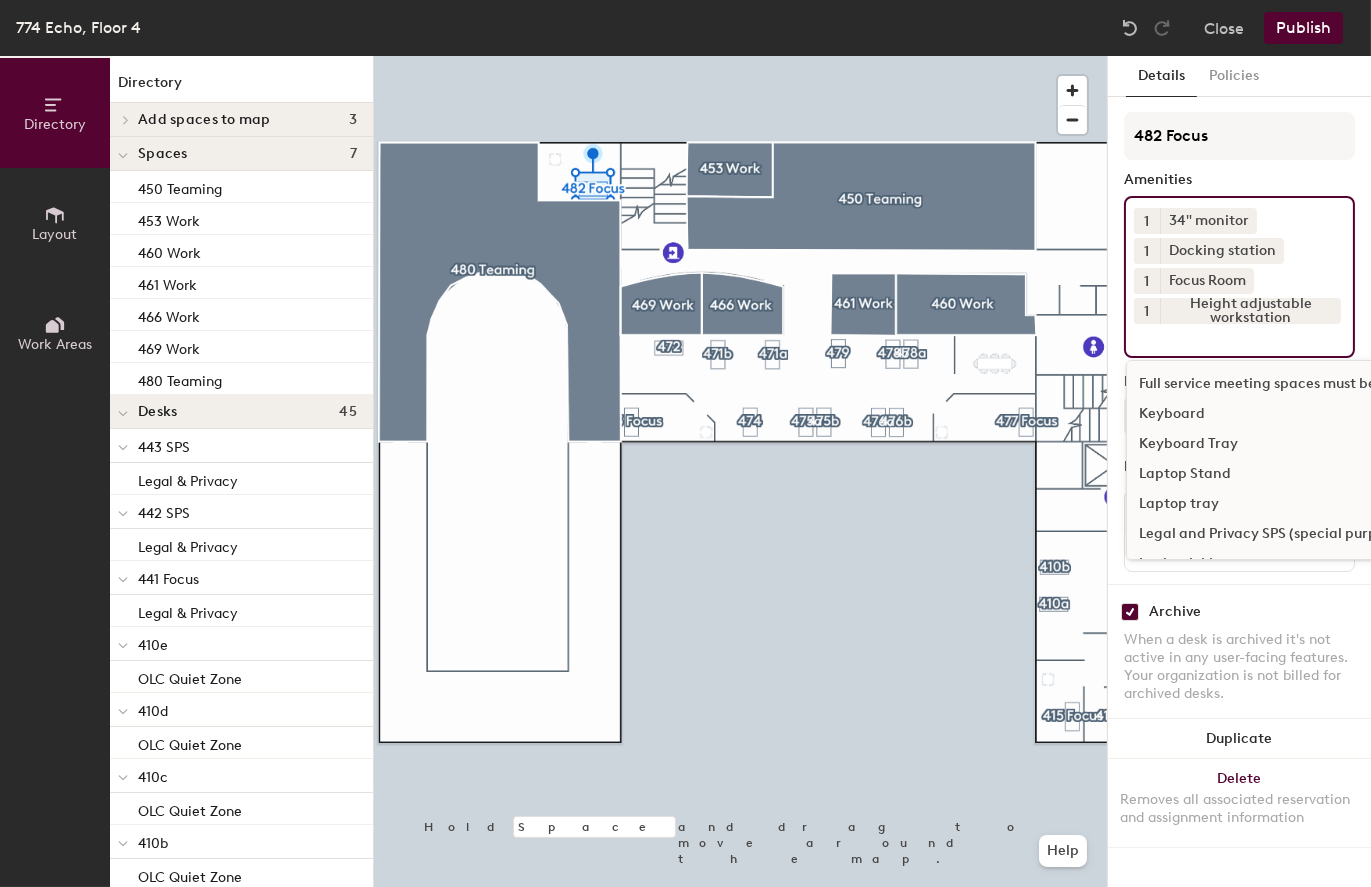 click on "Keyboard" 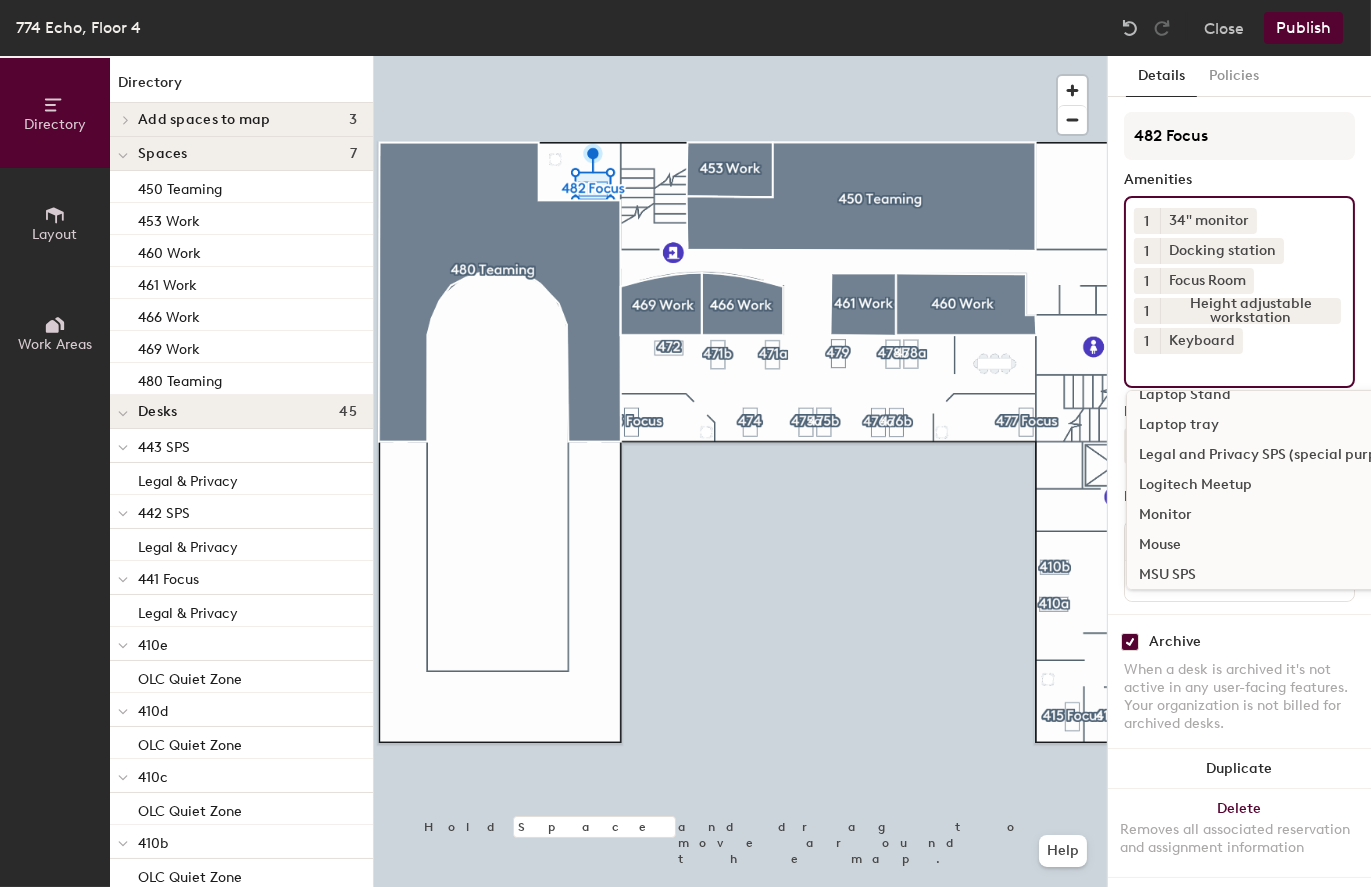 scroll, scrollTop: 400, scrollLeft: 0, axis: vertical 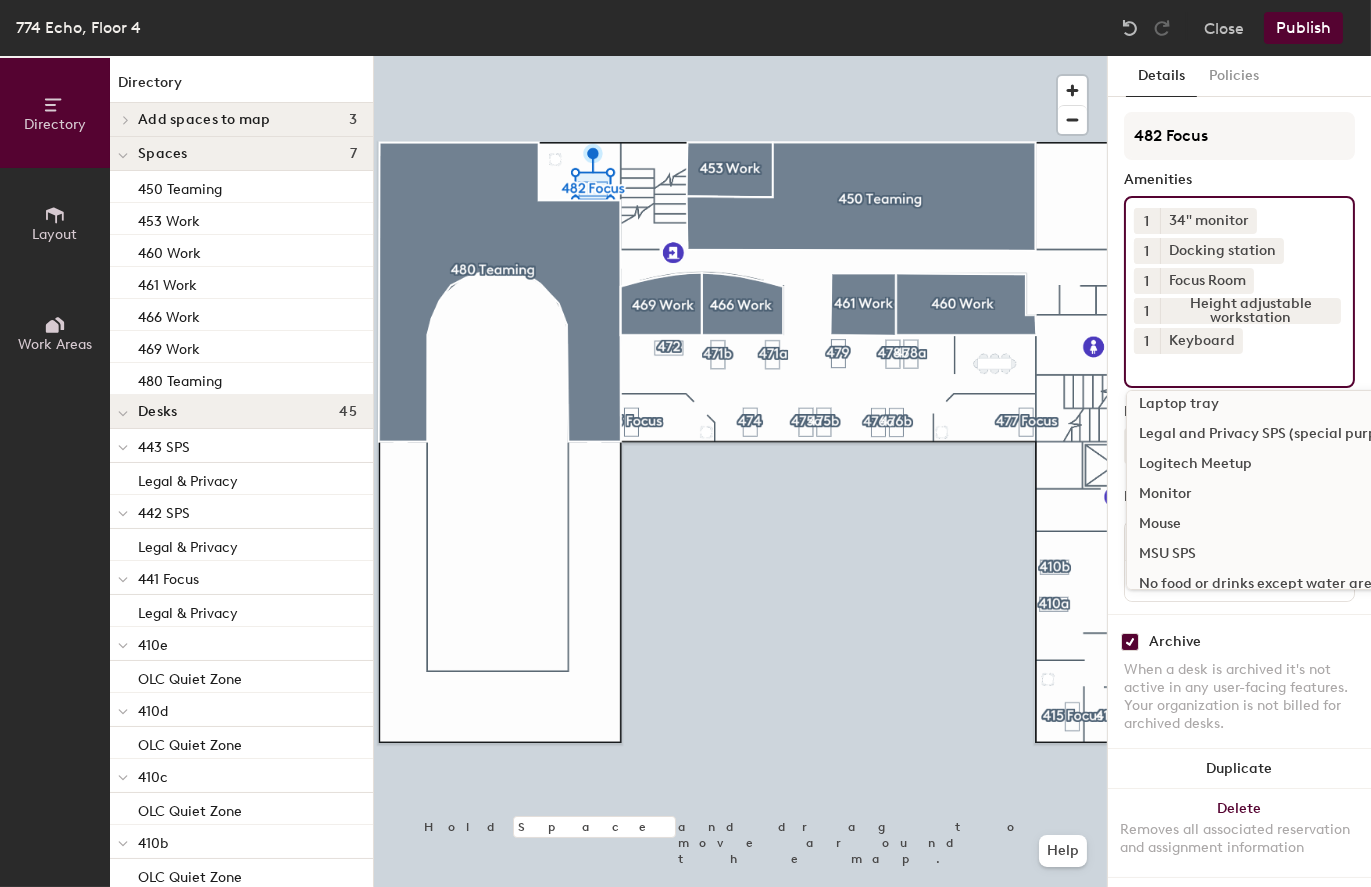 click on "Mouse" 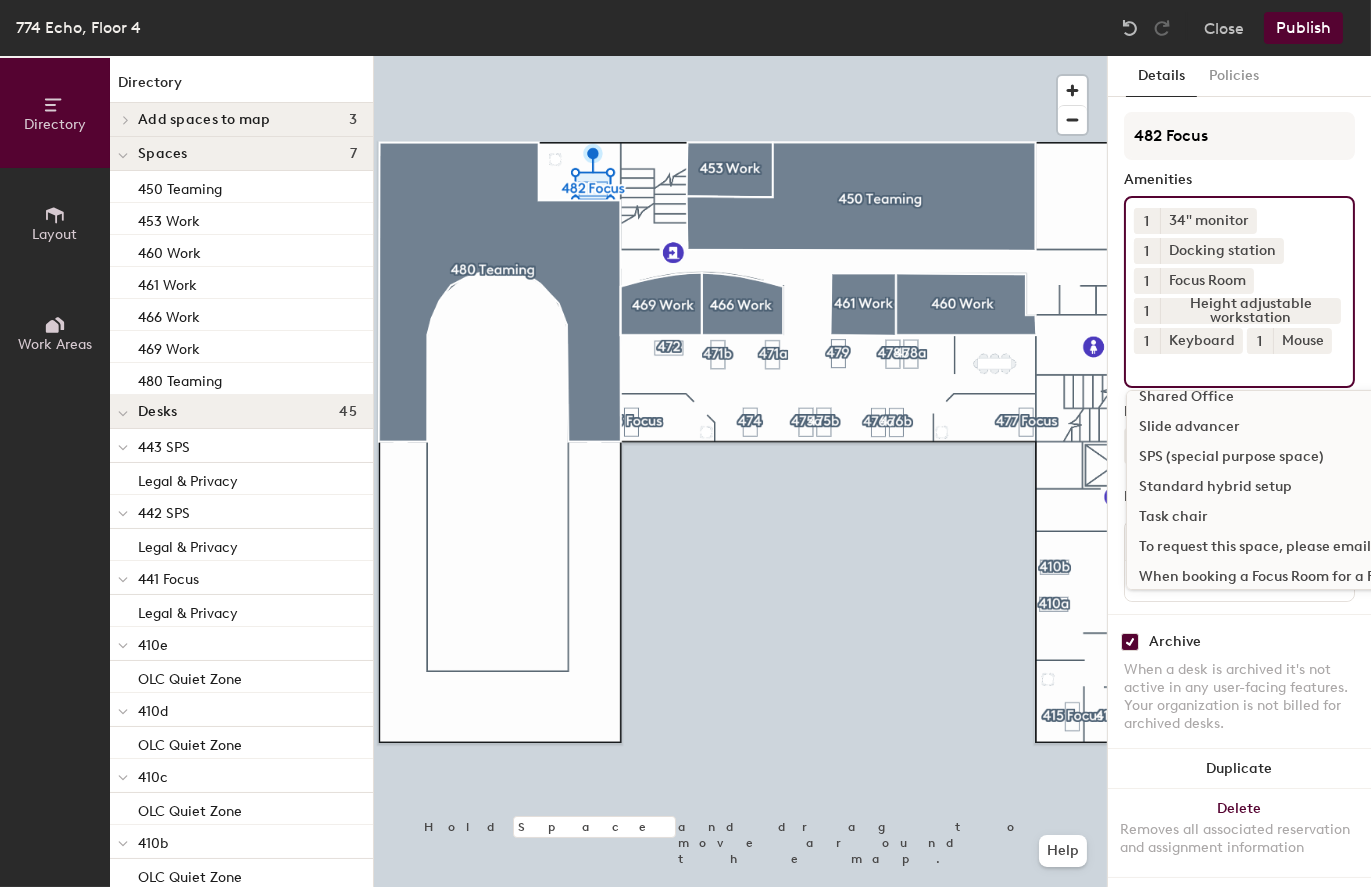scroll, scrollTop: 800, scrollLeft: 0, axis: vertical 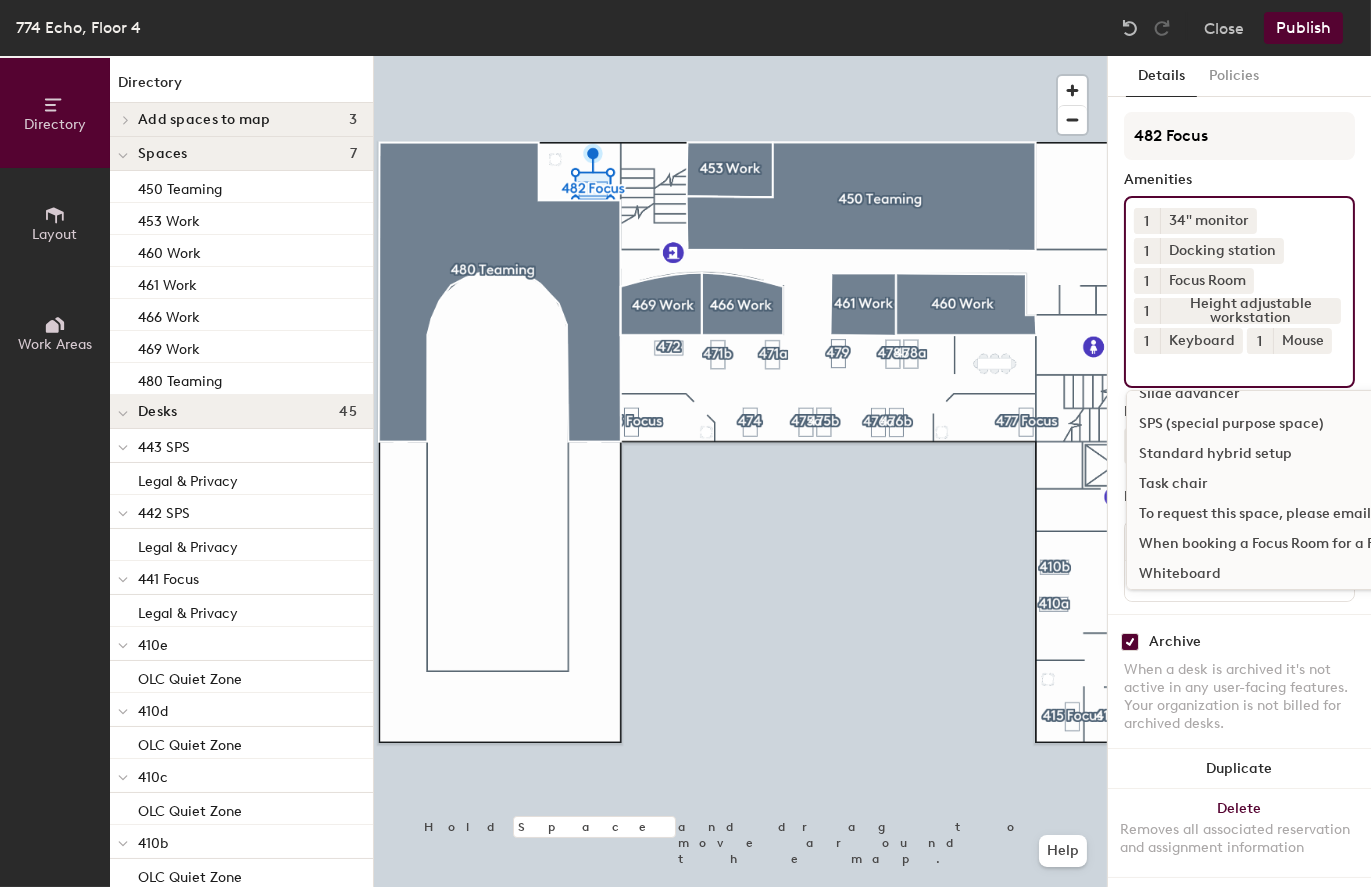 click on "Task chair" 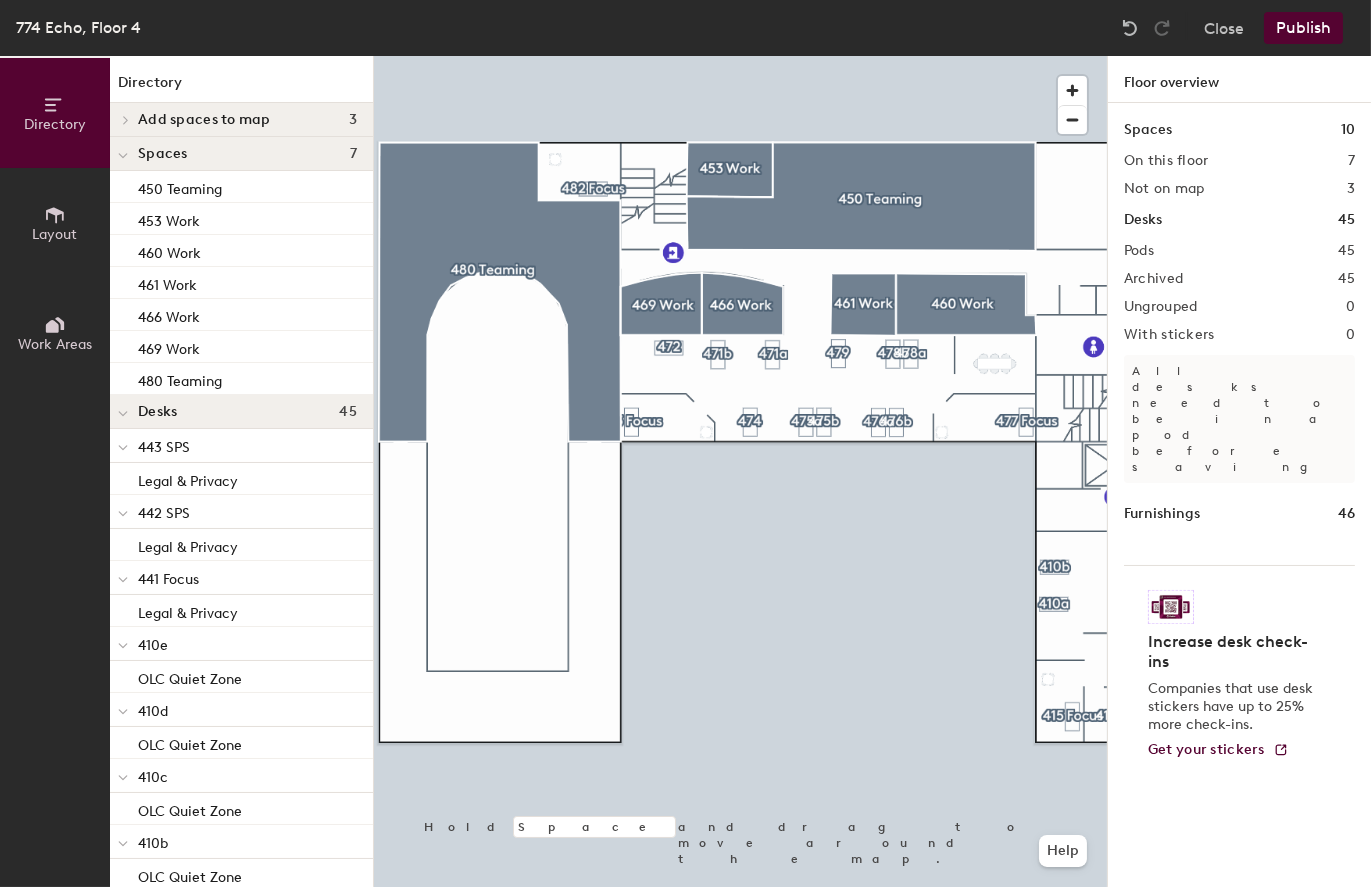 click on "Publish" 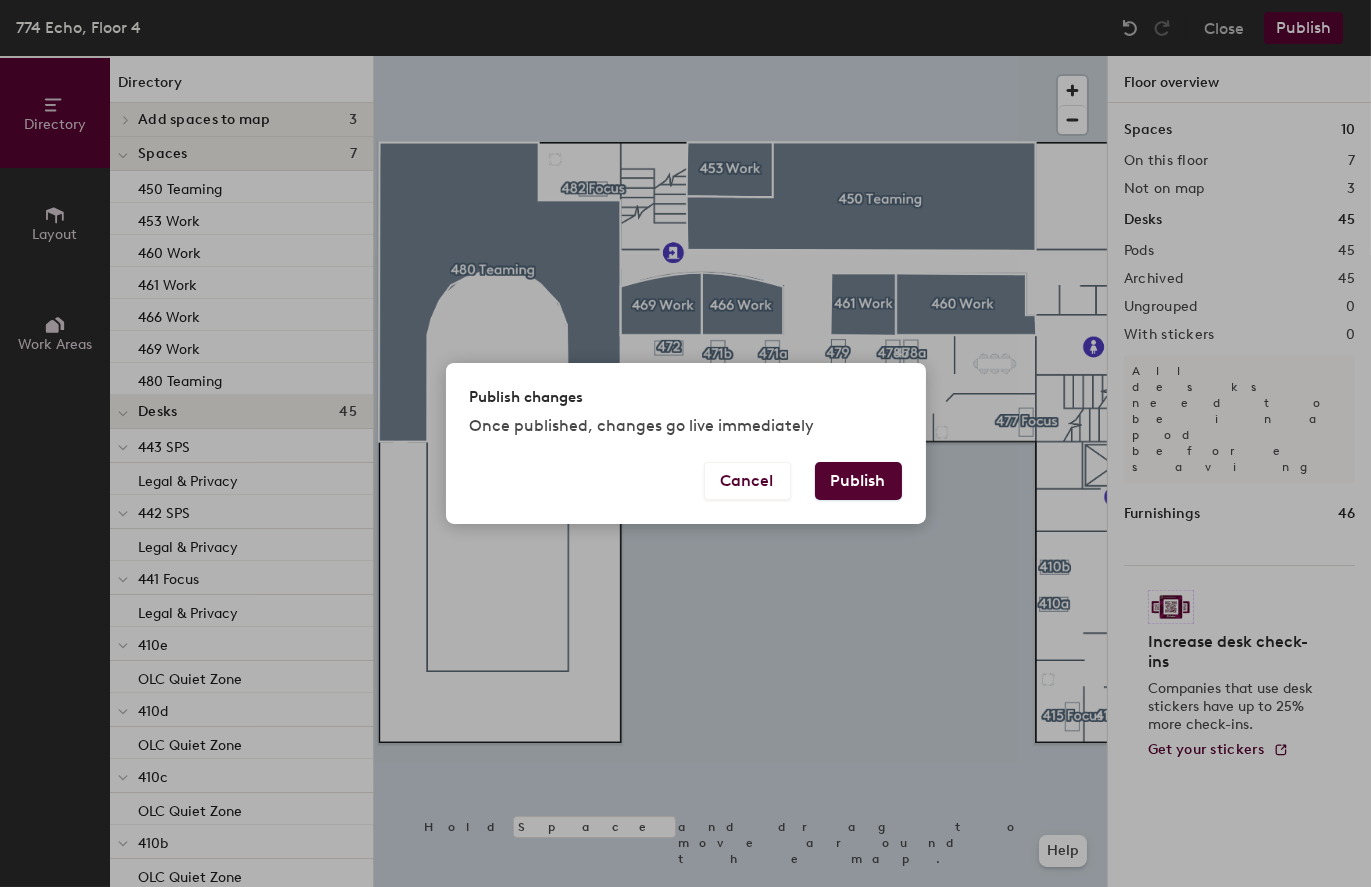click on "Publish" at bounding box center [858, 481] 